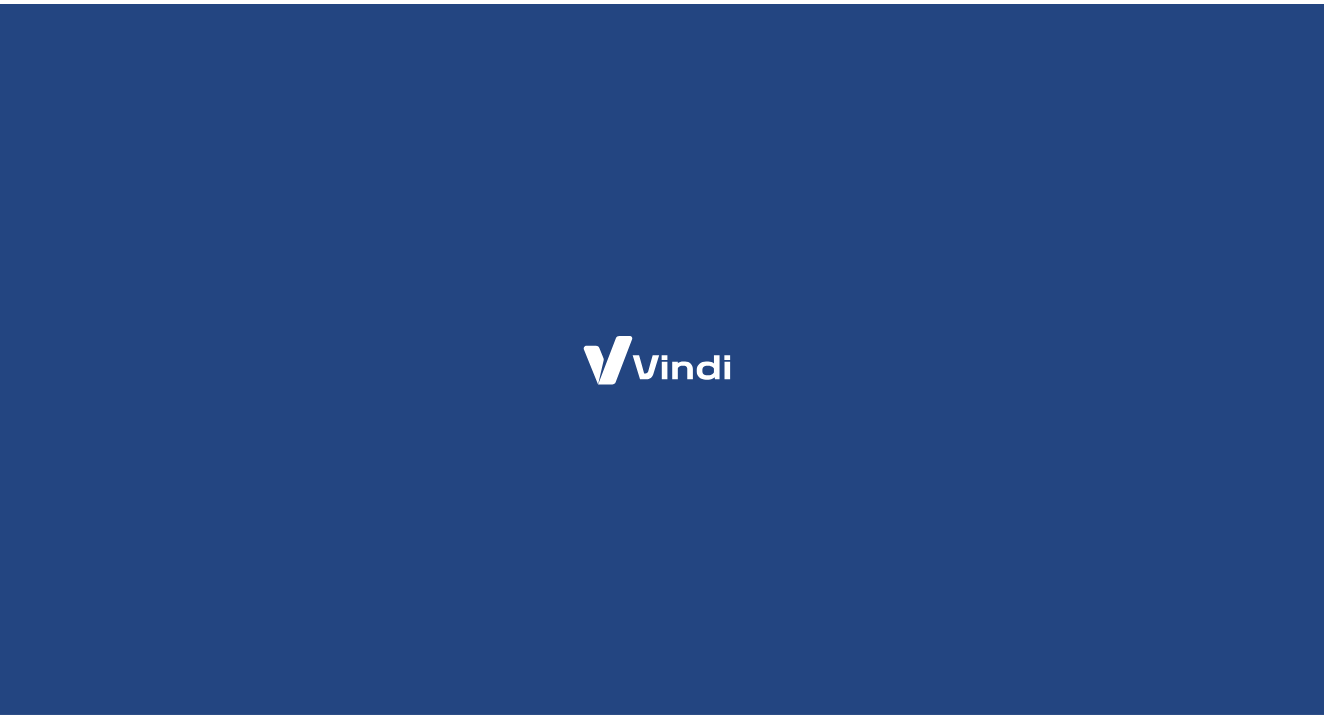 scroll, scrollTop: 0, scrollLeft: 0, axis: both 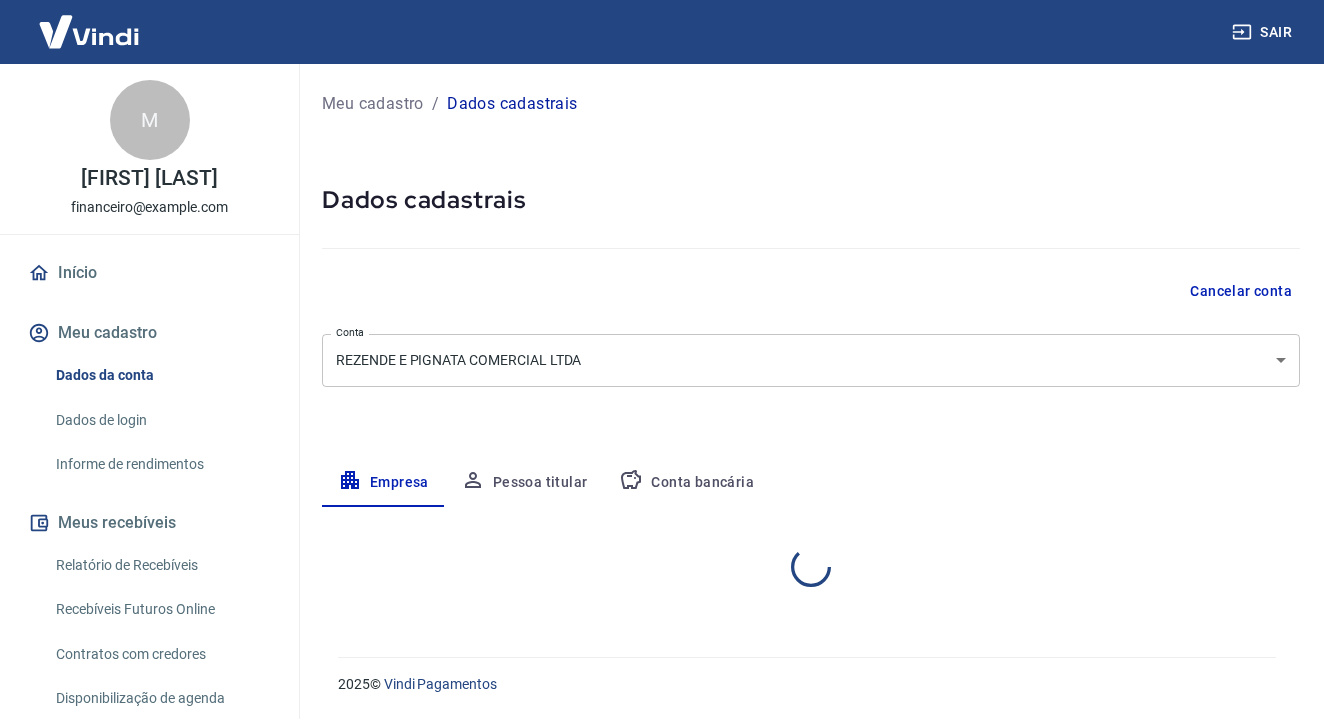 select on "SP" 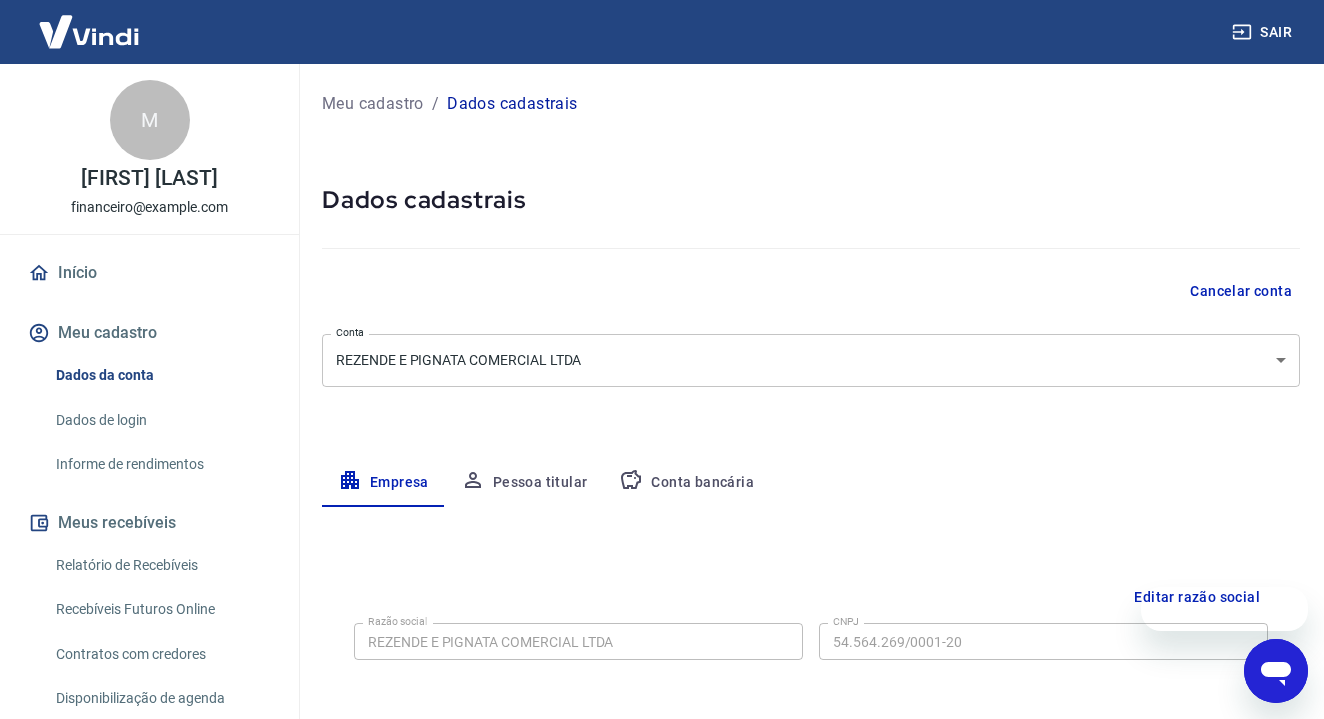 scroll, scrollTop: 0, scrollLeft: 0, axis: both 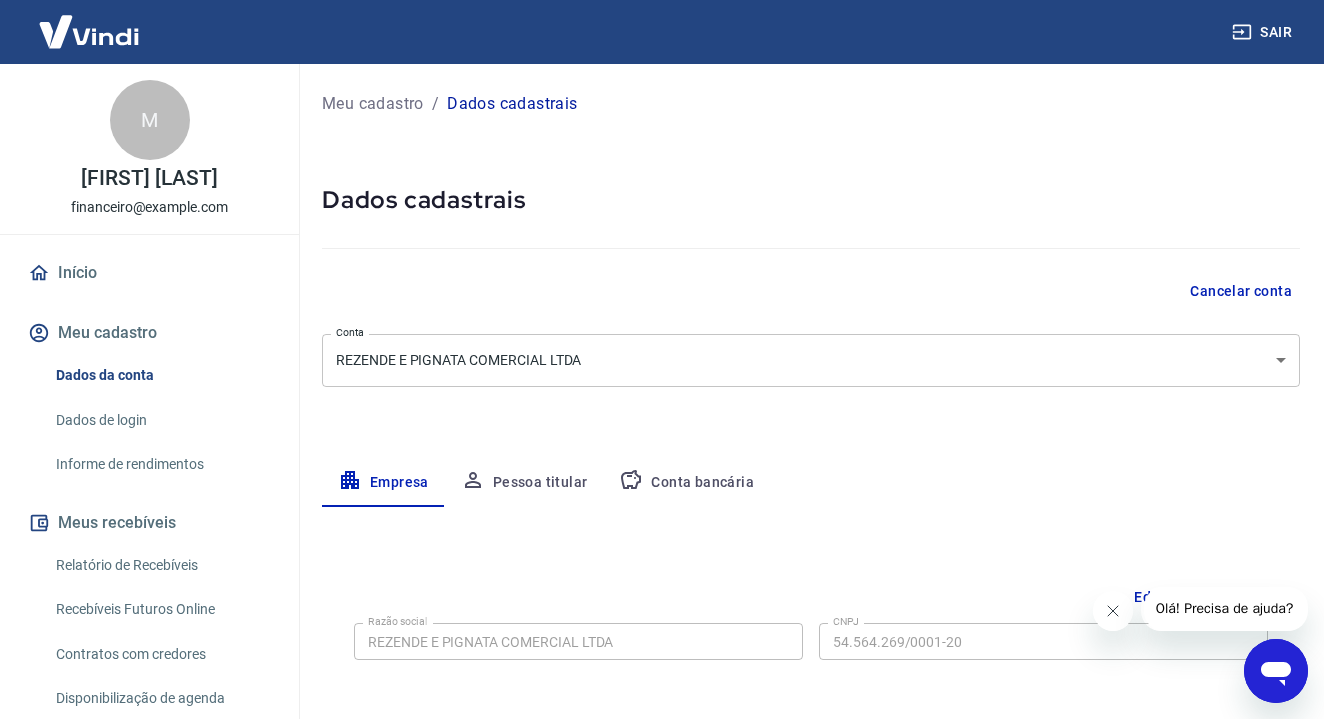 click on "Meu cadastro / Dados cadastrais Dados cadastrais Cancelar conta Conta REZENDE E PIGNATA COMERCIAL LTDA [object Object] Conta Empresa Pessoa titular Conta bancária Editar razão social Razão social REZENDE E PIGNATA COMERCIAL LTDA Razão social CNPJ 54.564.269/0001-20 CNPJ Endereço da empresa Editar endereço CEP [CEP] CEP Rua Avenida Giuseppe Cilento Rua Número [NUMBER] Número Complemento Apto [APARTMENT] Complemento Bairro Jardim Botânico Bairro Cidade Ribeirão Preto Cidade Estado Acre Alagoas Amapá Amazonas Bahia Ceará Distrito Federal Espírito Santo Goiás Maranhão Mato Grosso Pará" at bounding box center (662, 359) 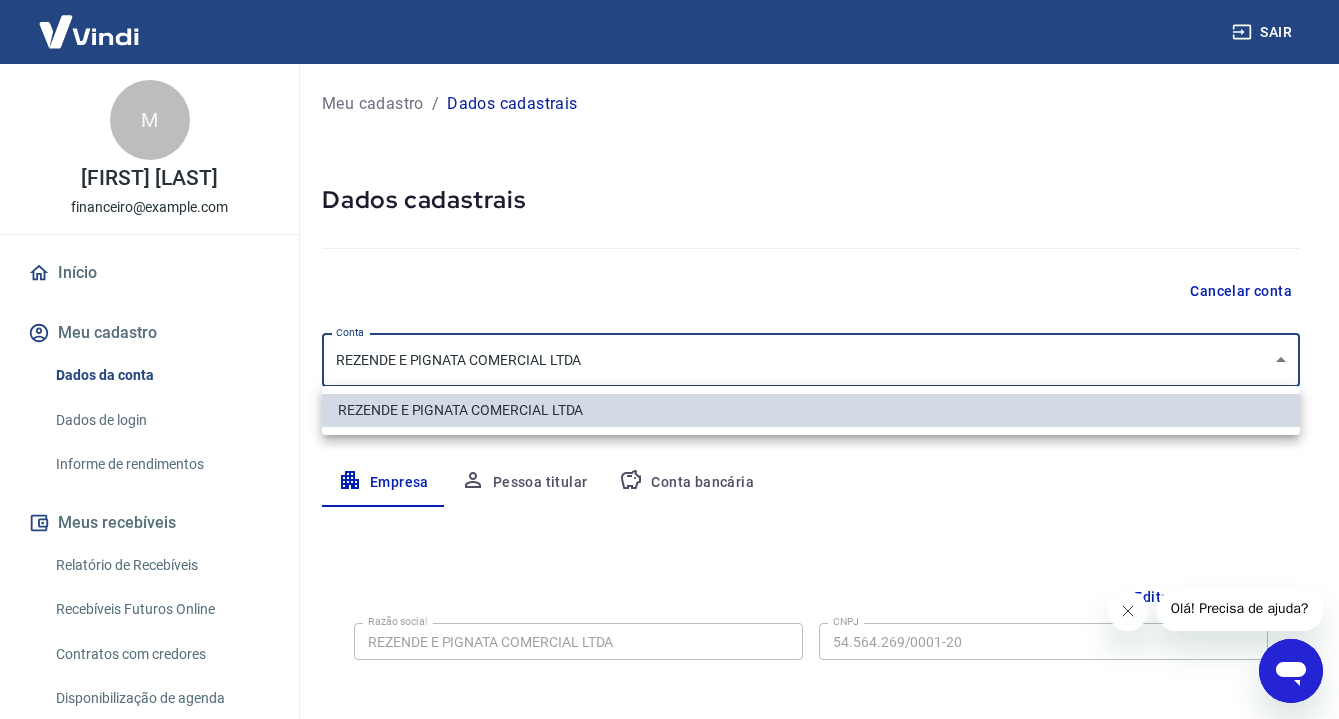 click at bounding box center [669, 359] 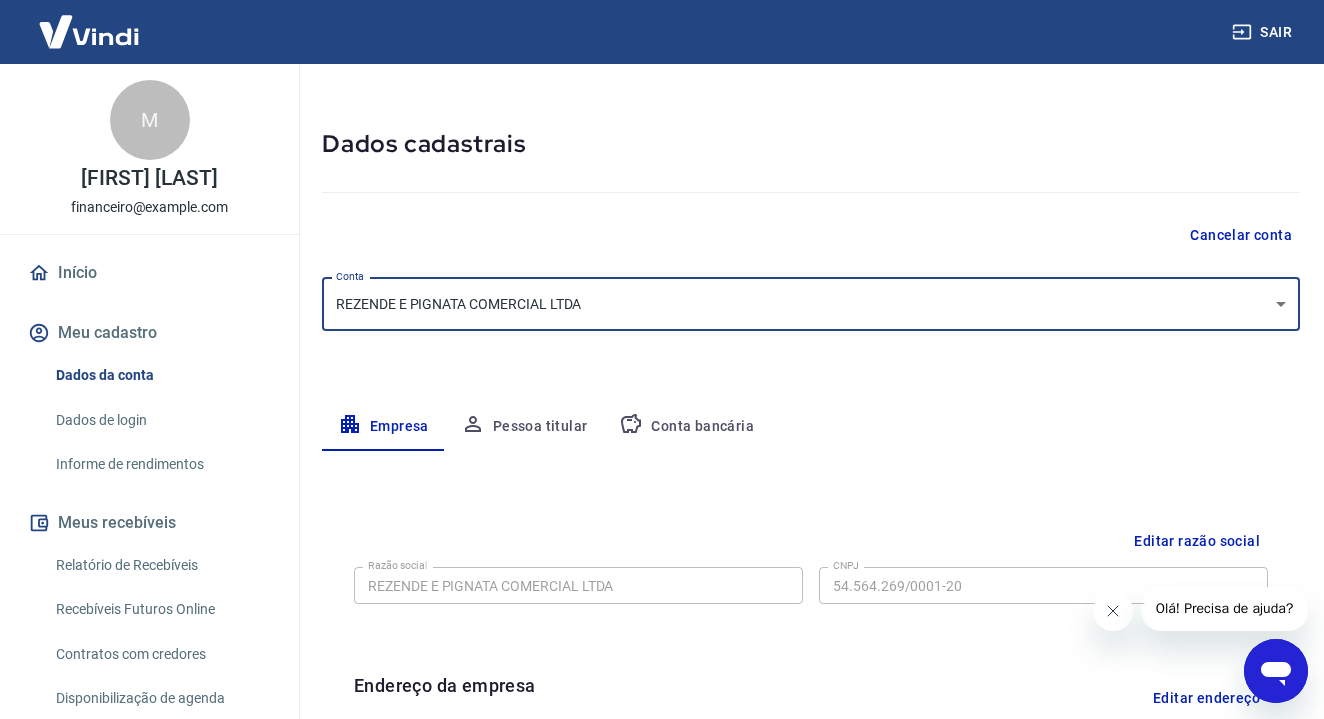 scroll, scrollTop: 337, scrollLeft: 0, axis: vertical 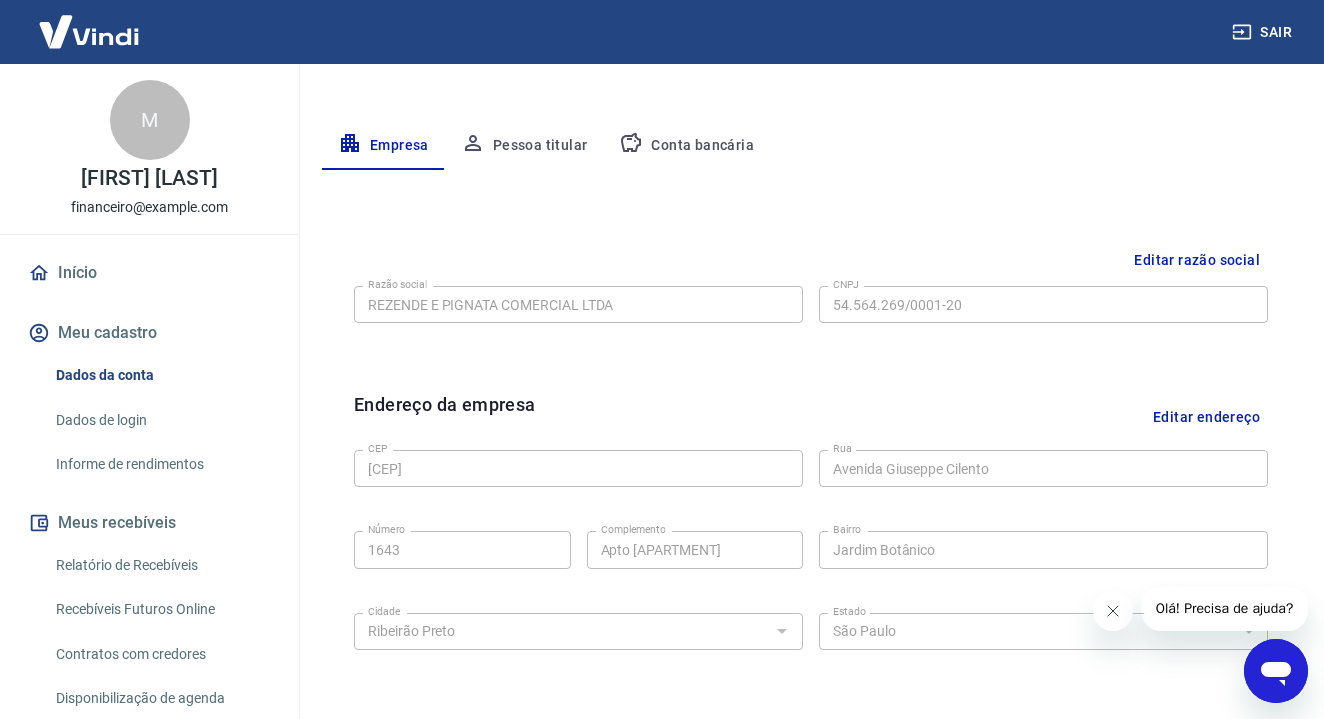 click on "Editar razão social" at bounding box center (1197, 260) 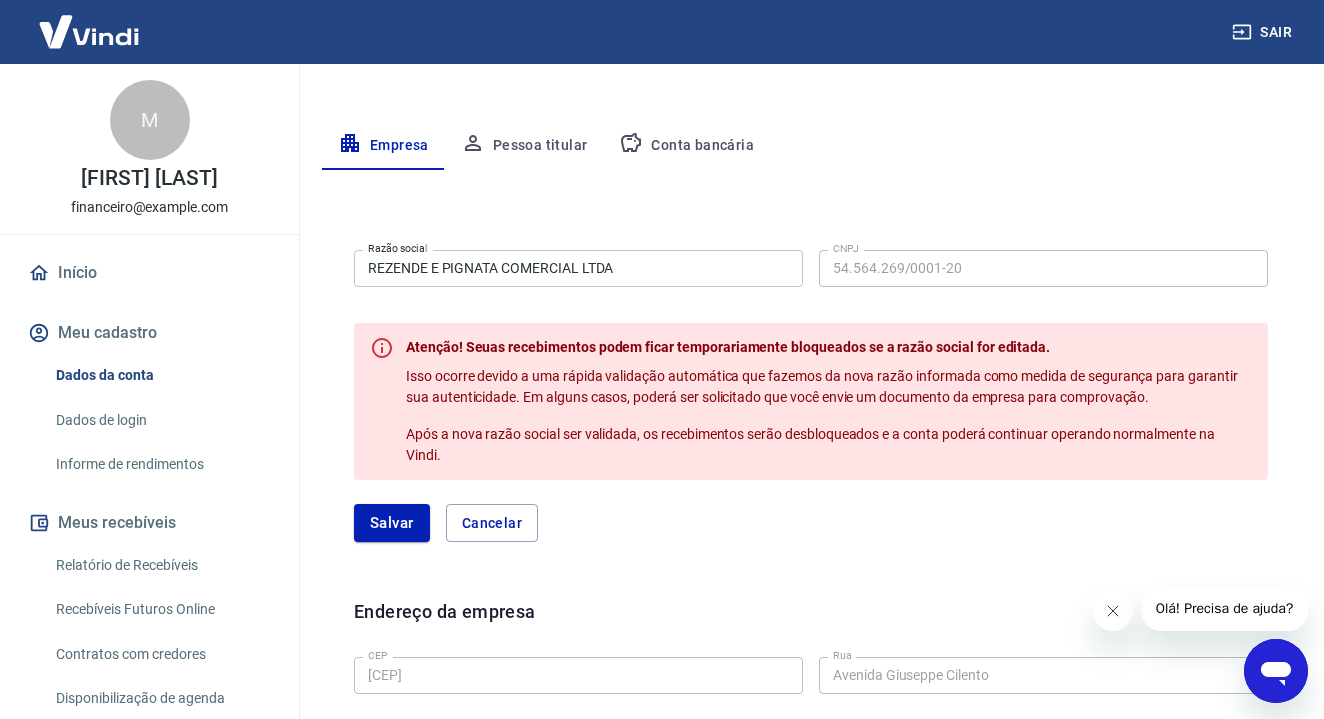 click on "REZENDE E PIGNATA COMERCIAL LTDA" at bounding box center [578, 268] 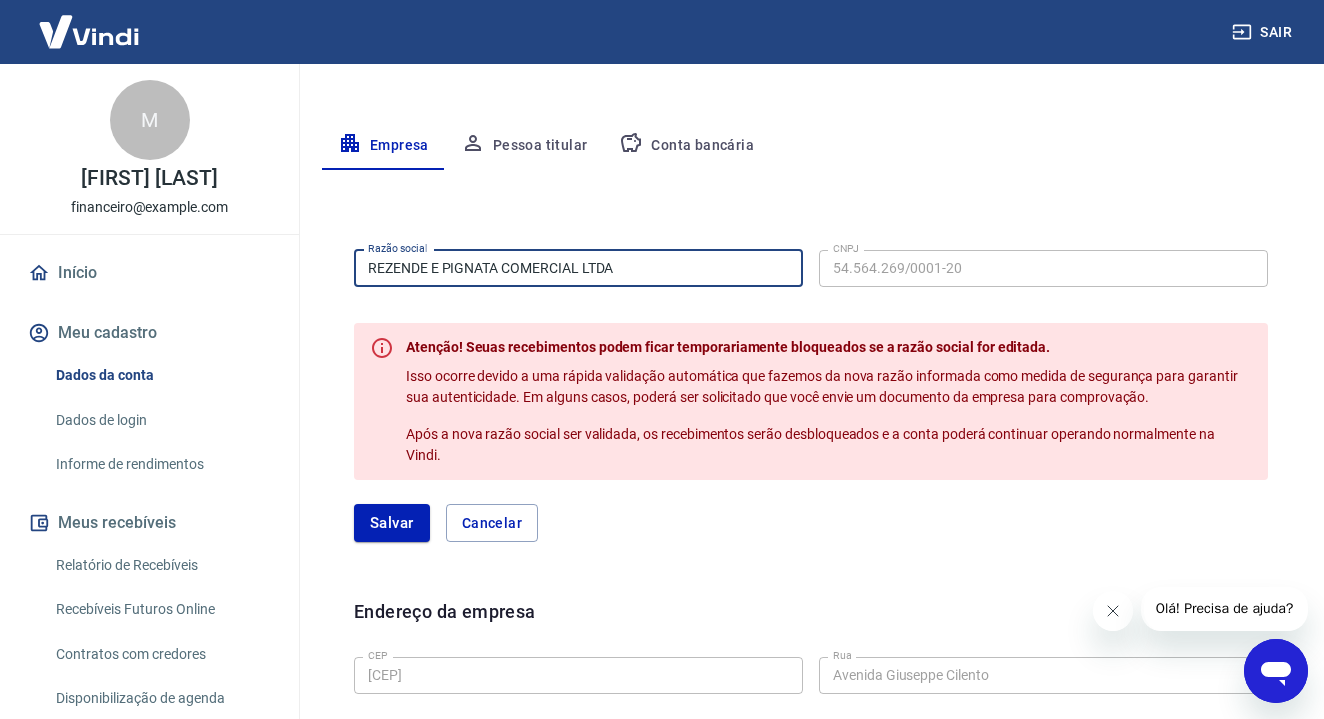 click on "REZENDE E PIGNATA COMERCIAL LTDA" at bounding box center [578, 268] 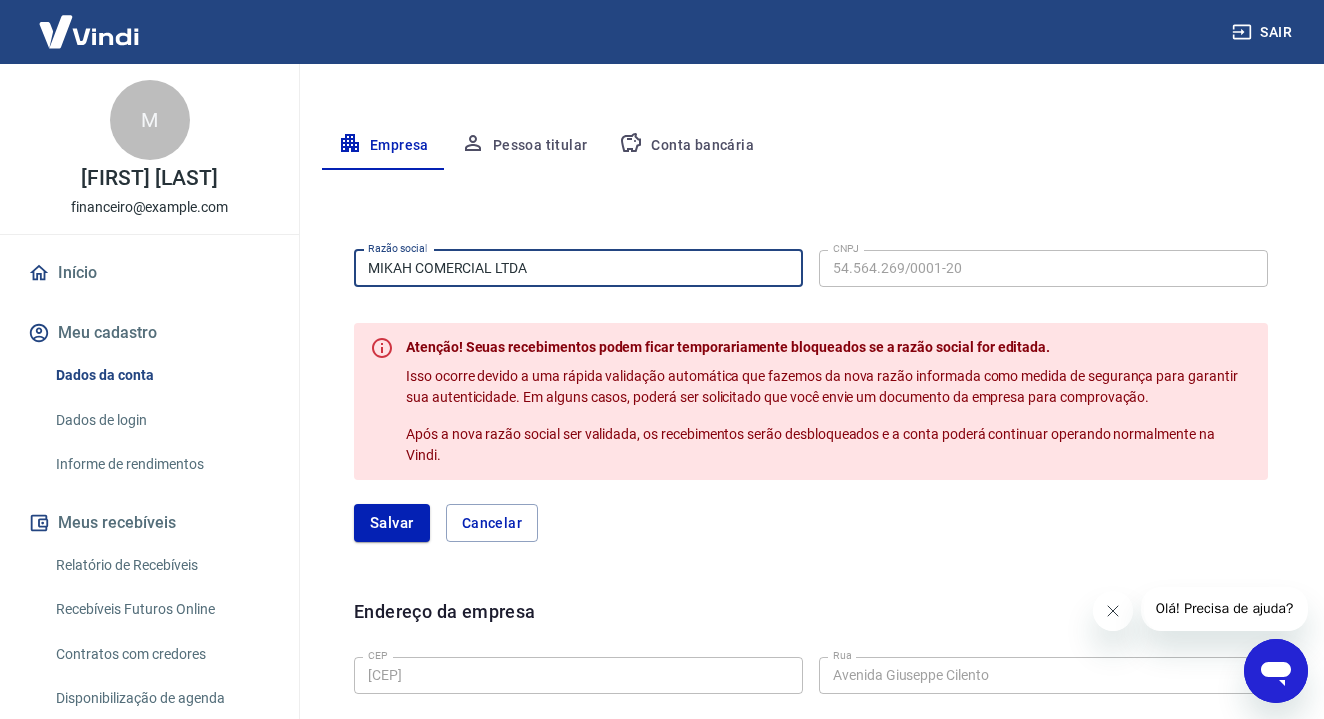 type on "MIKAH COMERCIAL LTDA" 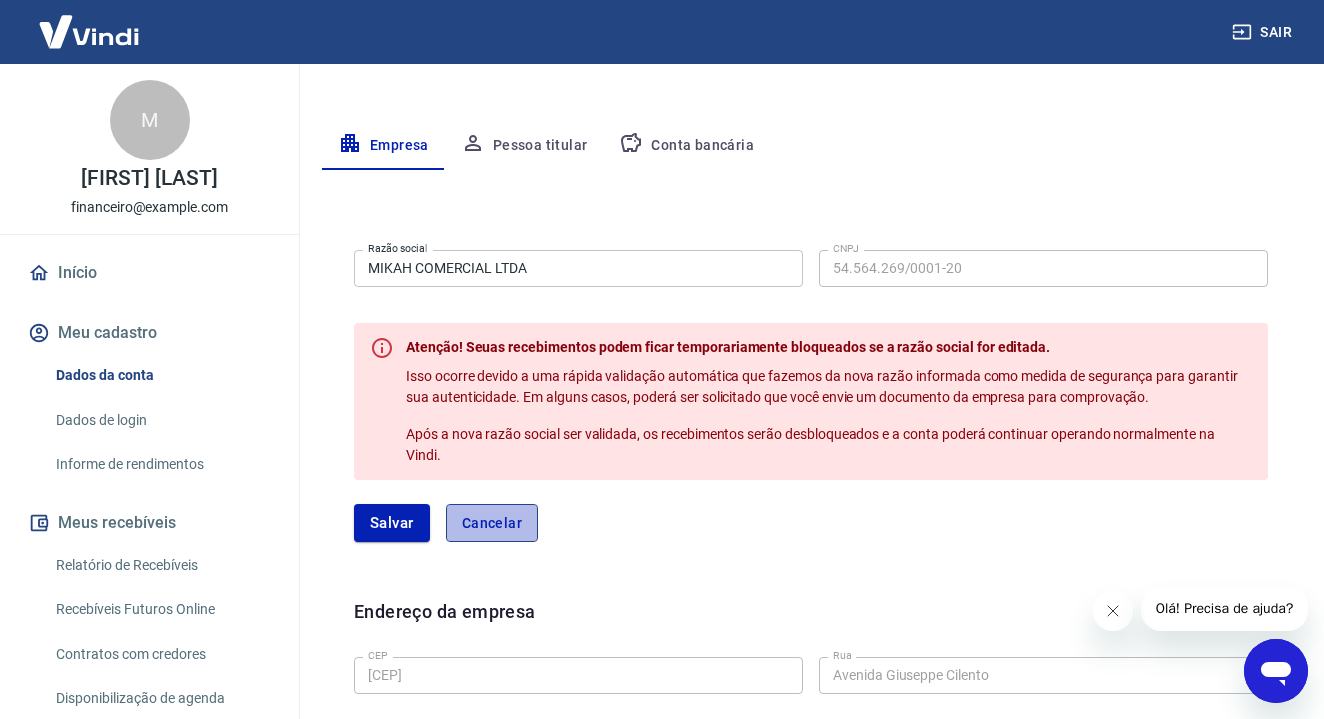 click on "Cancelar" at bounding box center [492, 523] 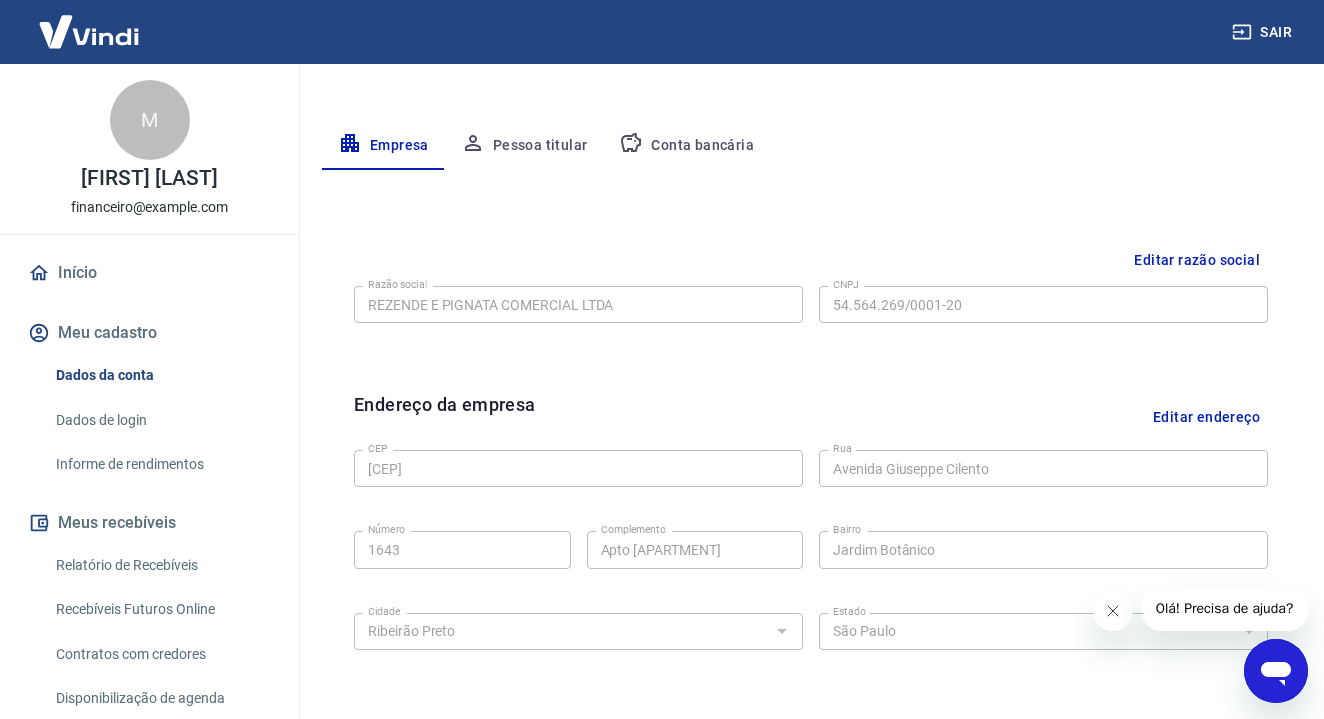 click 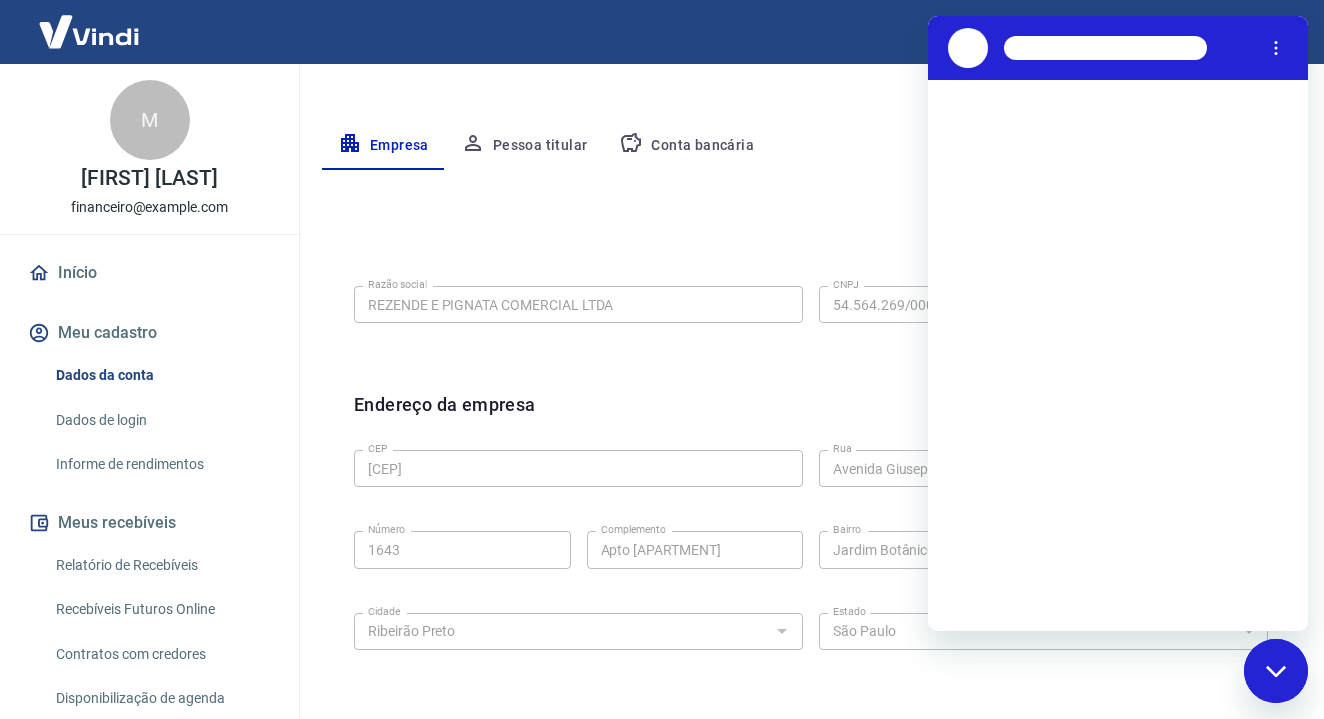scroll, scrollTop: 0, scrollLeft: 0, axis: both 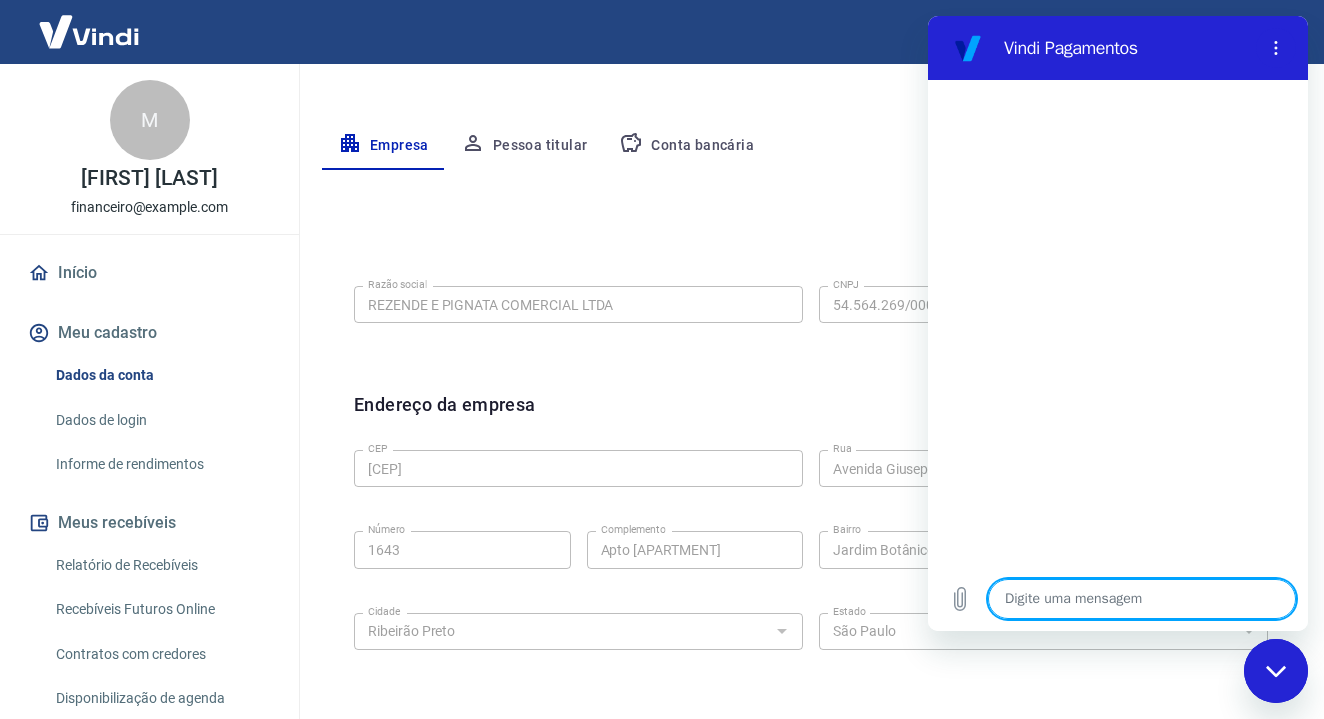 click at bounding box center [1142, 599] 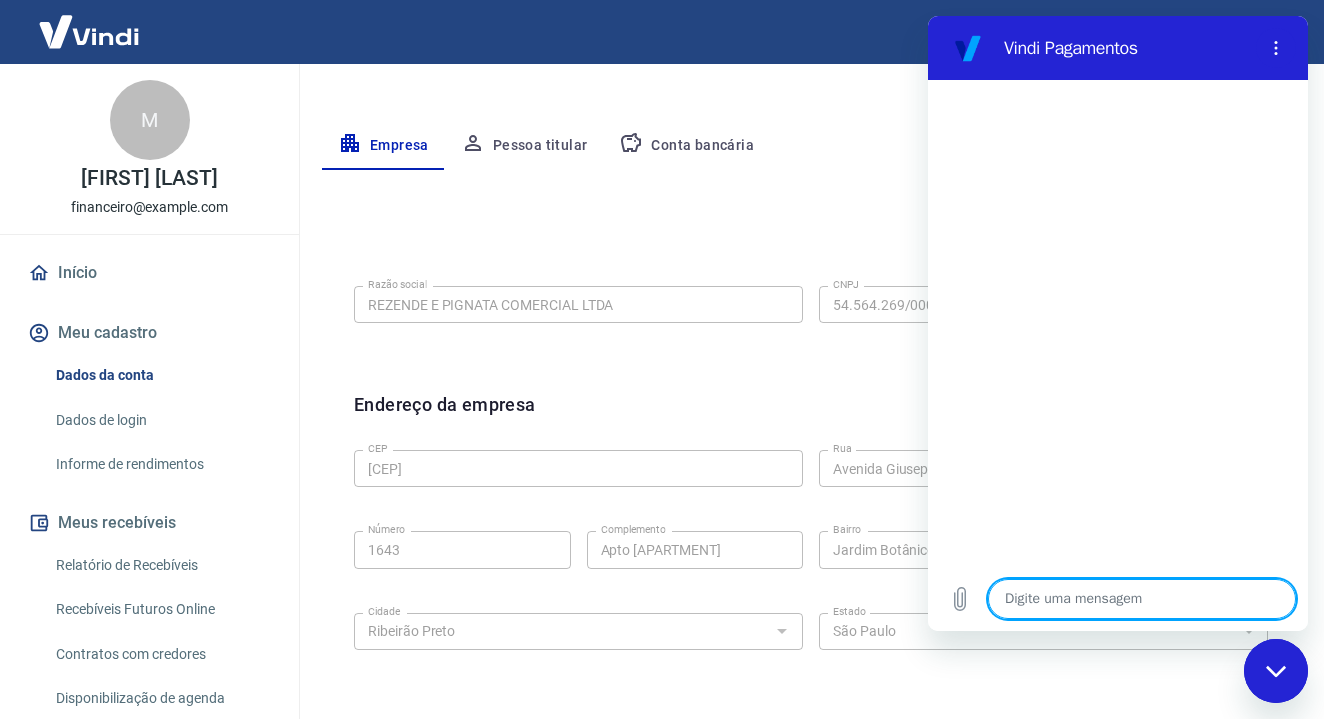 type on "O" 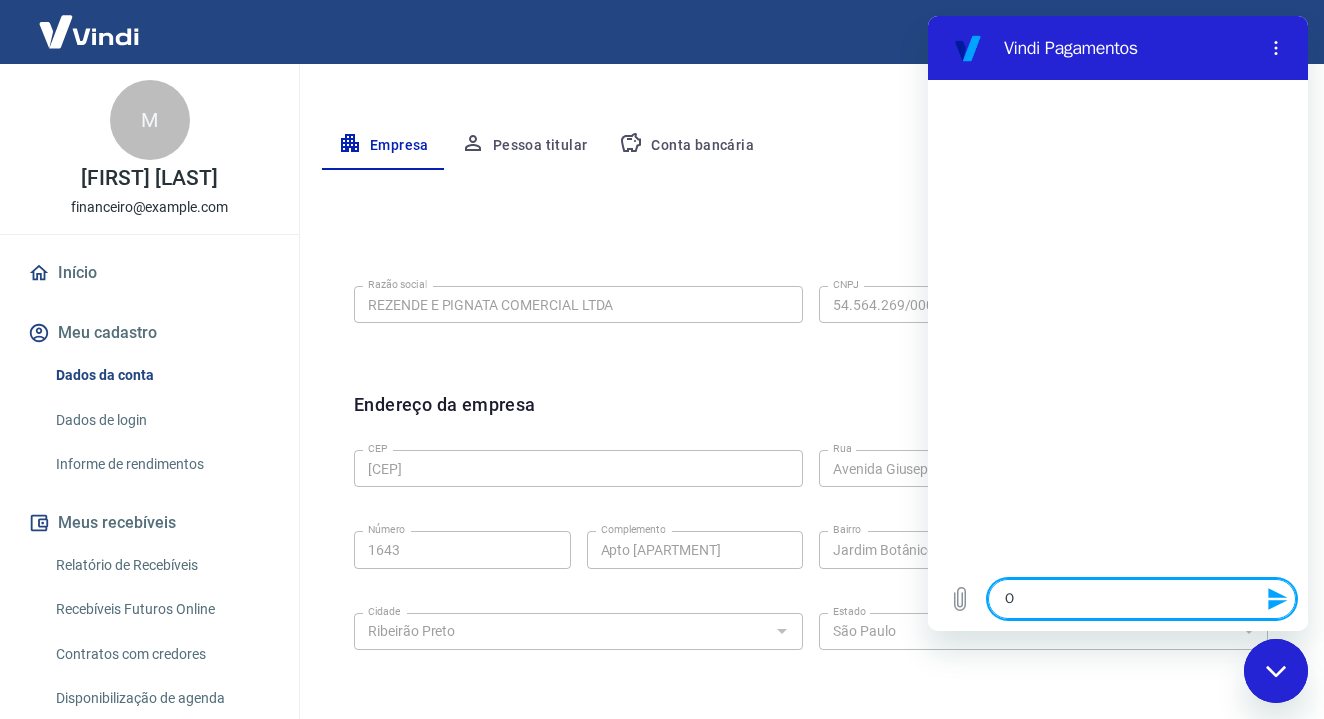 type on "OL" 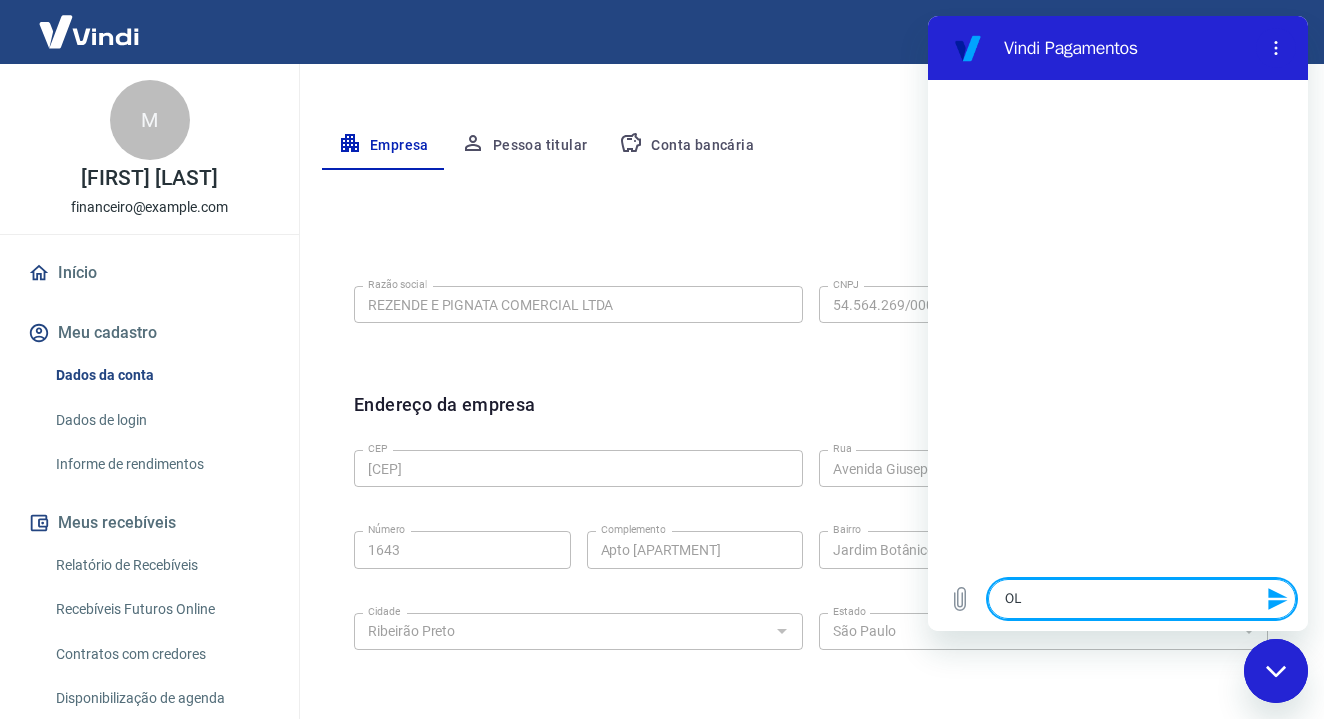 type on "OLA" 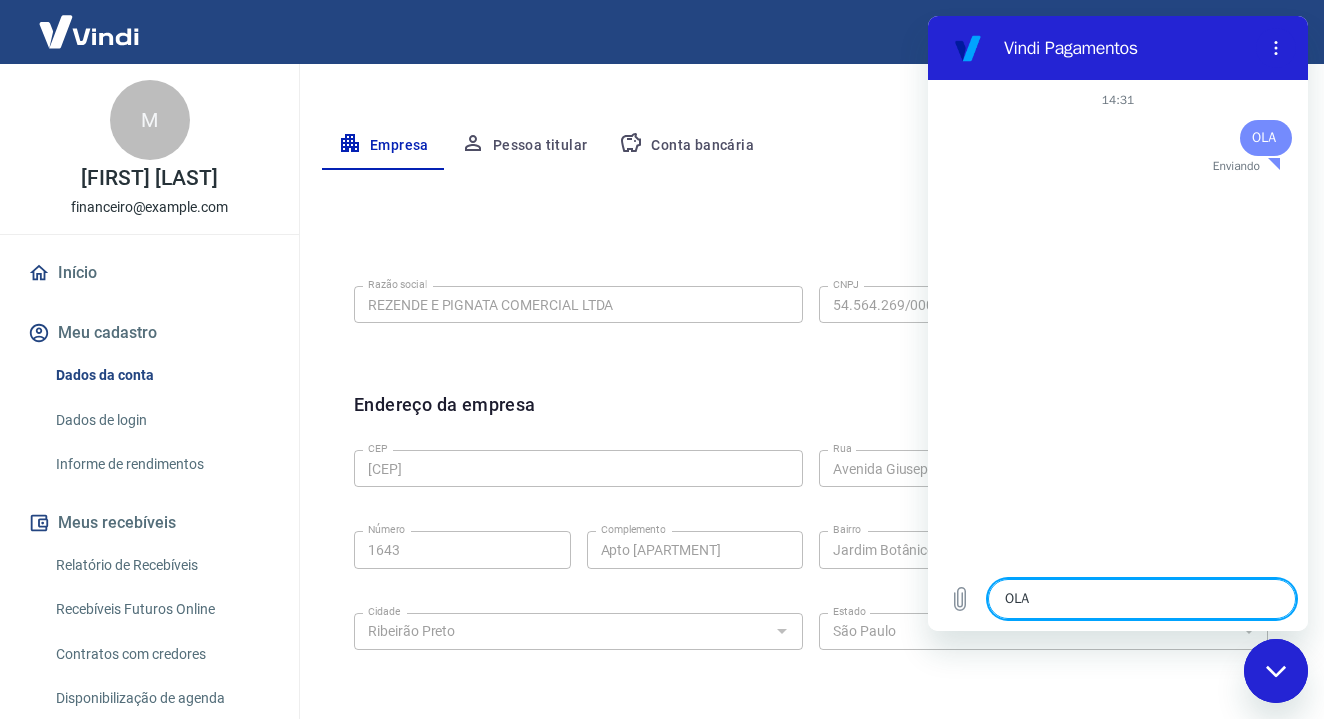type 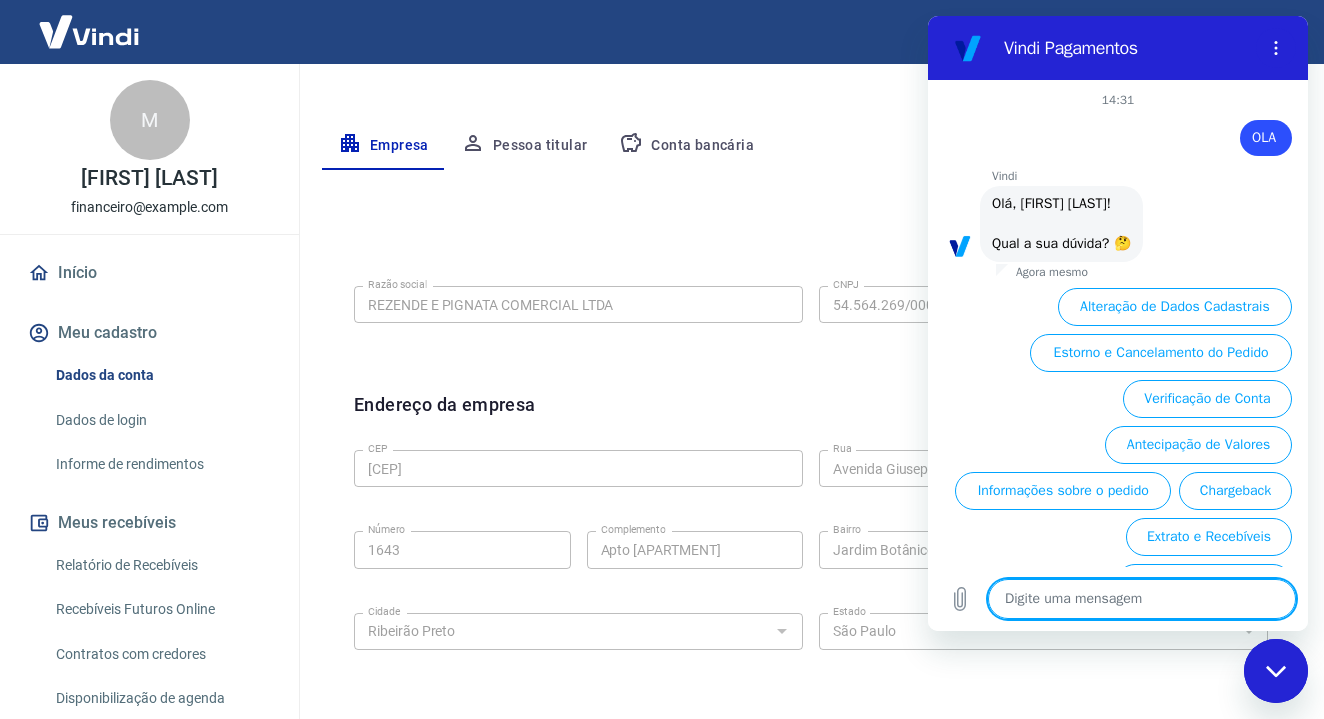 scroll, scrollTop: 86, scrollLeft: 0, axis: vertical 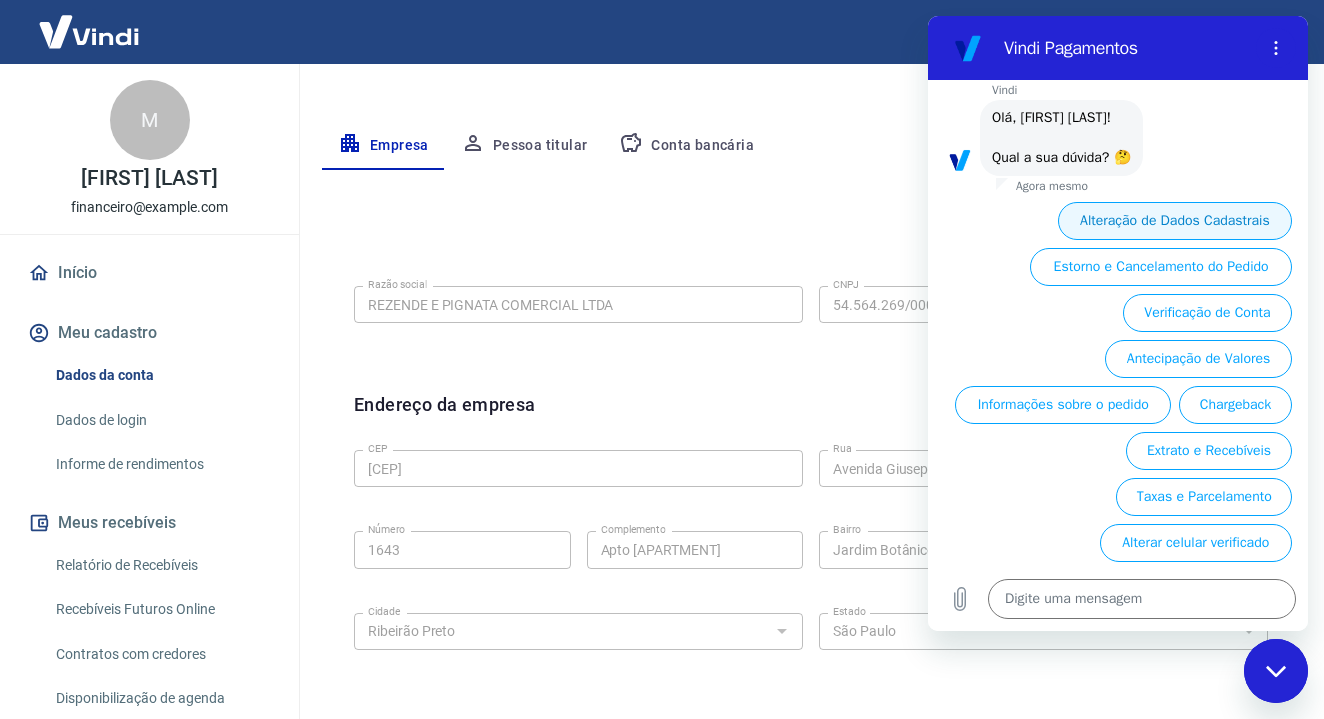 click on "Alteração de Dados Cadastrais" at bounding box center (1175, 221) 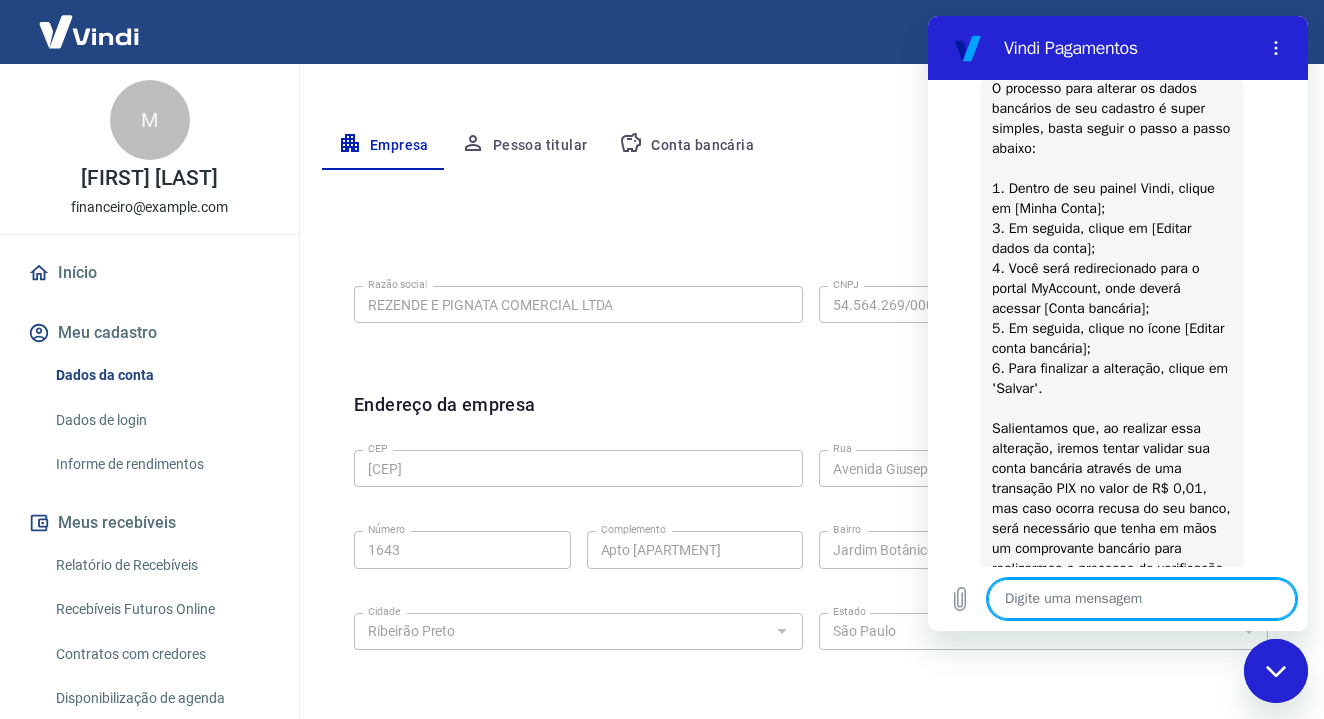 scroll, scrollTop: 476, scrollLeft: 0, axis: vertical 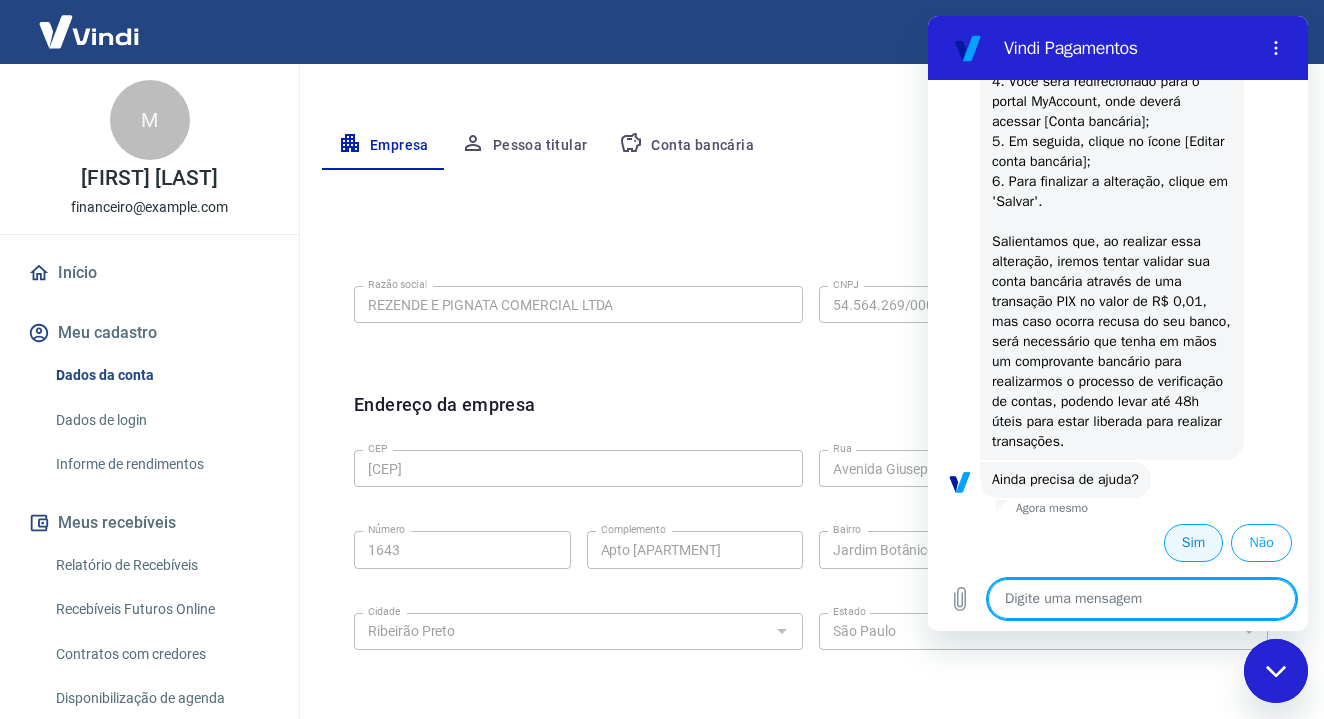 click on "Sim" at bounding box center [1193, 543] 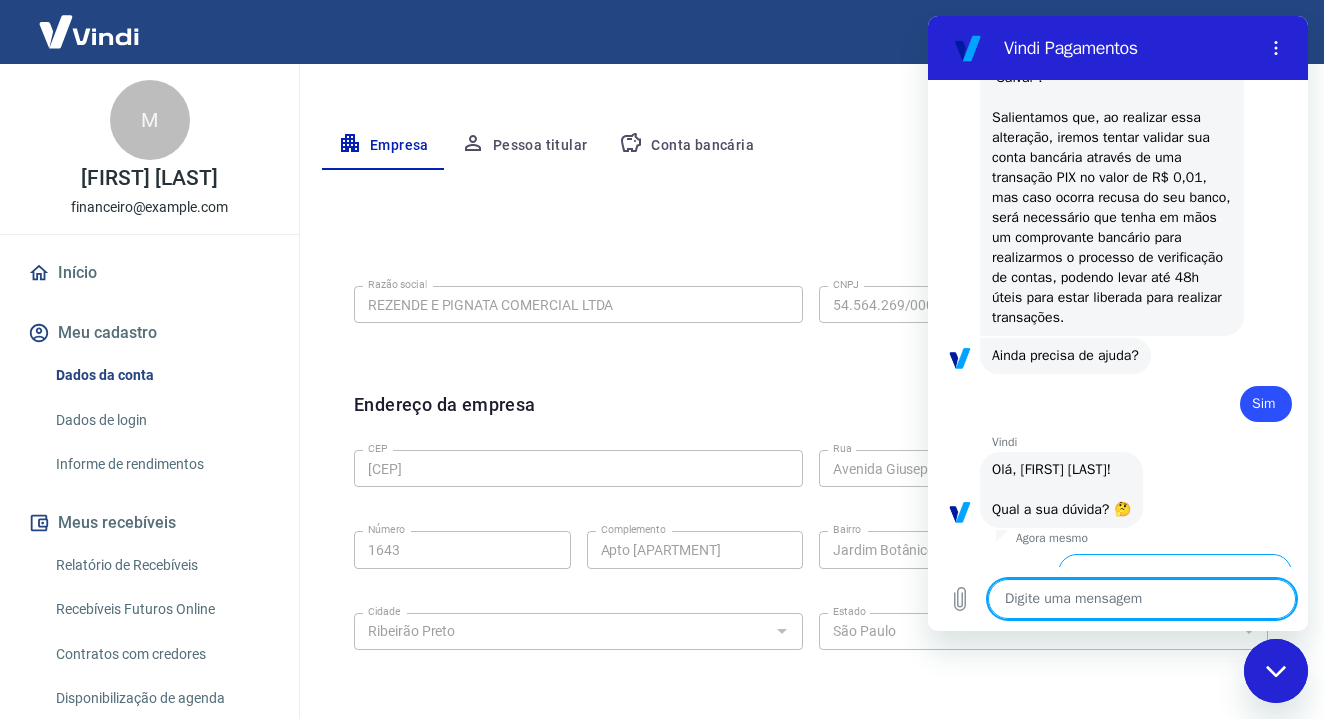 scroll, scrollTop: 952, scrollLeft: 0, axis: vertical 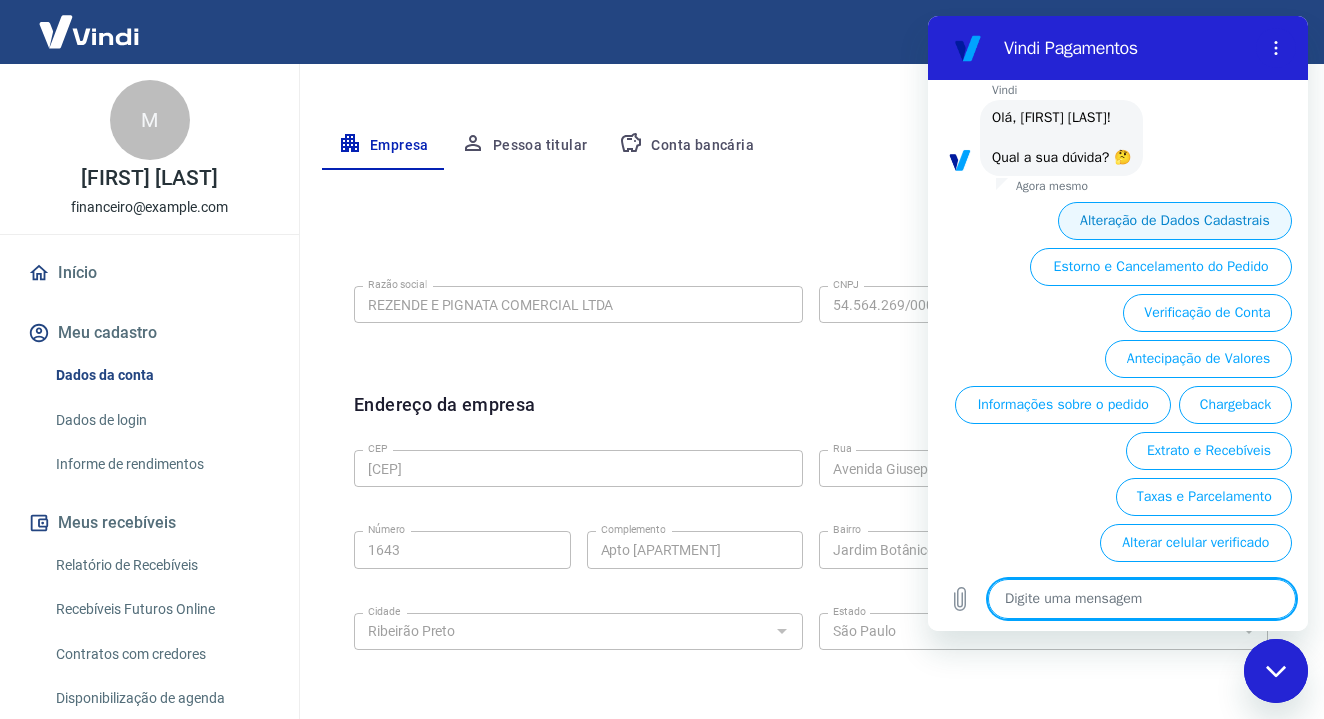click on "Alteração de Dados Cadastrais" at bounding box center [1175, 221] 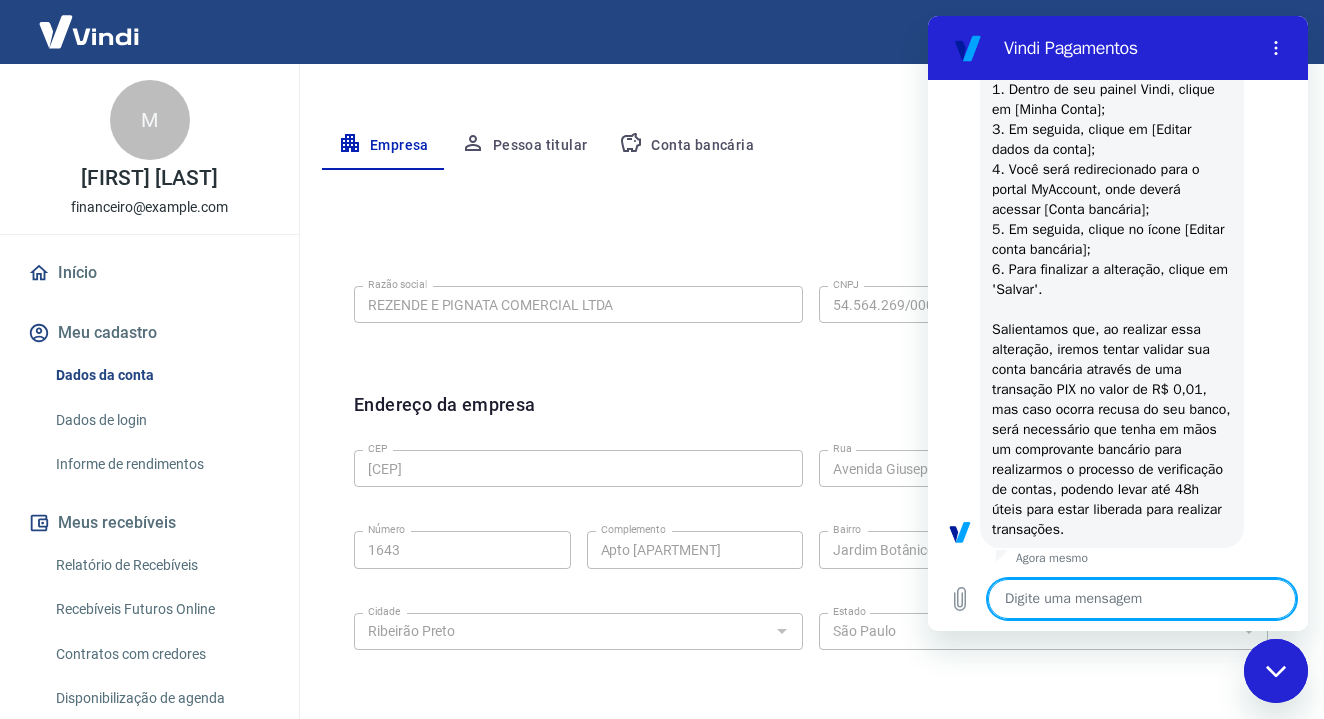 type on "x" 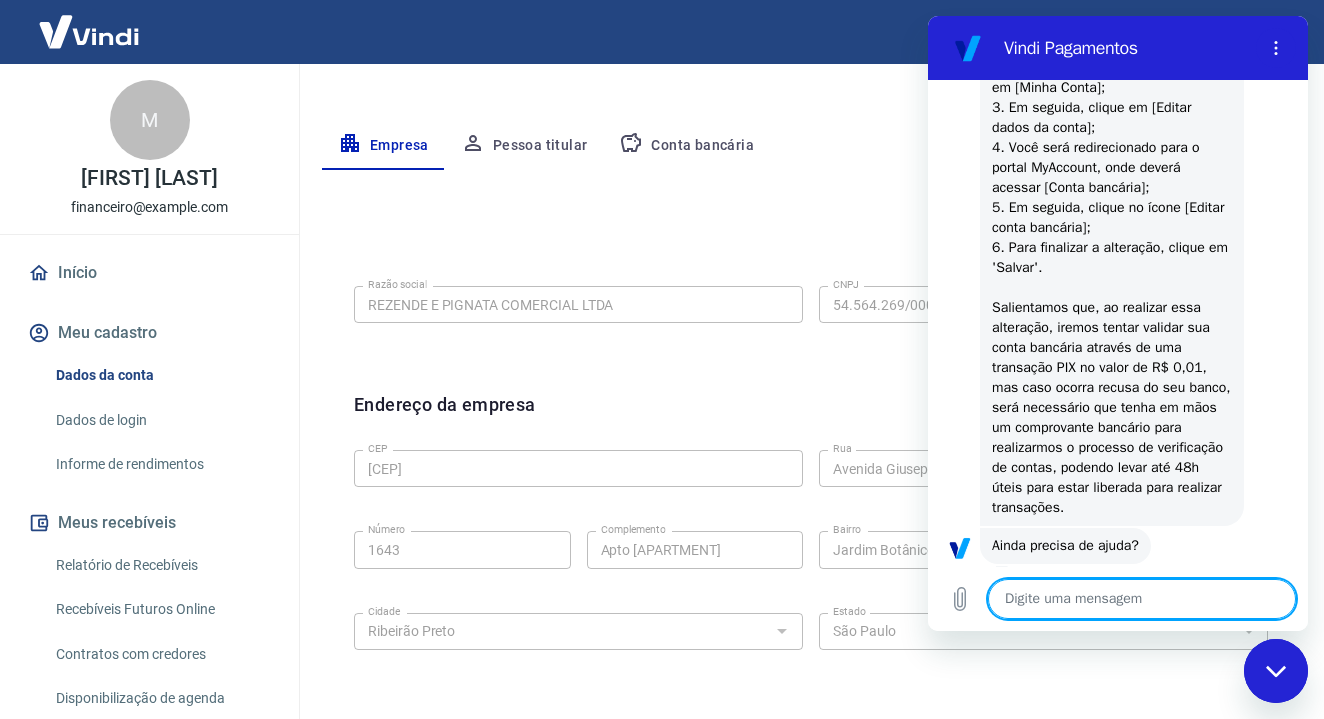 scroll, scrollTop: 1342, scrollLeft: 0, axis: vertical 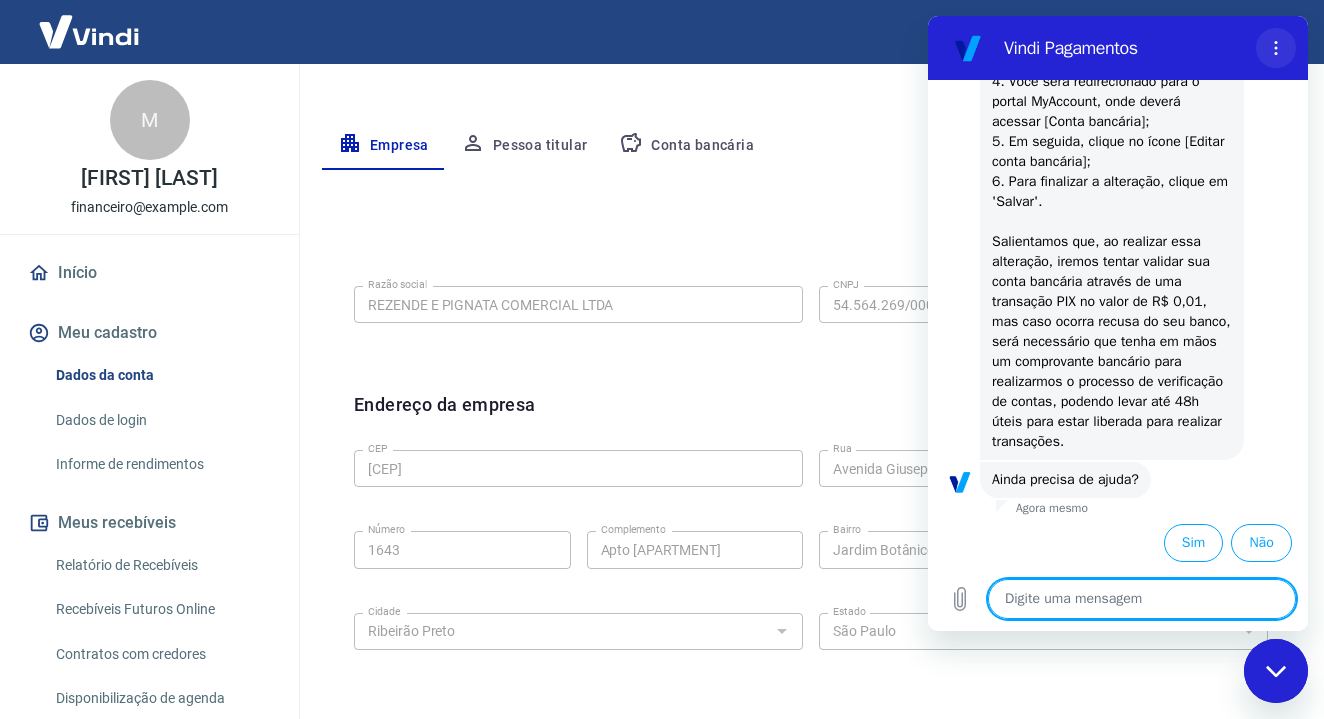 click 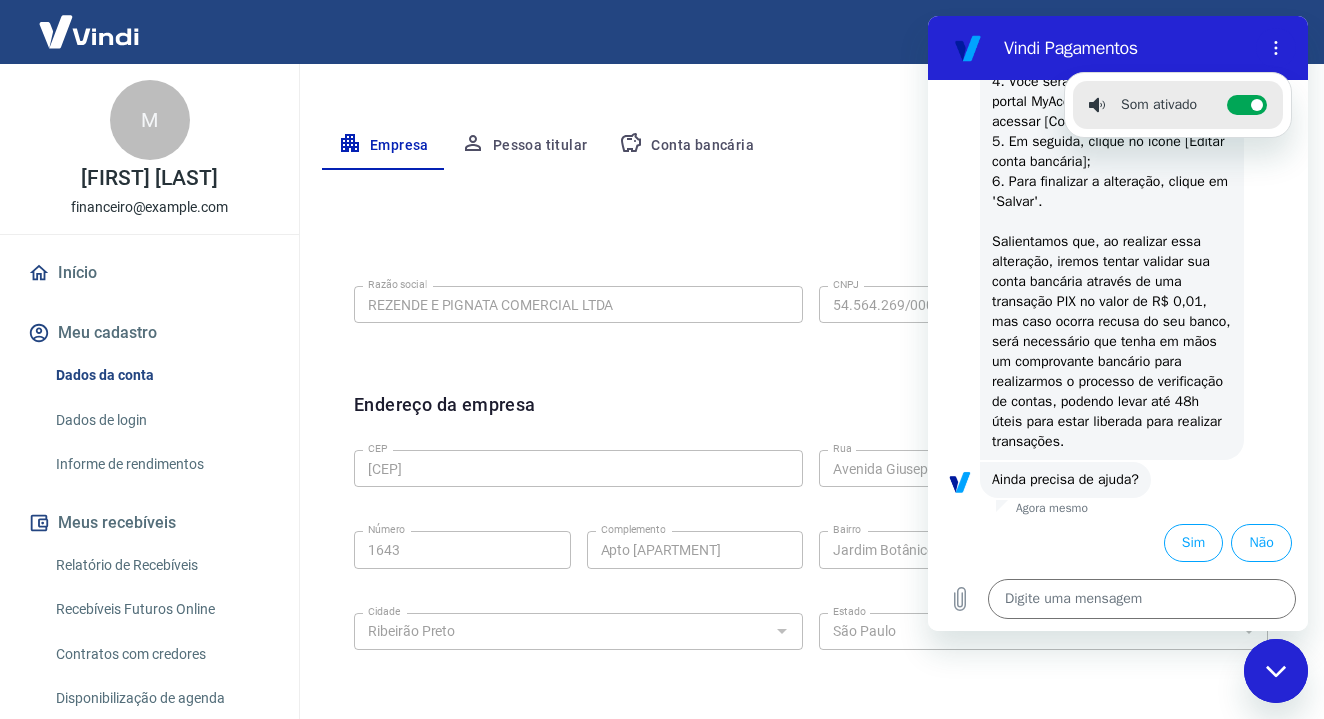 click on "Editar razão social Razão social REZENDE E PIGNATA COMERCIAL LTDA Razão social CNPJ 54.564.269/0001-20 CNPJ Endereço da empresa Editar endereço CEP [CEP] CEP Rua Avenida Giuseppe Cilento Rua Número [NUMBER] Número Complemento Apto [APARTMENT] Complemento Bairro Jardim Botânico Bairro Cidade Ribeirão Preto Cidade Estado Acre Alagoas Amapá Amazonas Bahia Ceará Distrito Federal Espírito Santo Goiás Maranhão Mato Grosso Mato Grosso do Sul Minas Gerais Pará Paraíba Paraná Pernambuco Piauí Rio de Janeiro Rio Grande do Norte Rio Grande do Sul Rondônia Roraima Santa Catarina São Paulo Sergipe Tocantins Estado Dados da empresa Editar dados da empresa Nome fantasia REZENDE E PIGNATA COMERCIAL LTDA Nome fantasia Data de abertura da empresa [DATE] Data de abertura da empresa Tipo de telefone Residencial Comercial Tipo de telefone Telefone ([DDD]) [PHONE] Telefone" at bounding box center (811, 582) 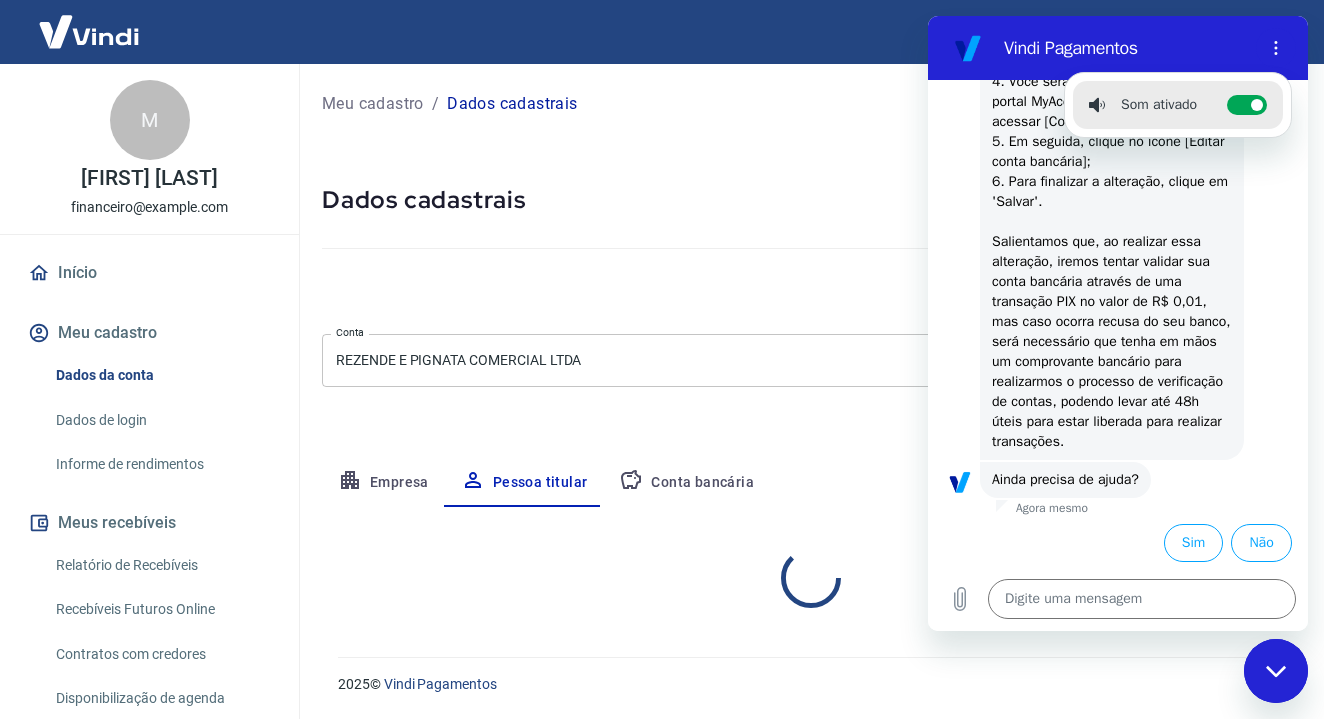 scroll, scrollTop: 0, scrollLeft: 0, axis: both 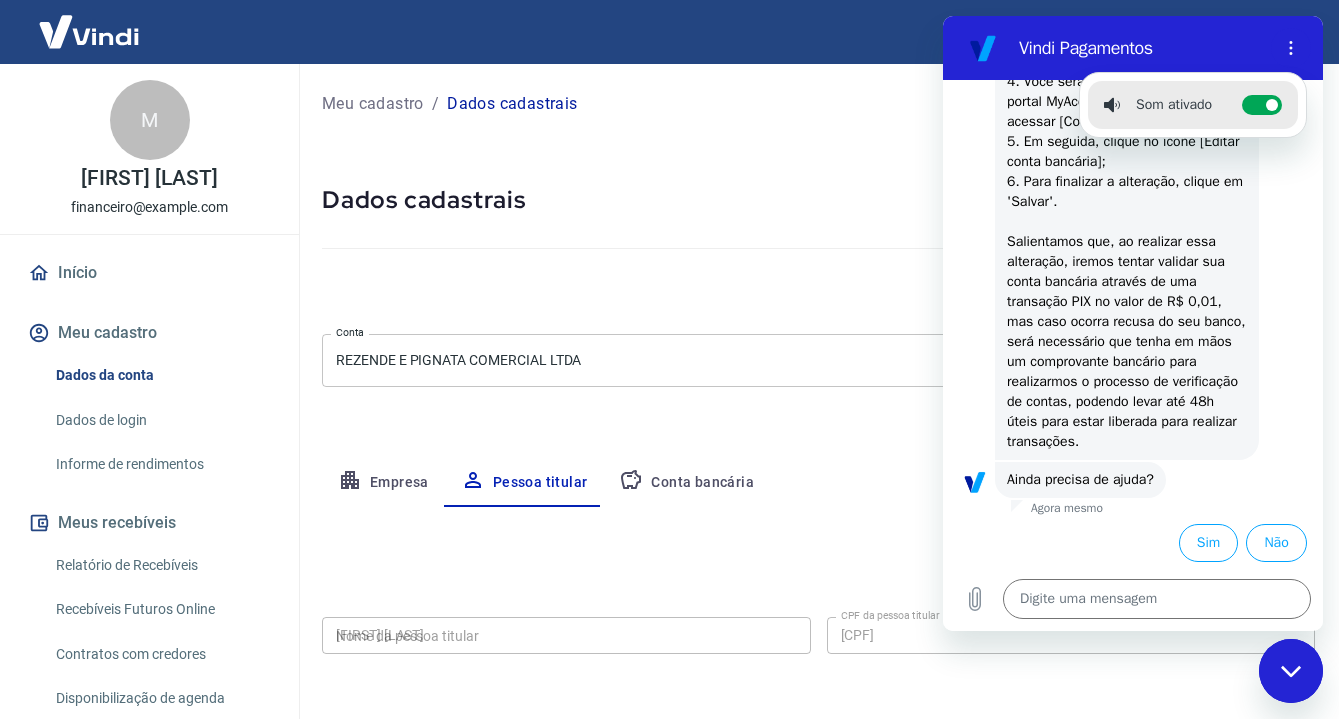 type on "[CPF]" 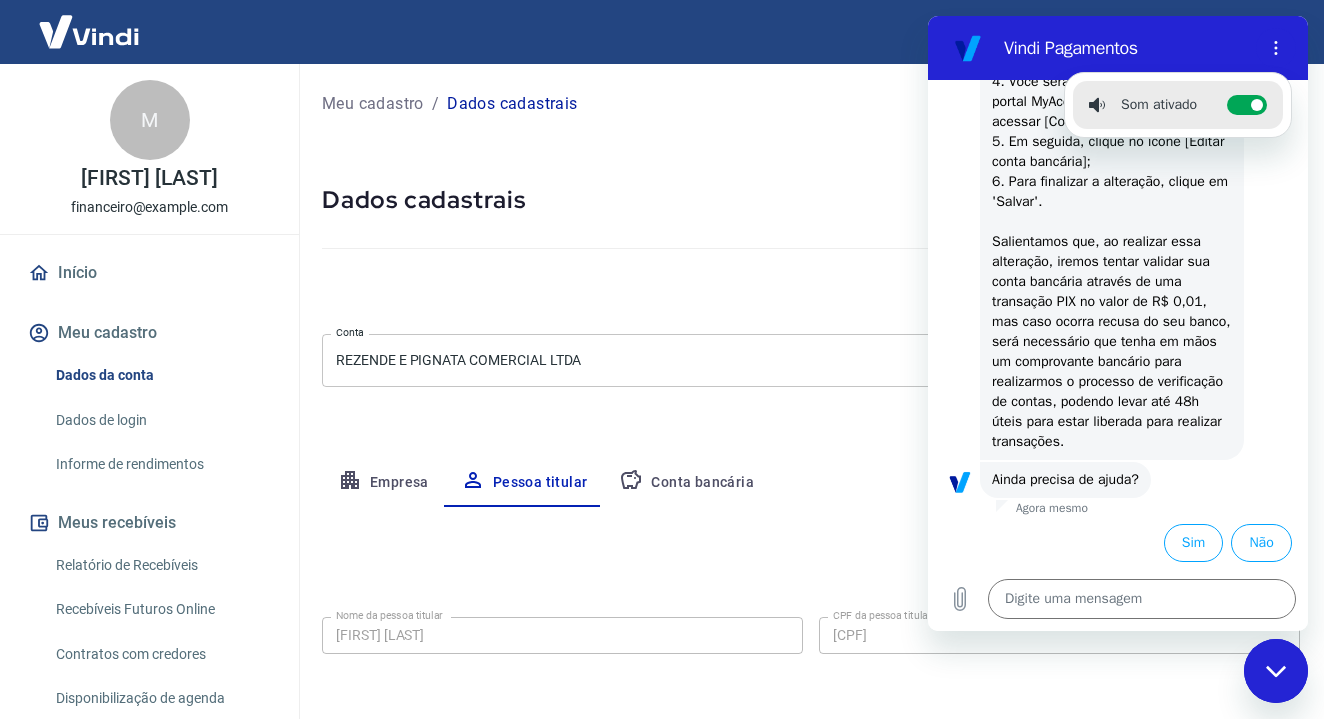 click 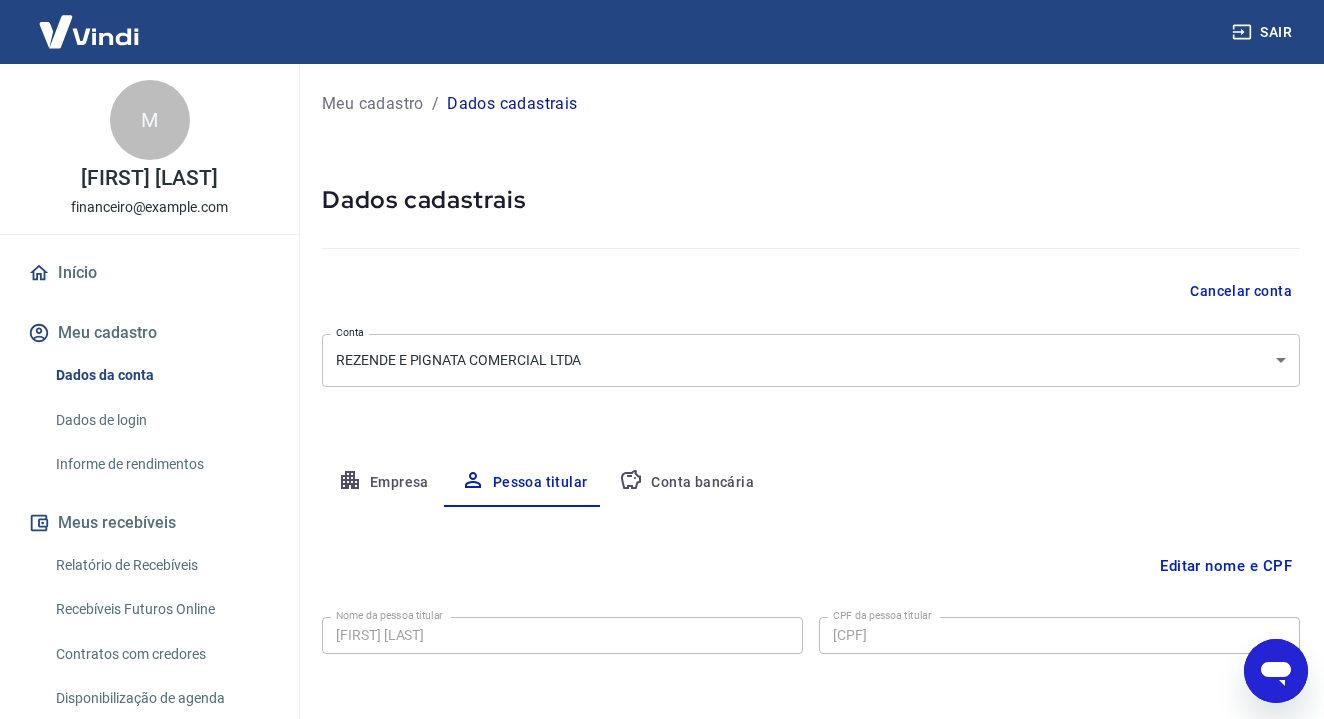 click 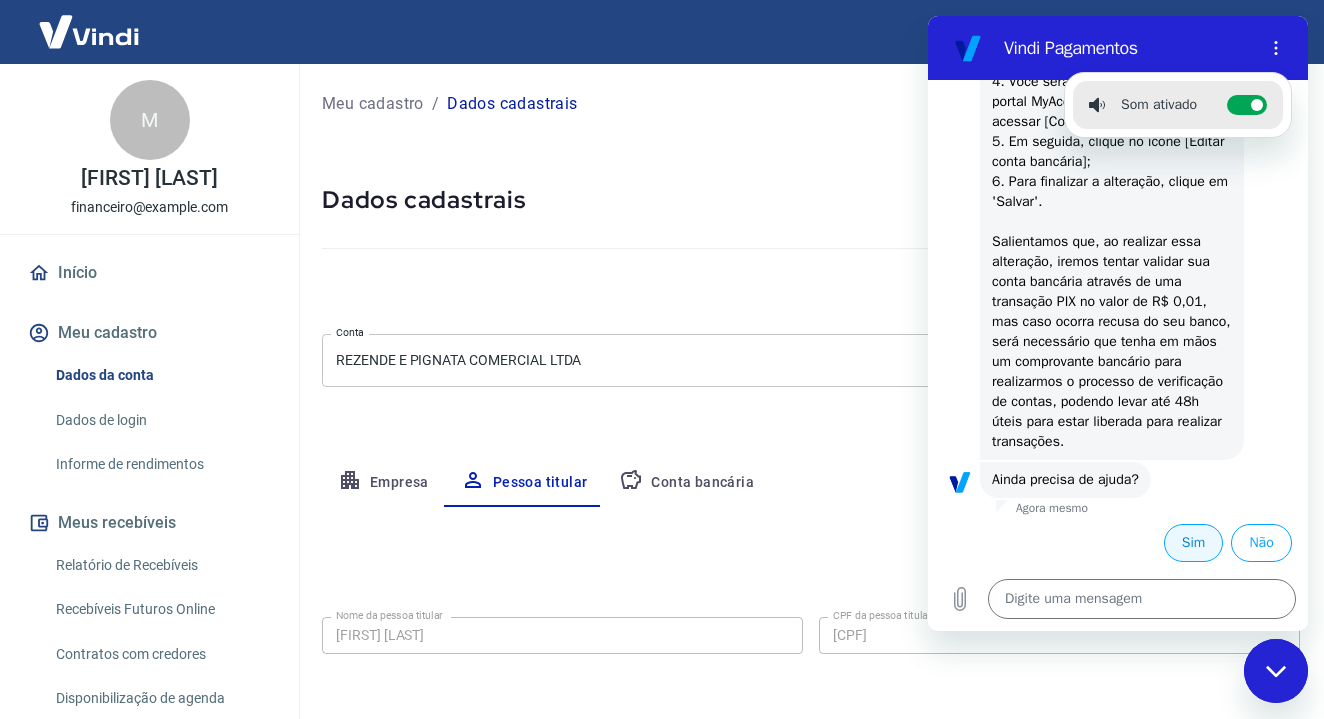 click on "Sim" at bounding box center [1193, 543] 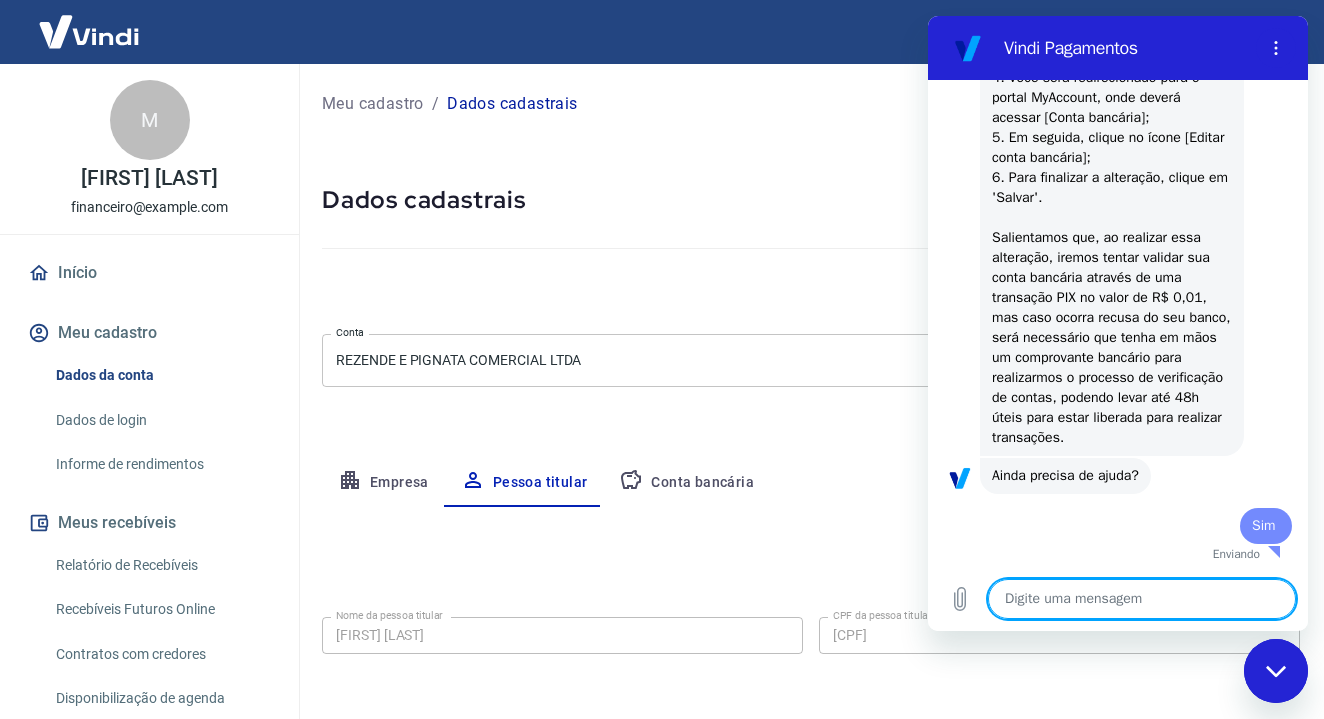 scroll, scrollTop: 1344, scrollLeft: 0, axis: vertical 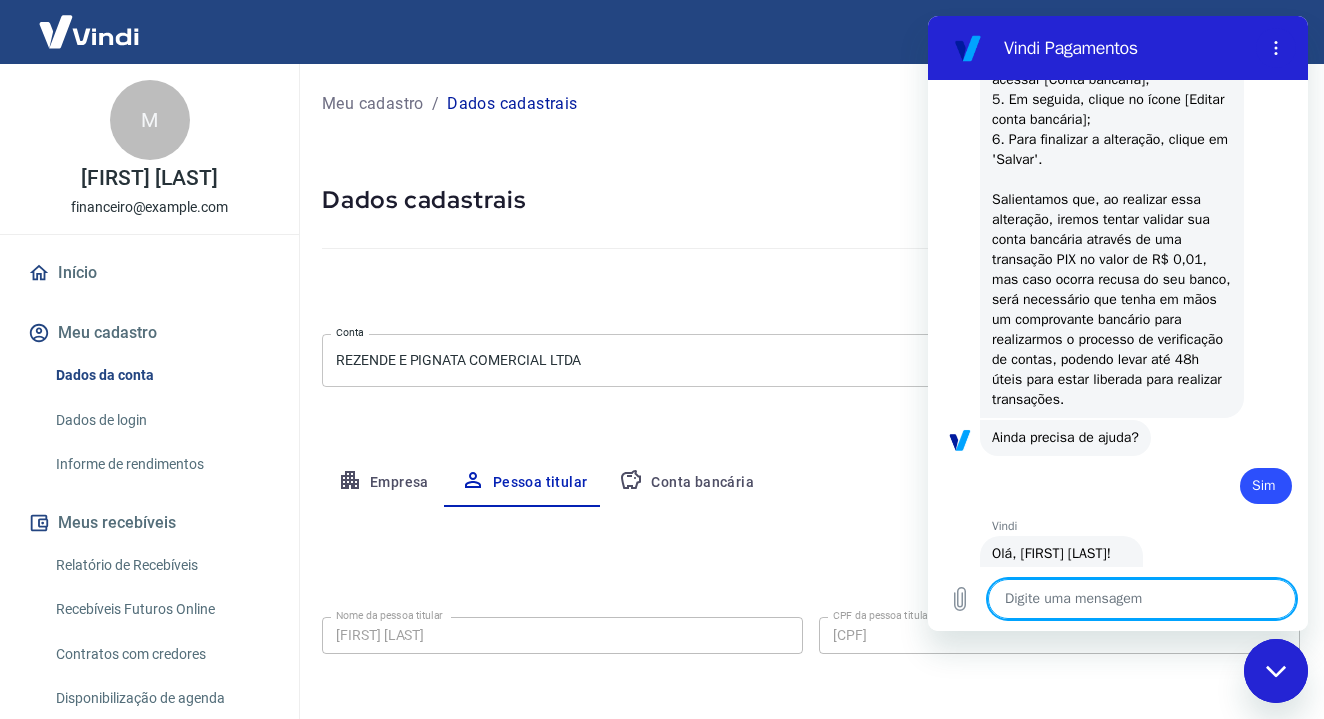 type on "x" 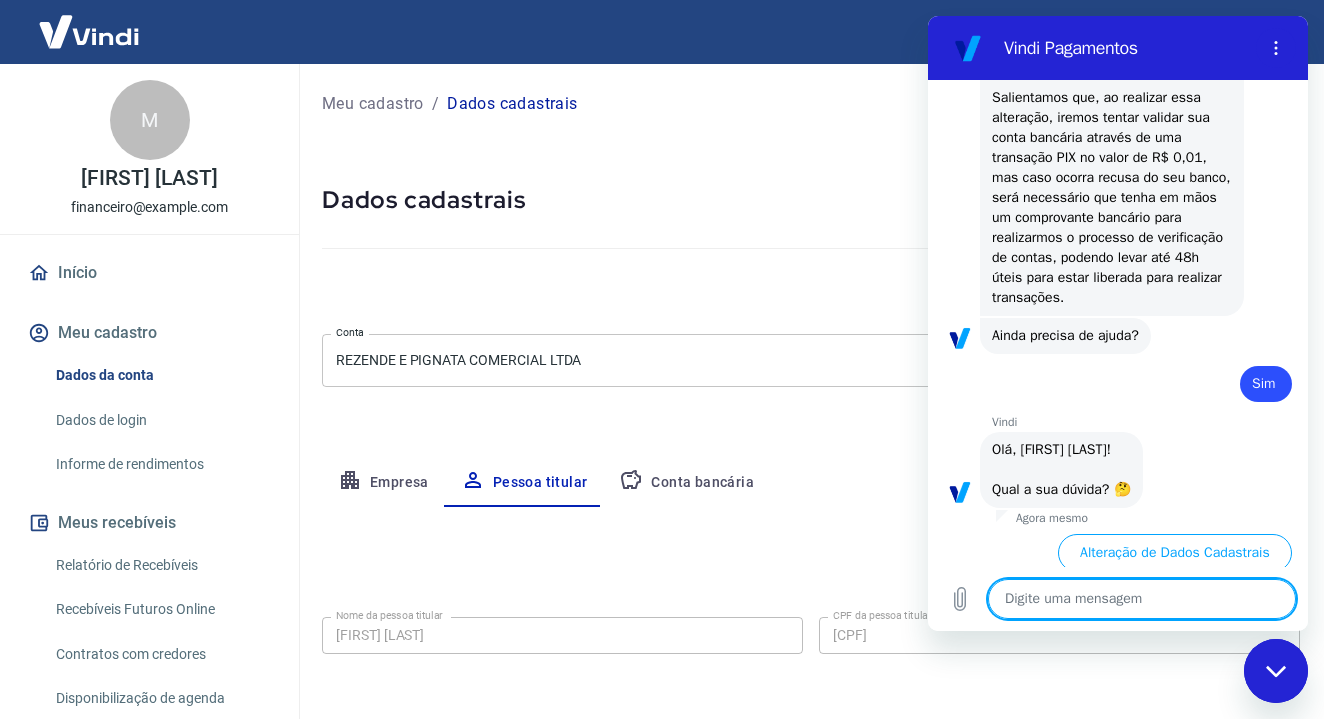 scroll, scrollTop: 1818, scrollLeft: 0, axis: vertical 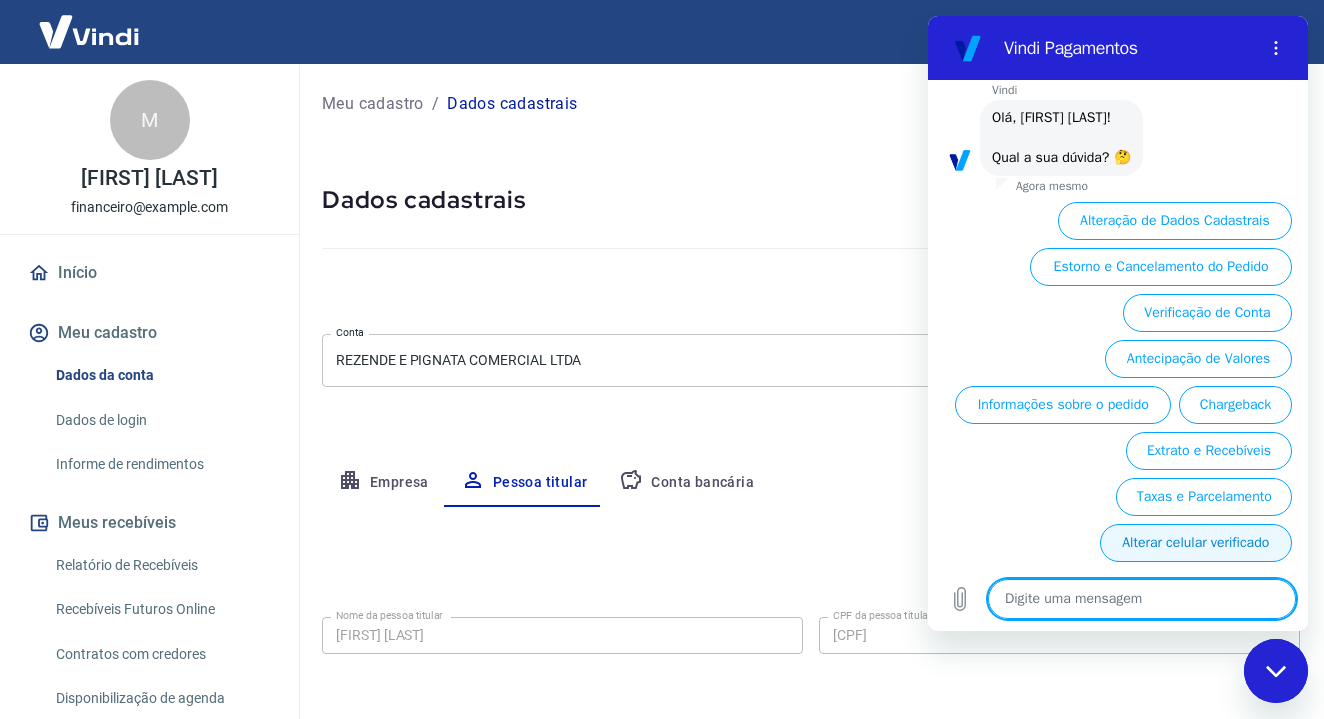 type on "h" 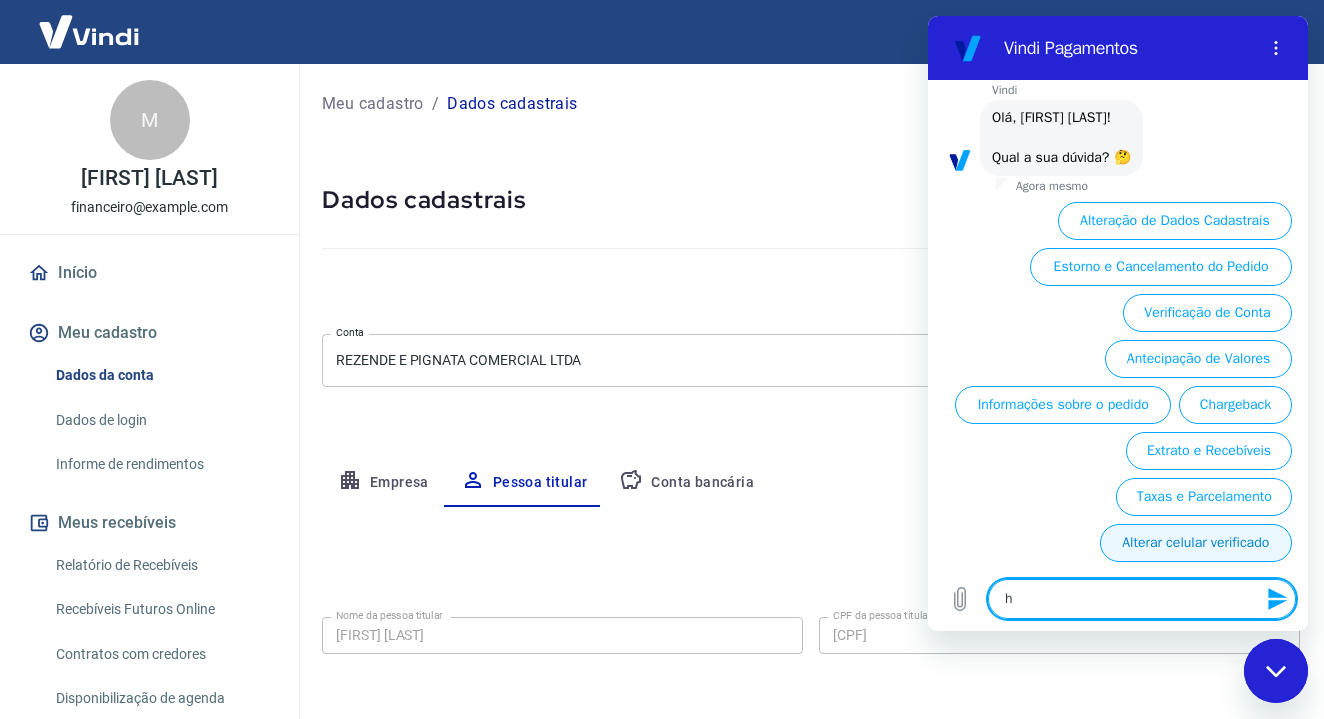 type on "hu" 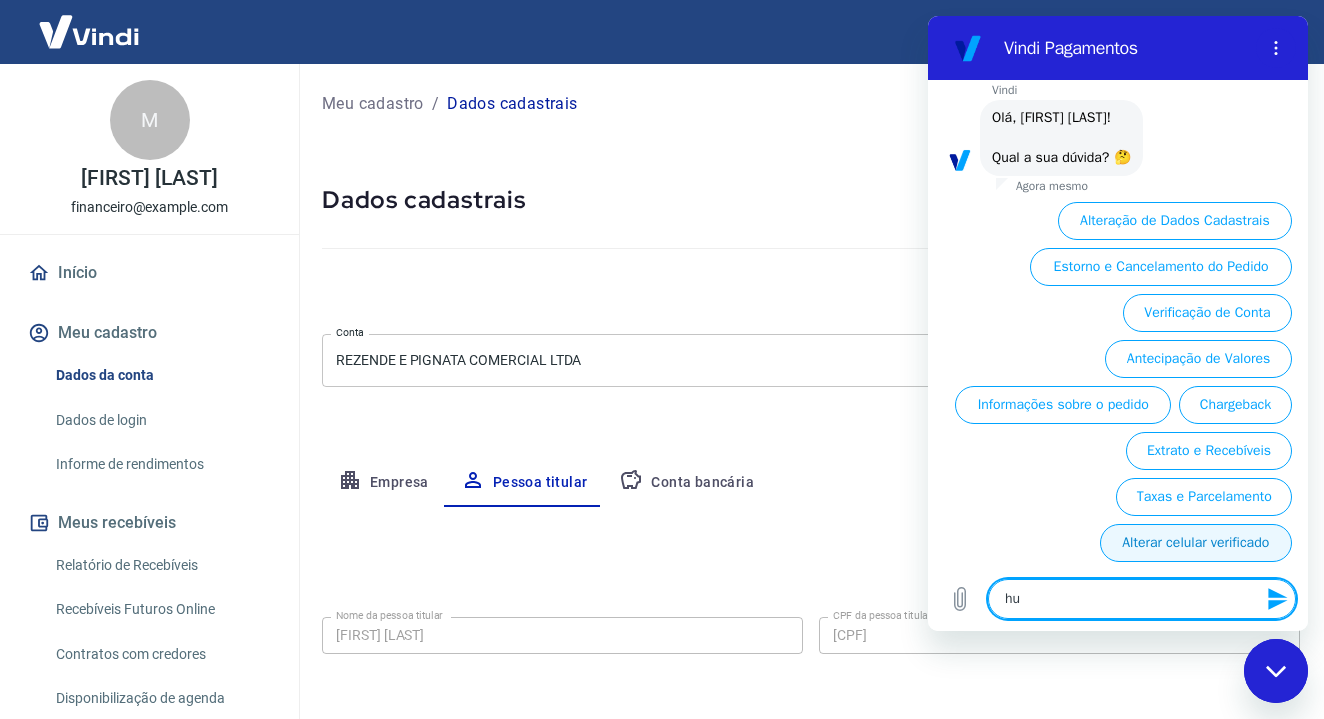 type on "hum" 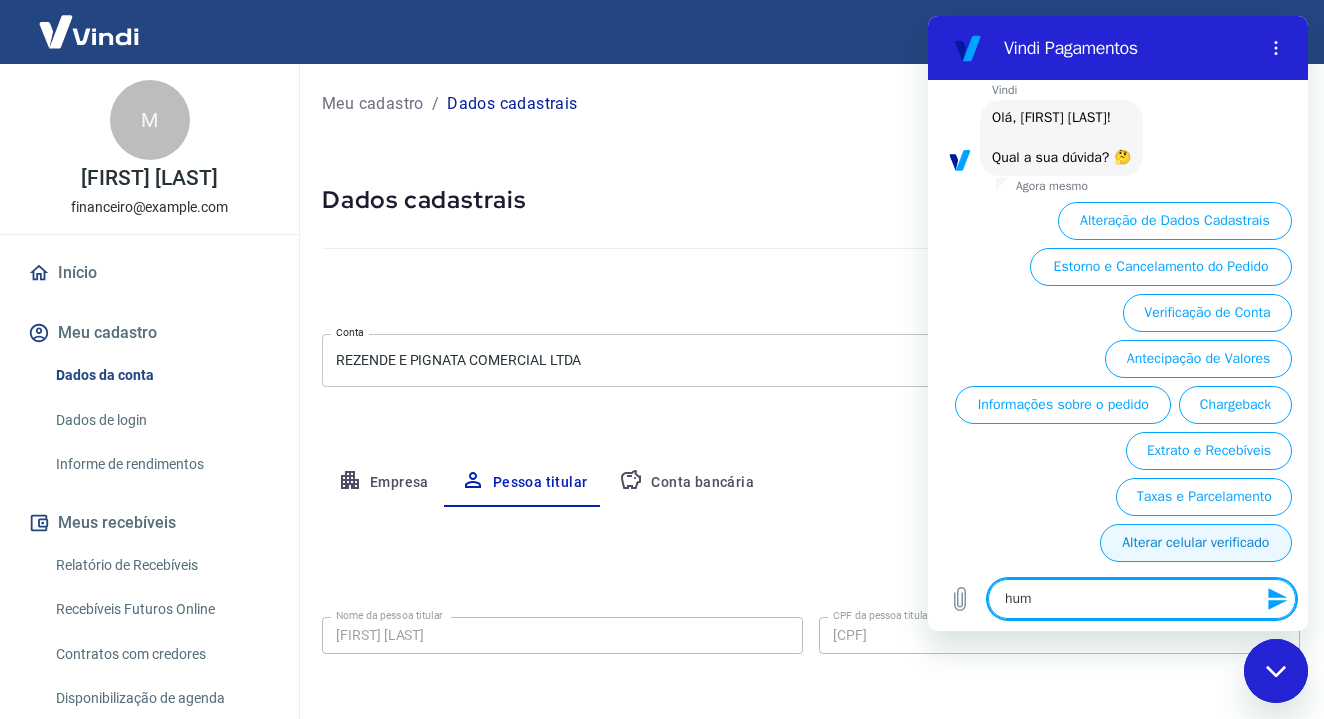 type on "humano" 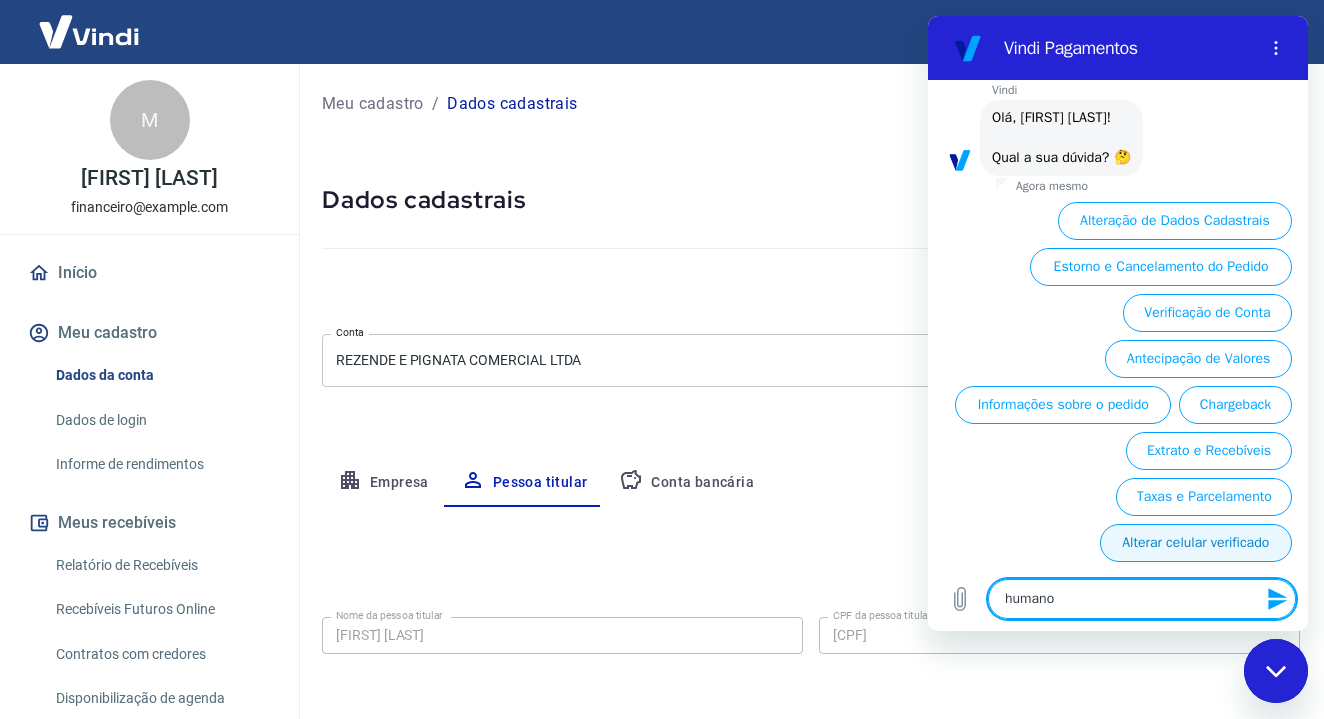 type on "x" 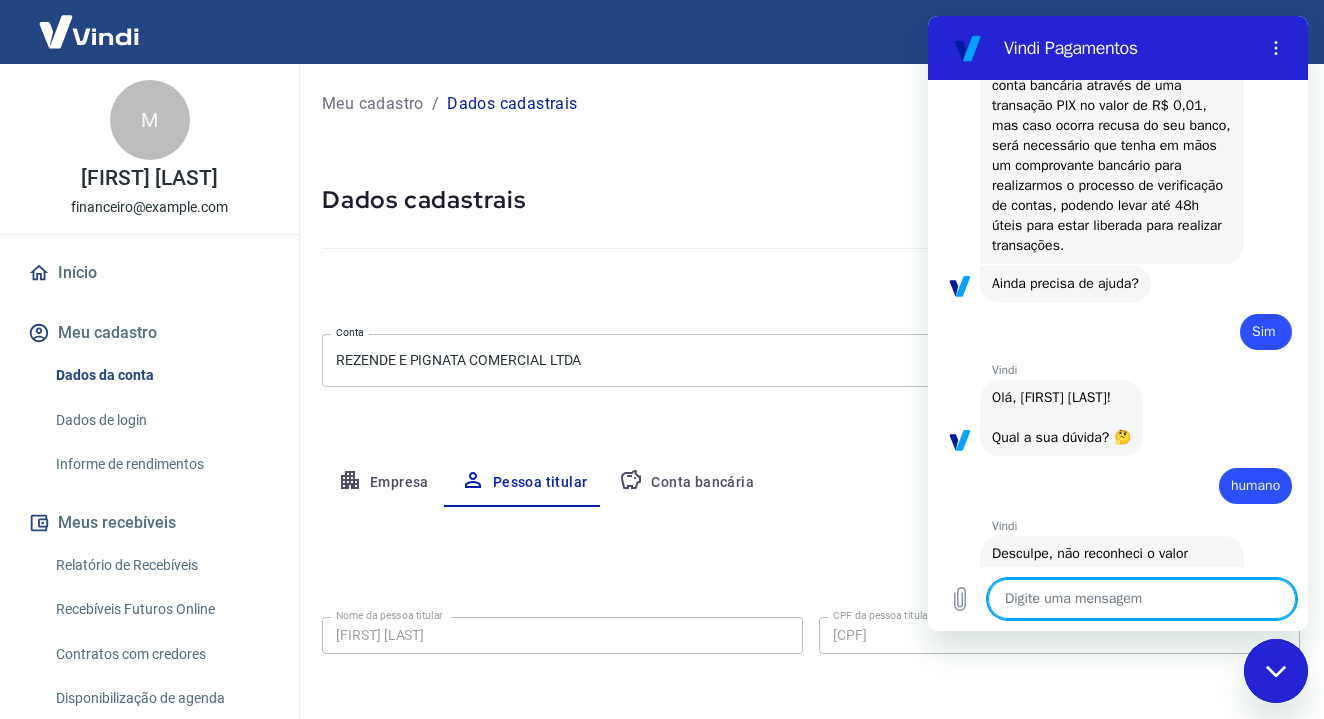 type on "x" 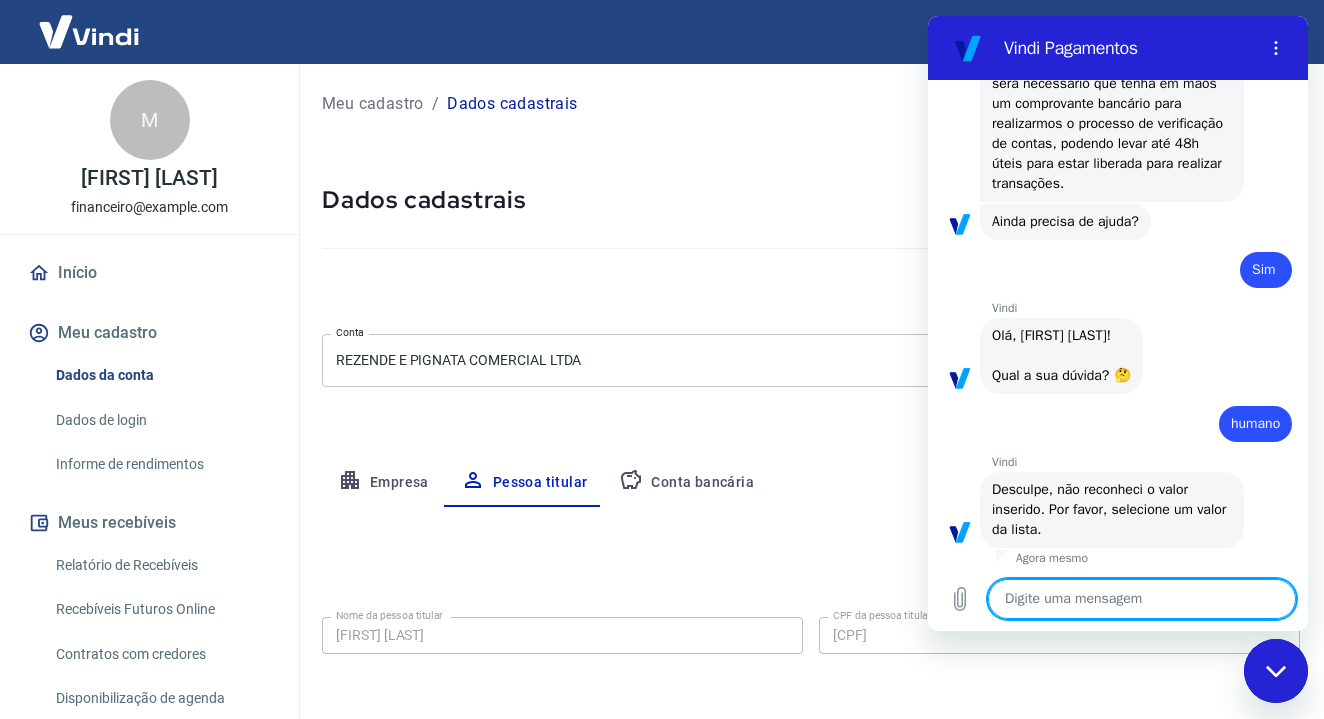 scroll, scrollTop: 1604, scrollLeft: 0, axis: vertical 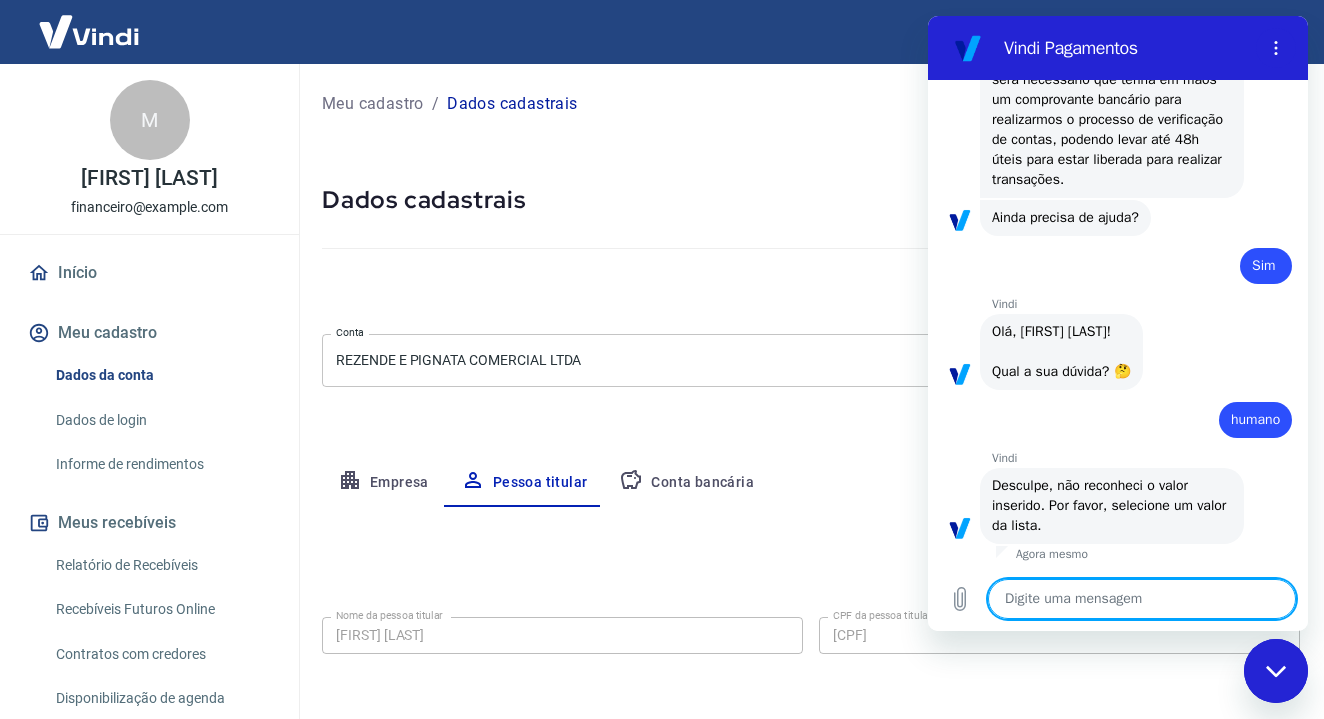 type on "a" 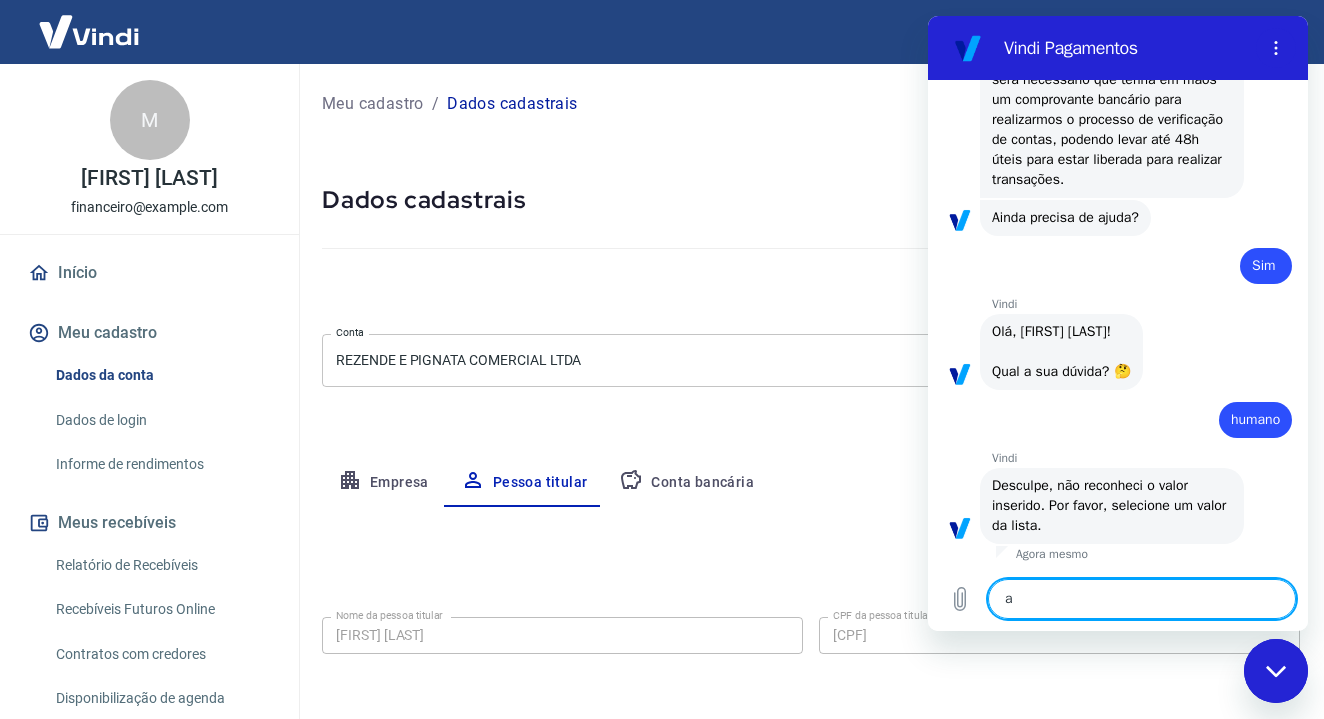 type on "at" 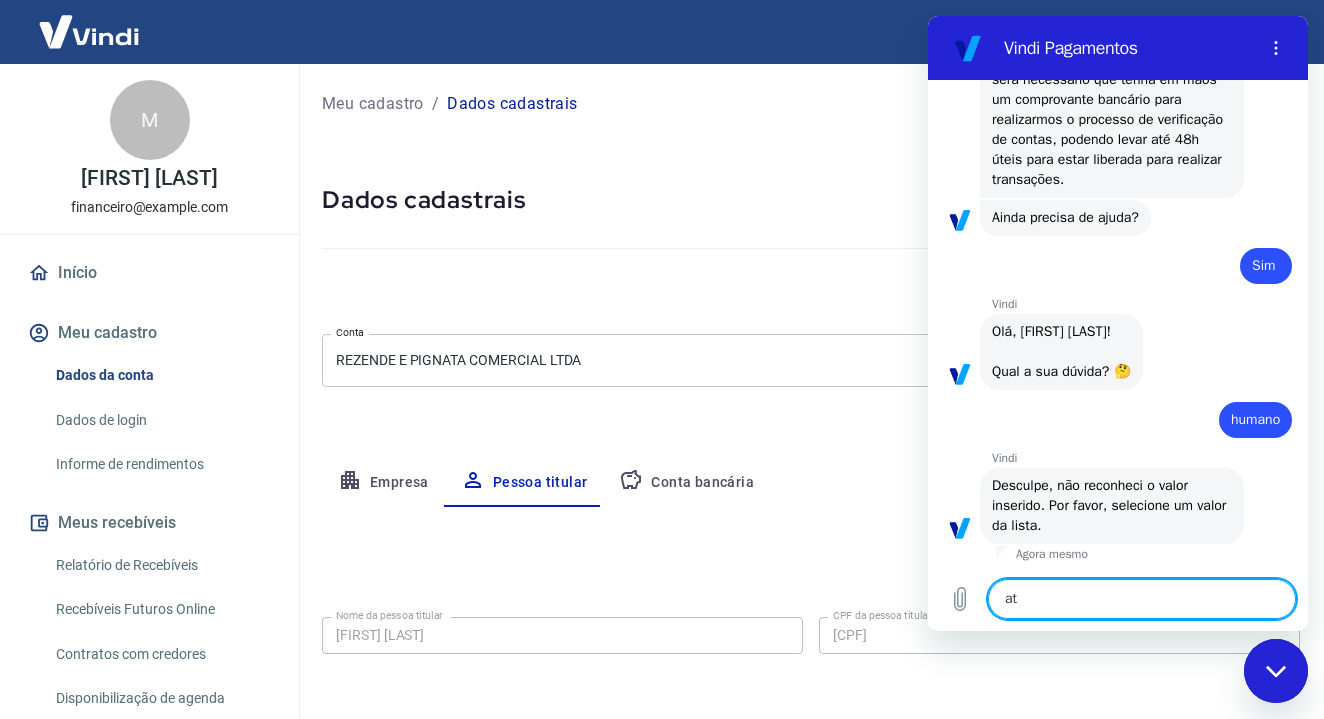 type on "x" 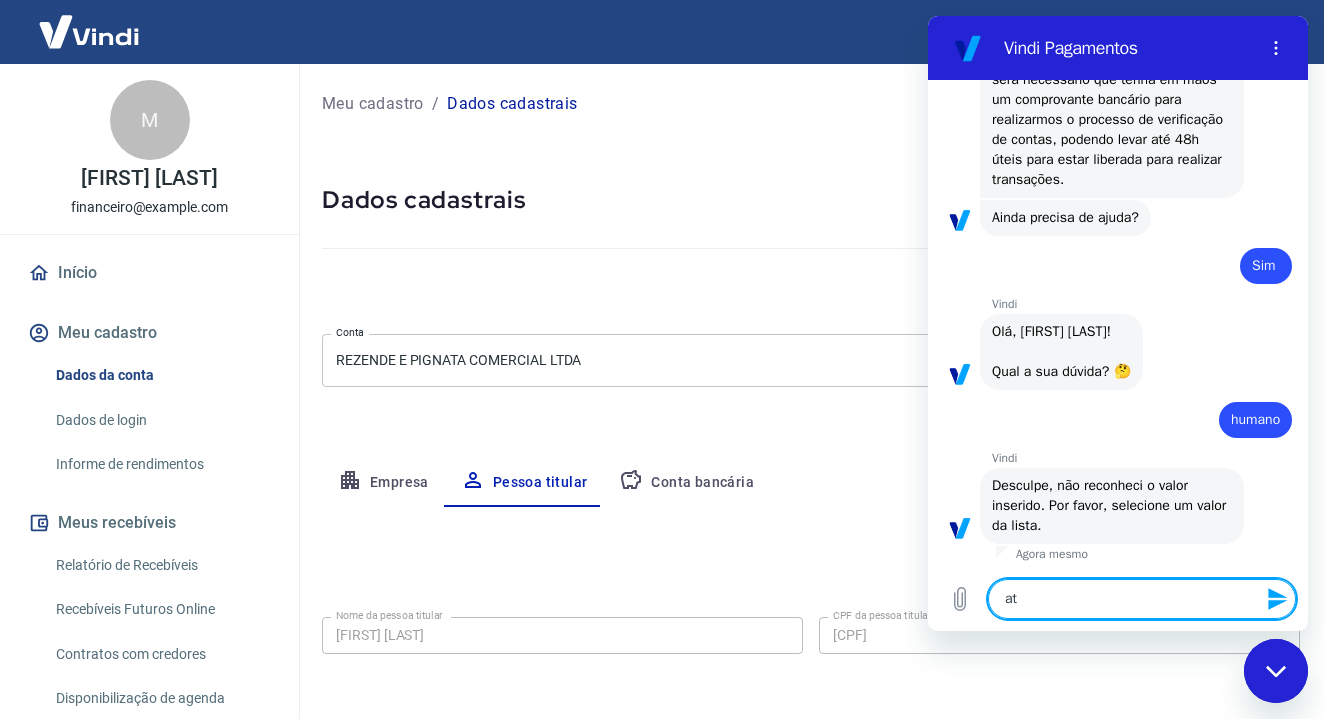 type on "ate" 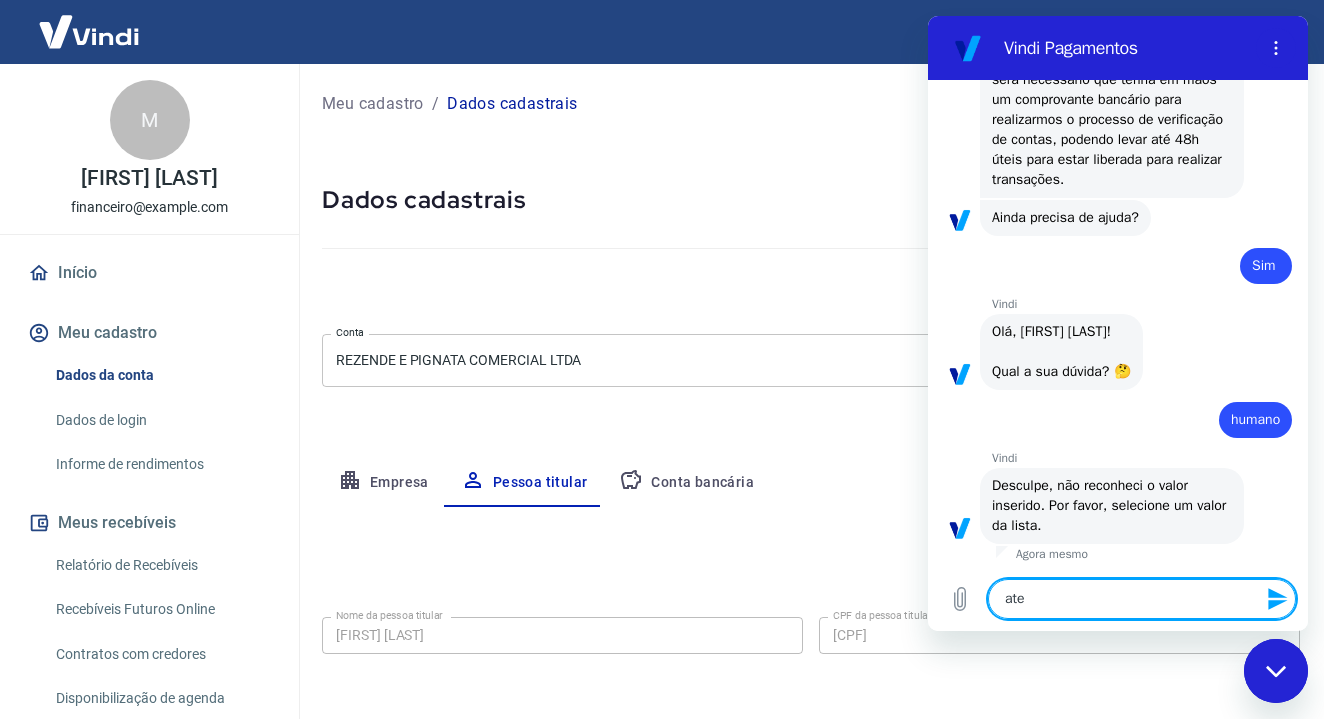 type on "aten" 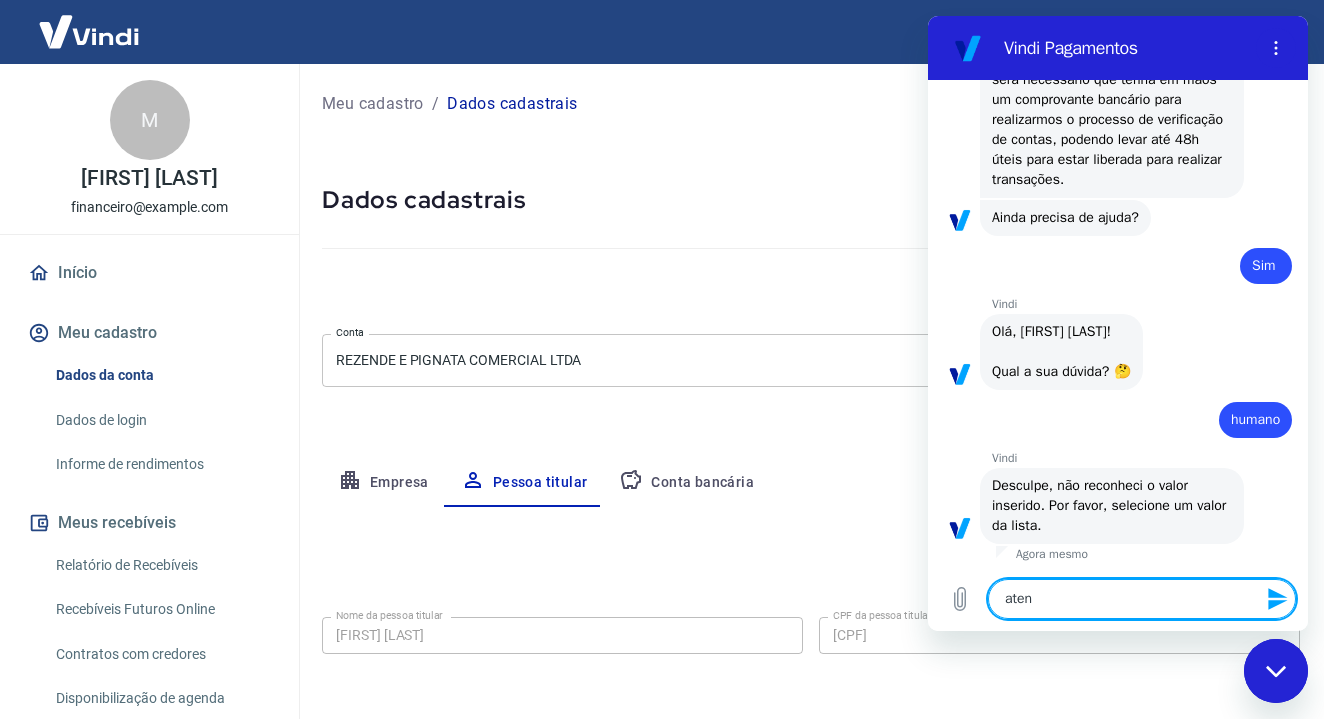 type on "atend" 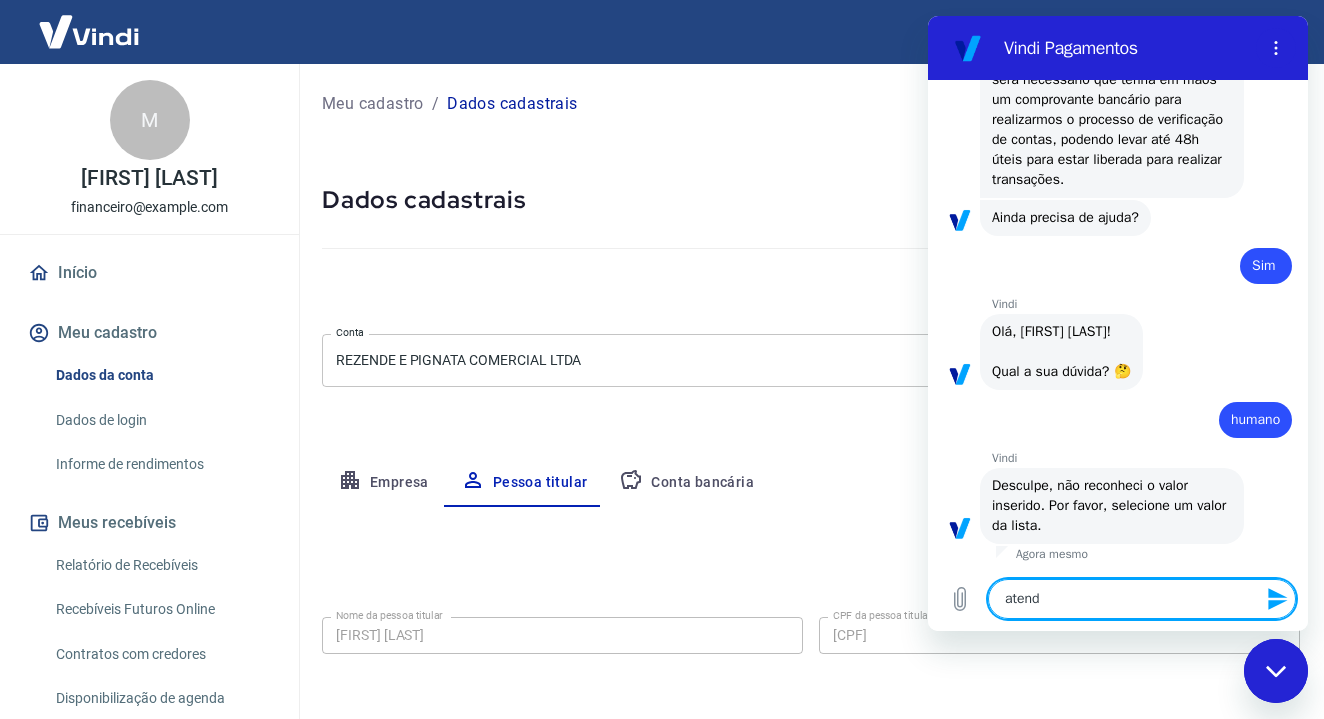 type on "atendi" 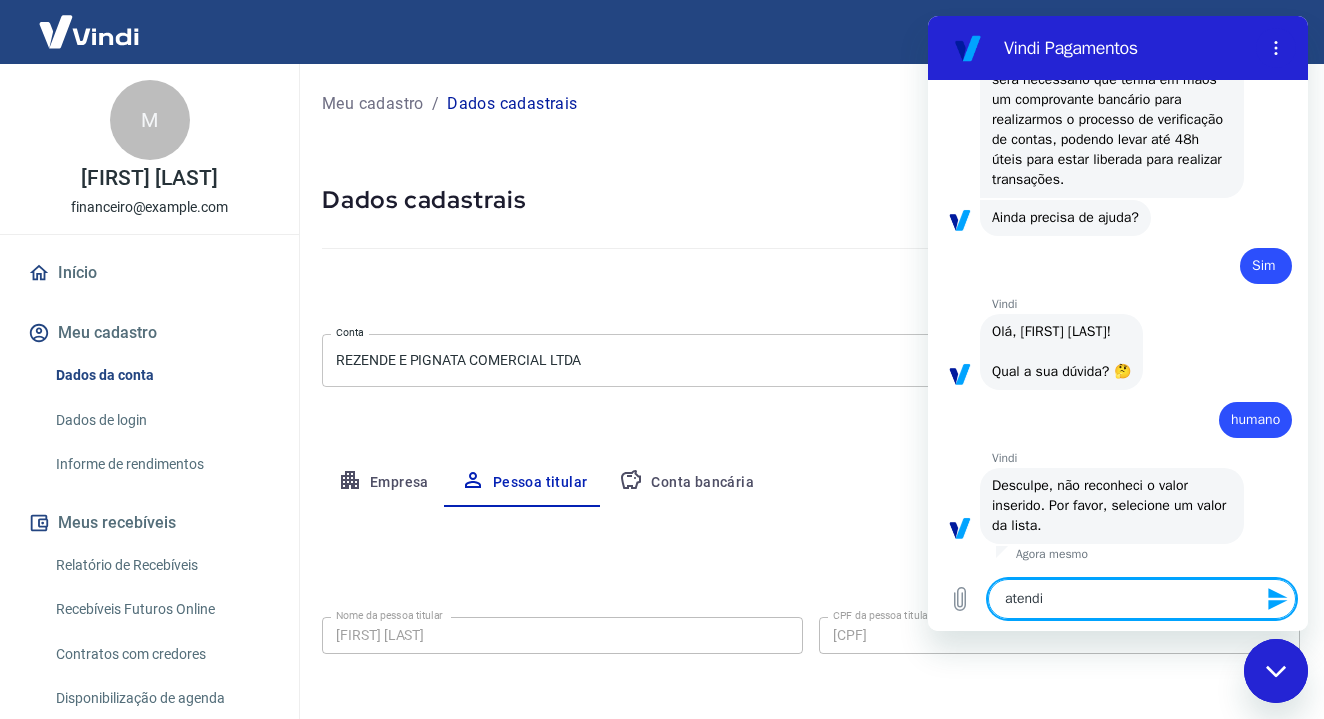 type on "atendim" 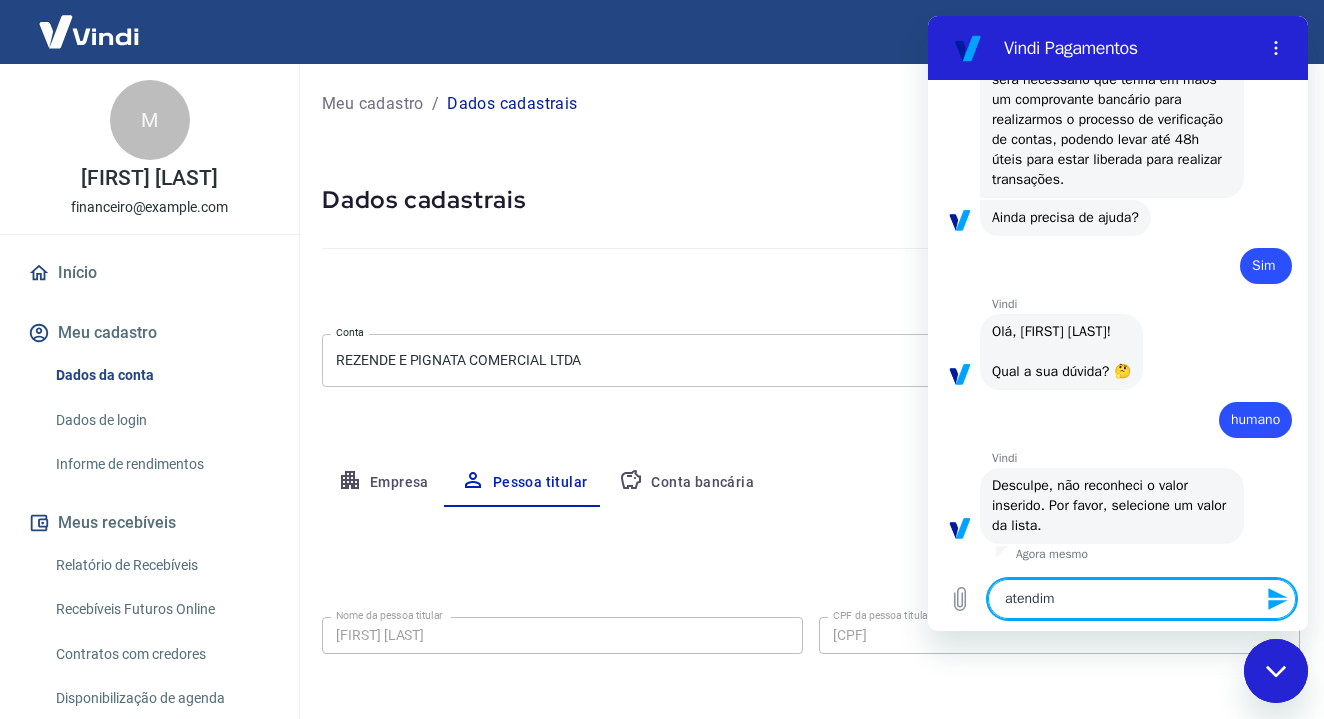 type on "atendime" 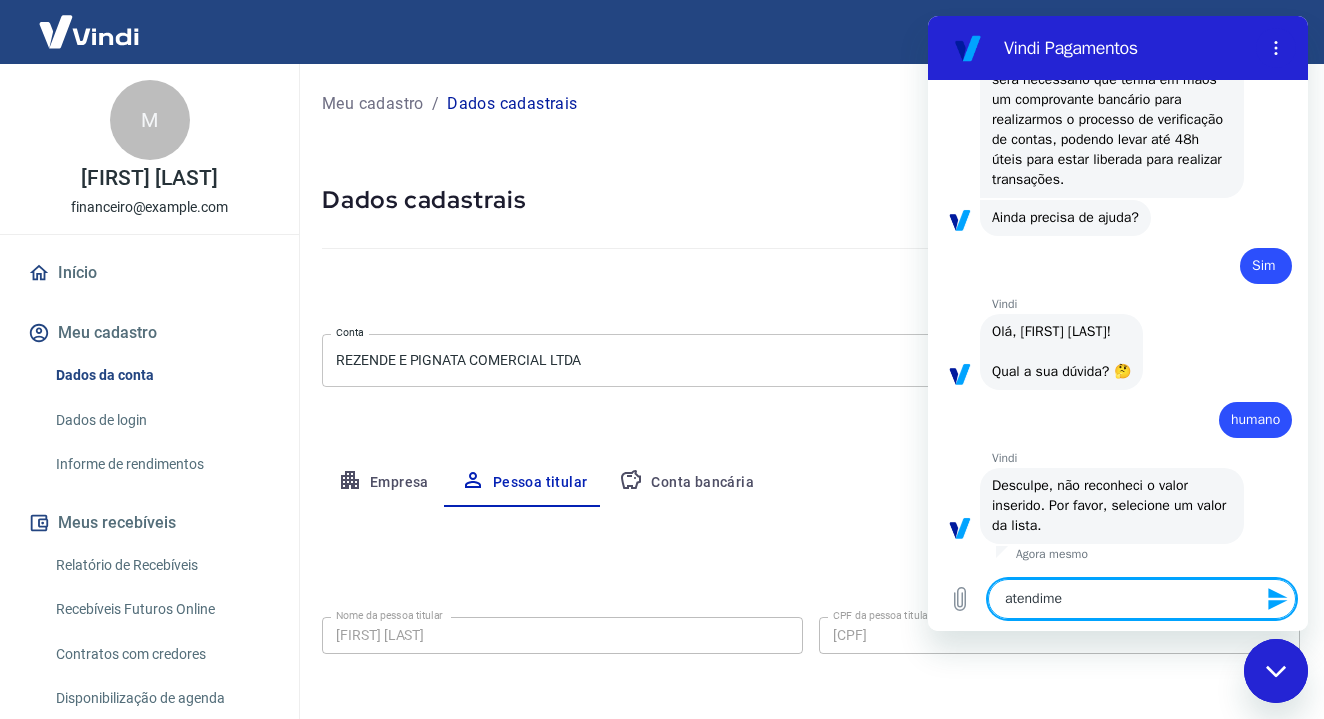 type on "atendimen" 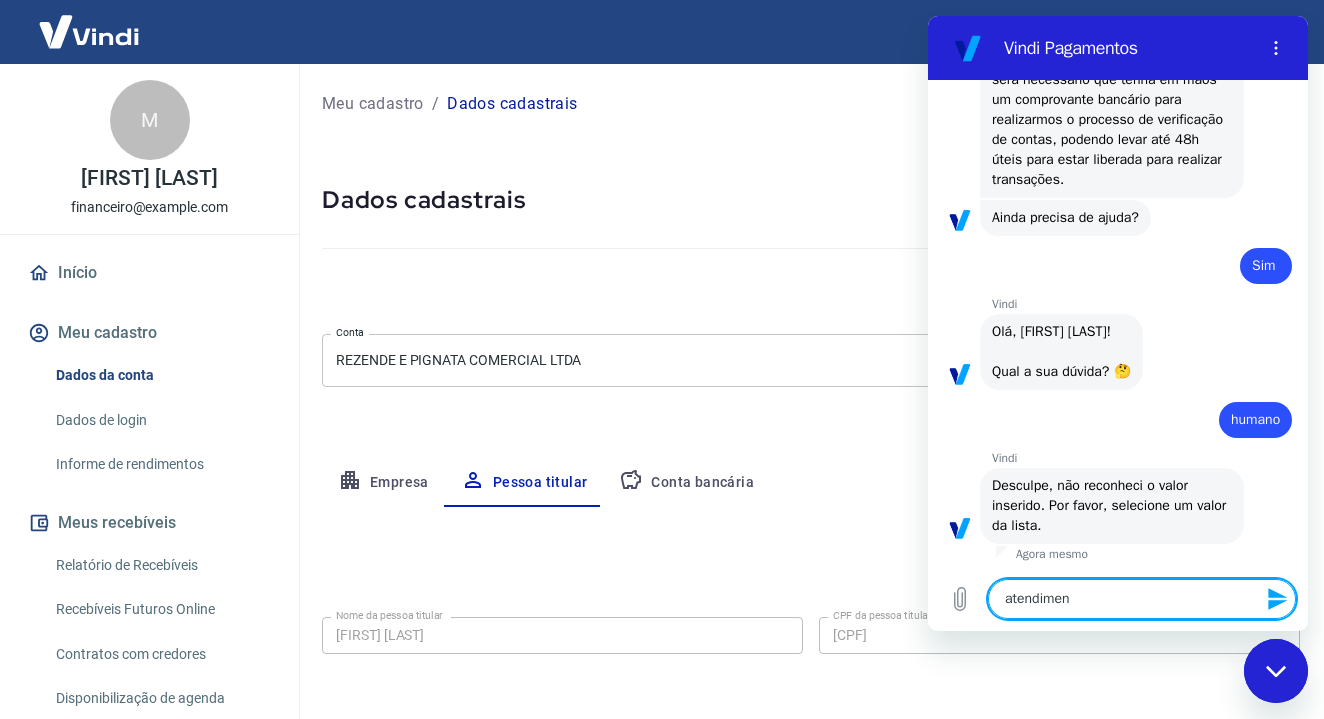 type on "atendiment" 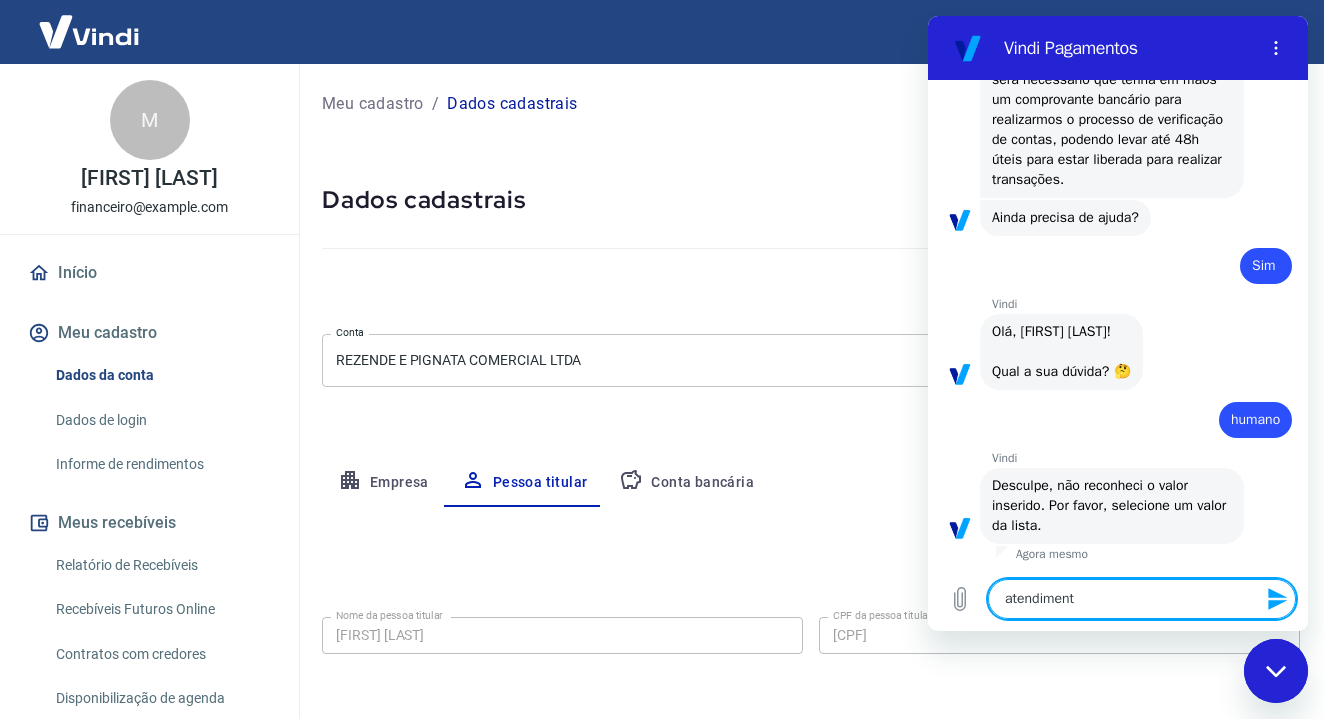 type on "atendimento" 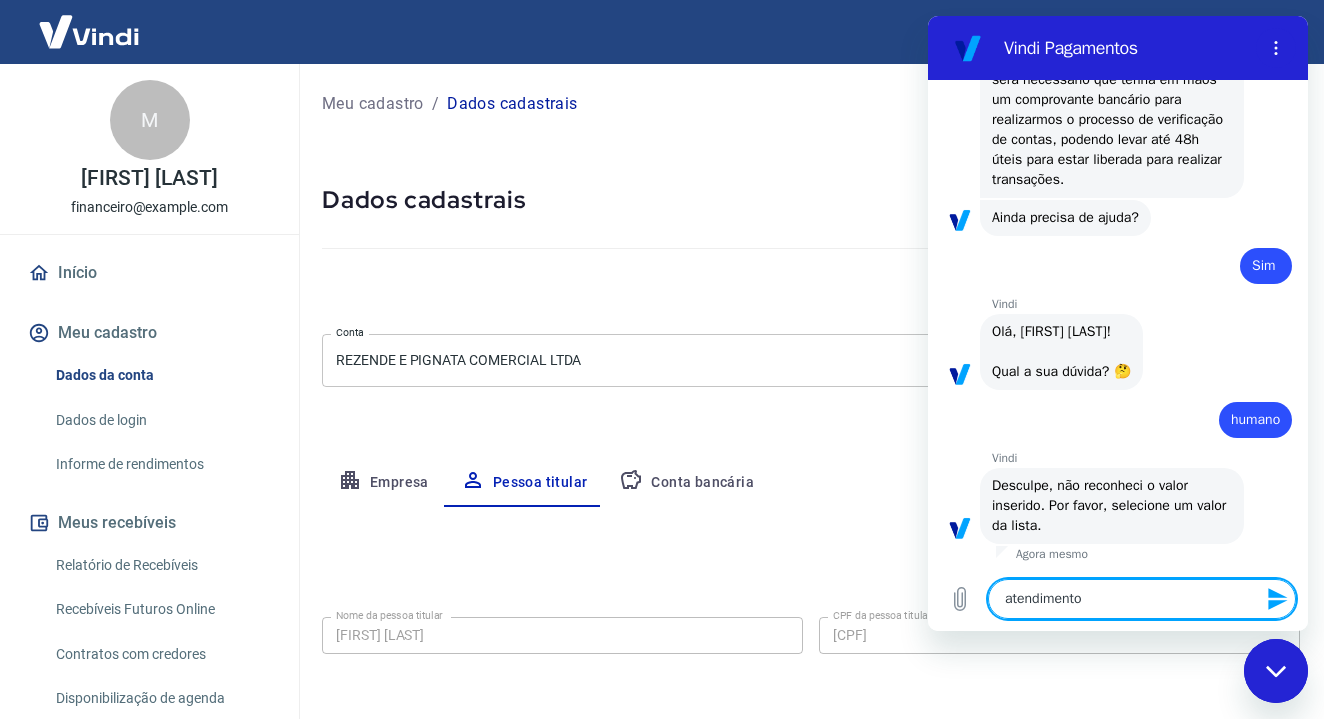 type on "atendimento" 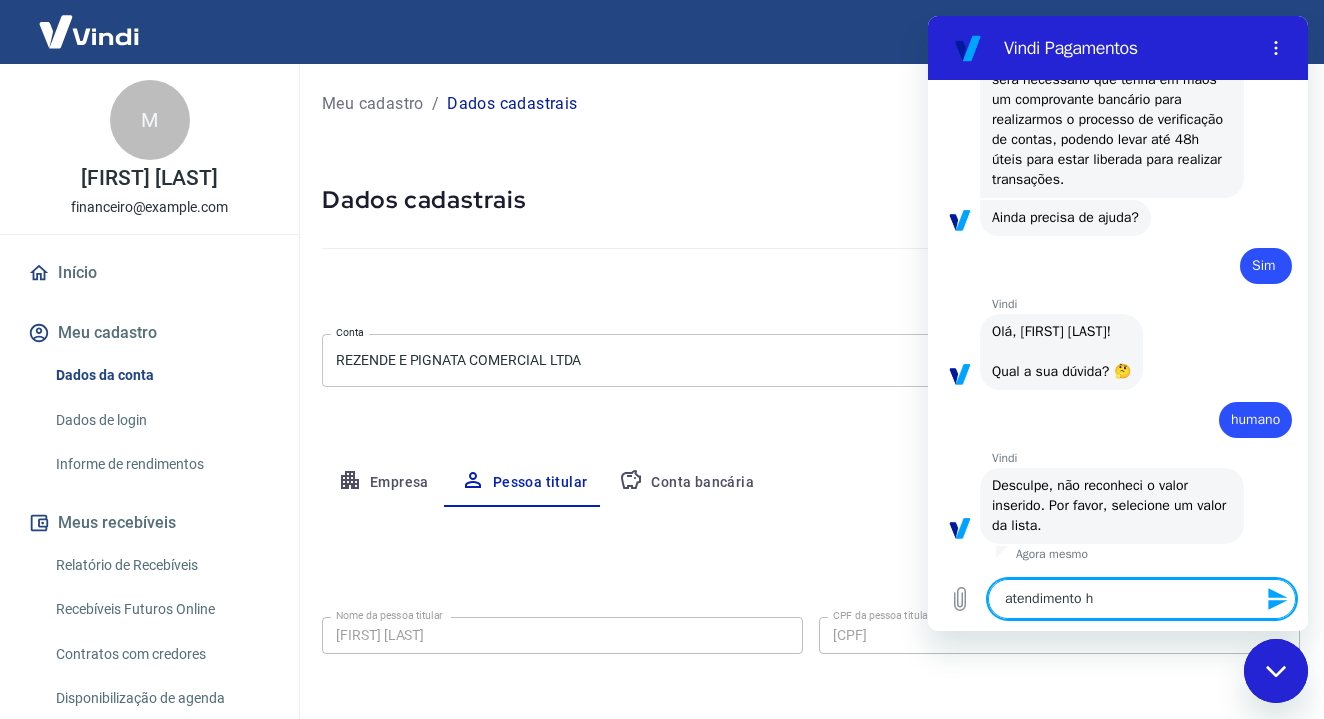 type on "atendimento hu" 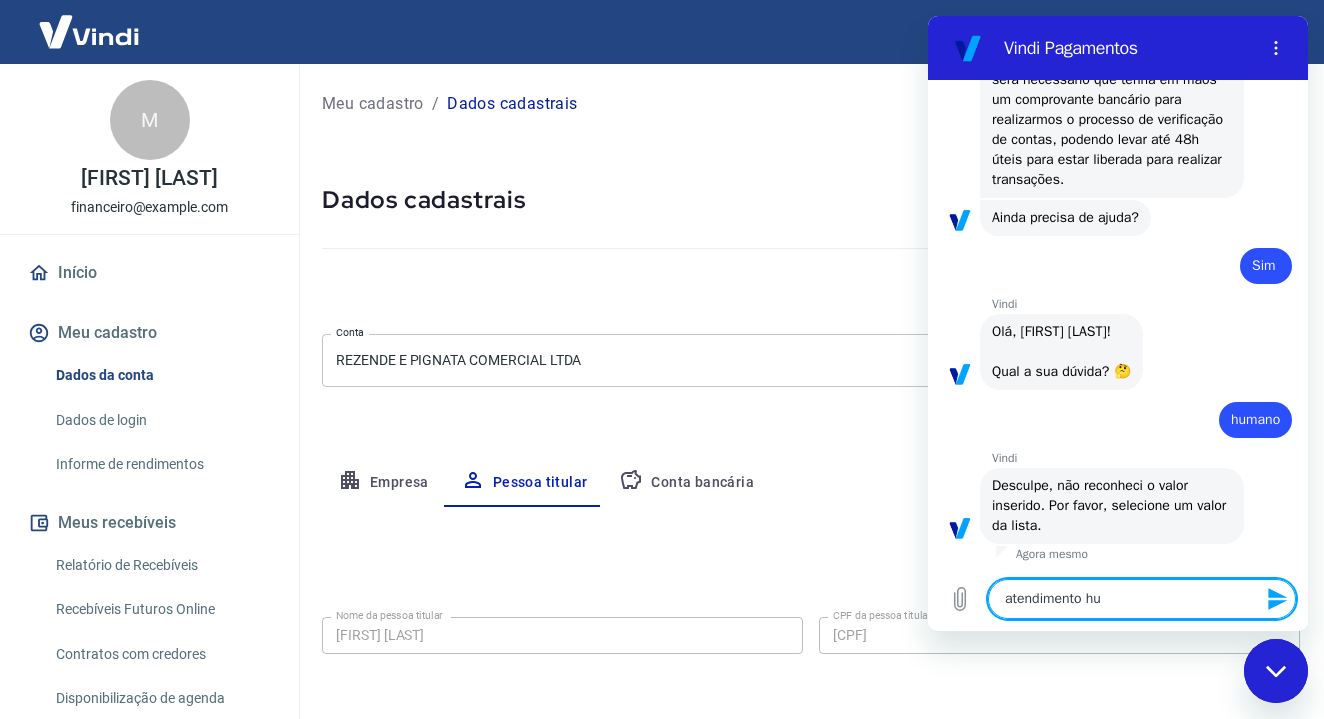 type on "atendimento hum" 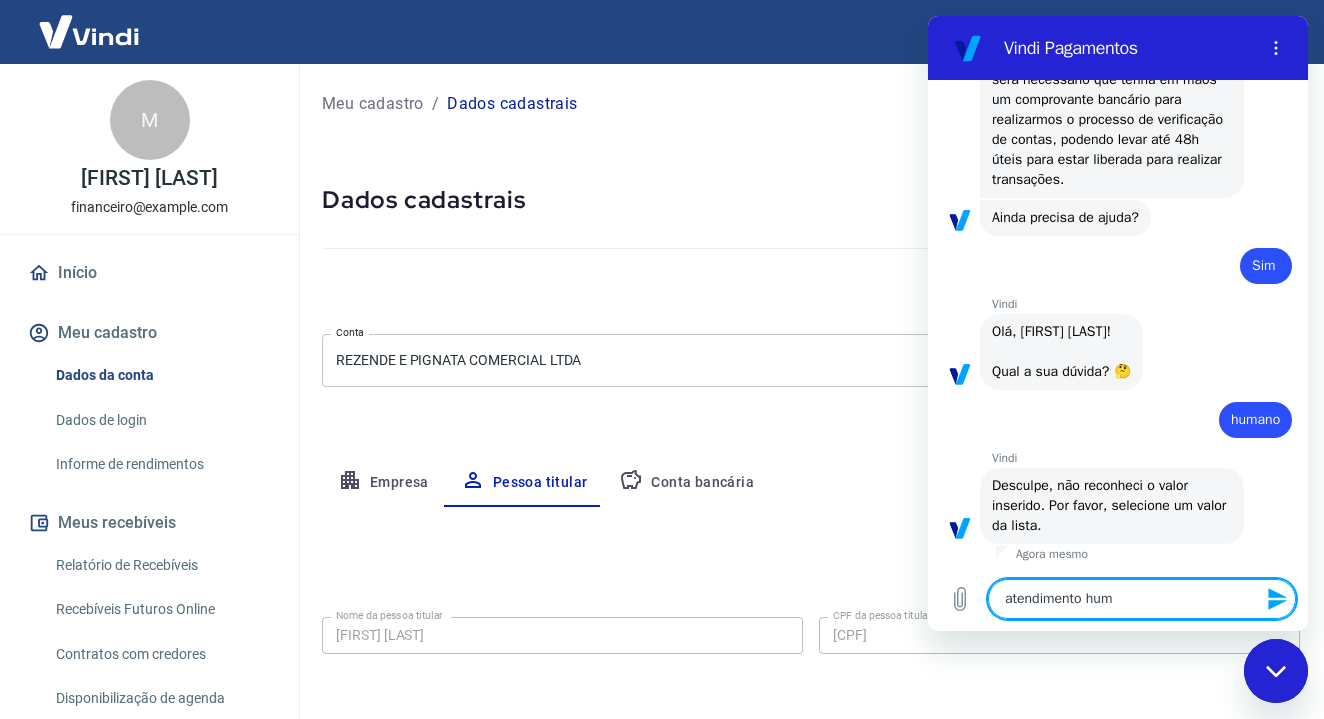 type on "atendimento huma" 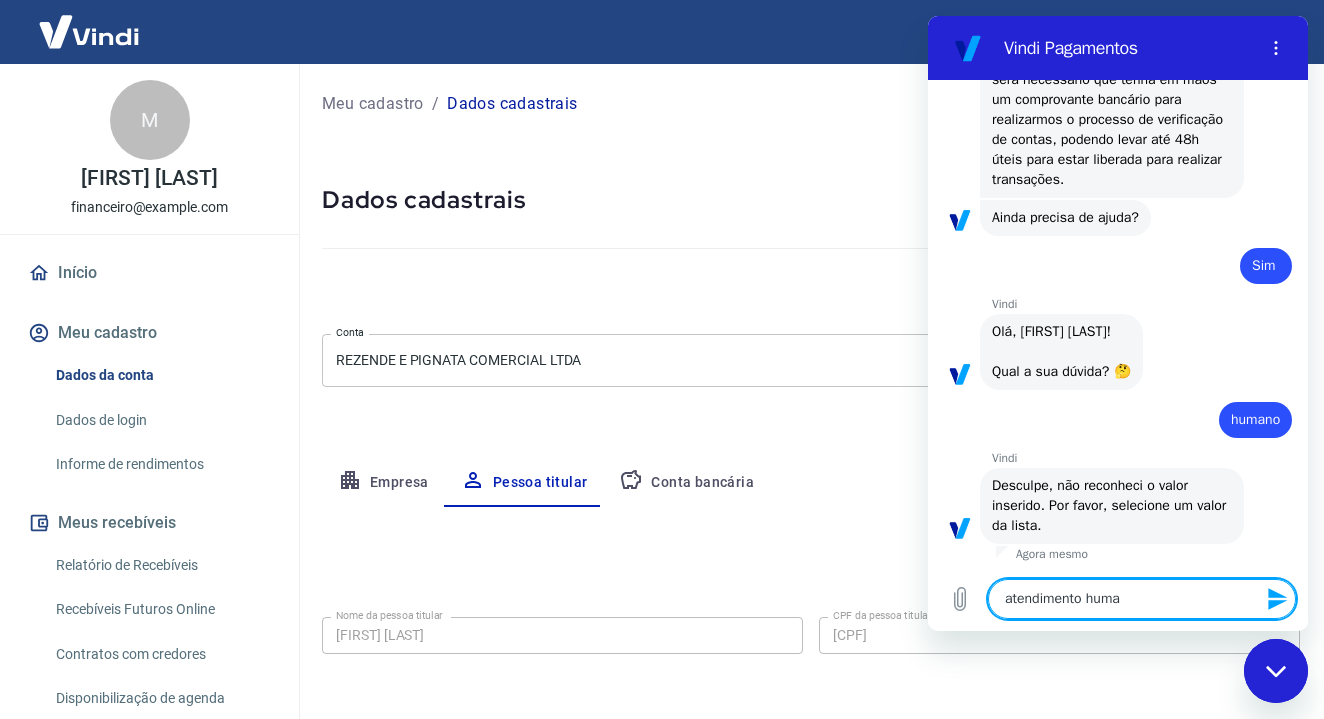 type on "atendimento human" 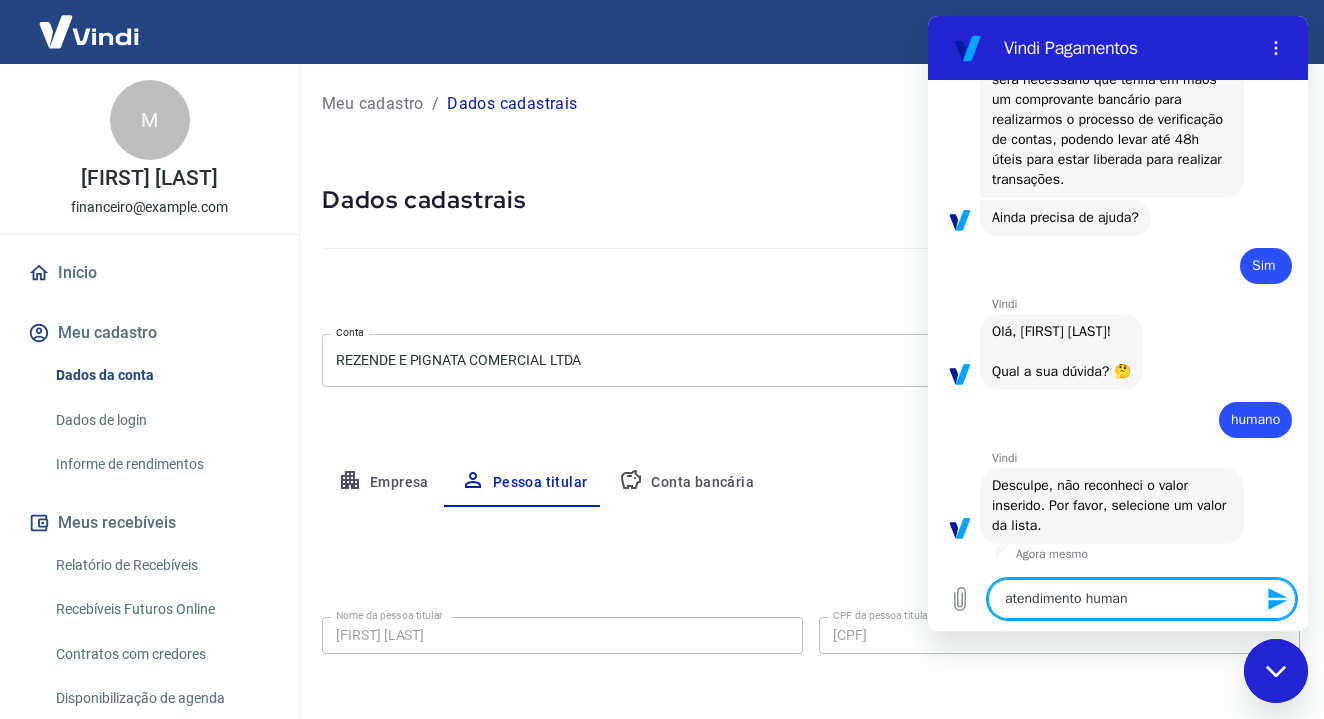type on "atendimento humano" 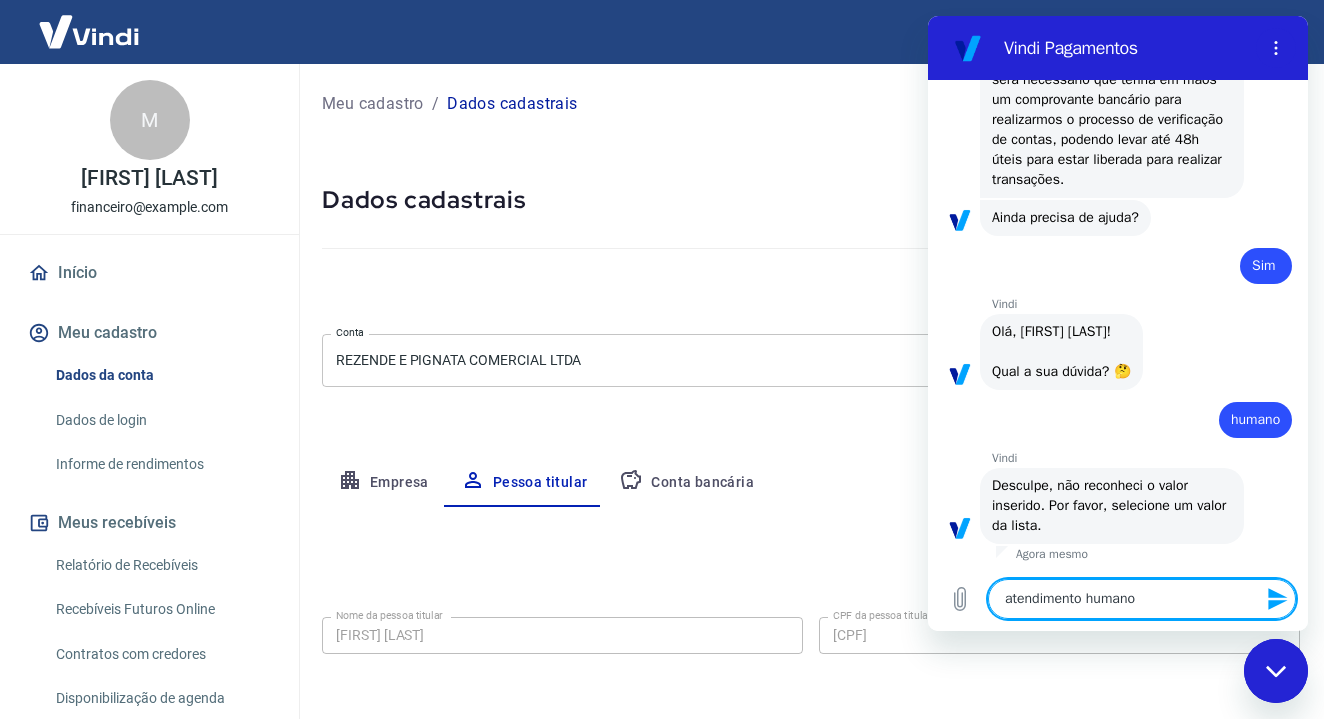 type 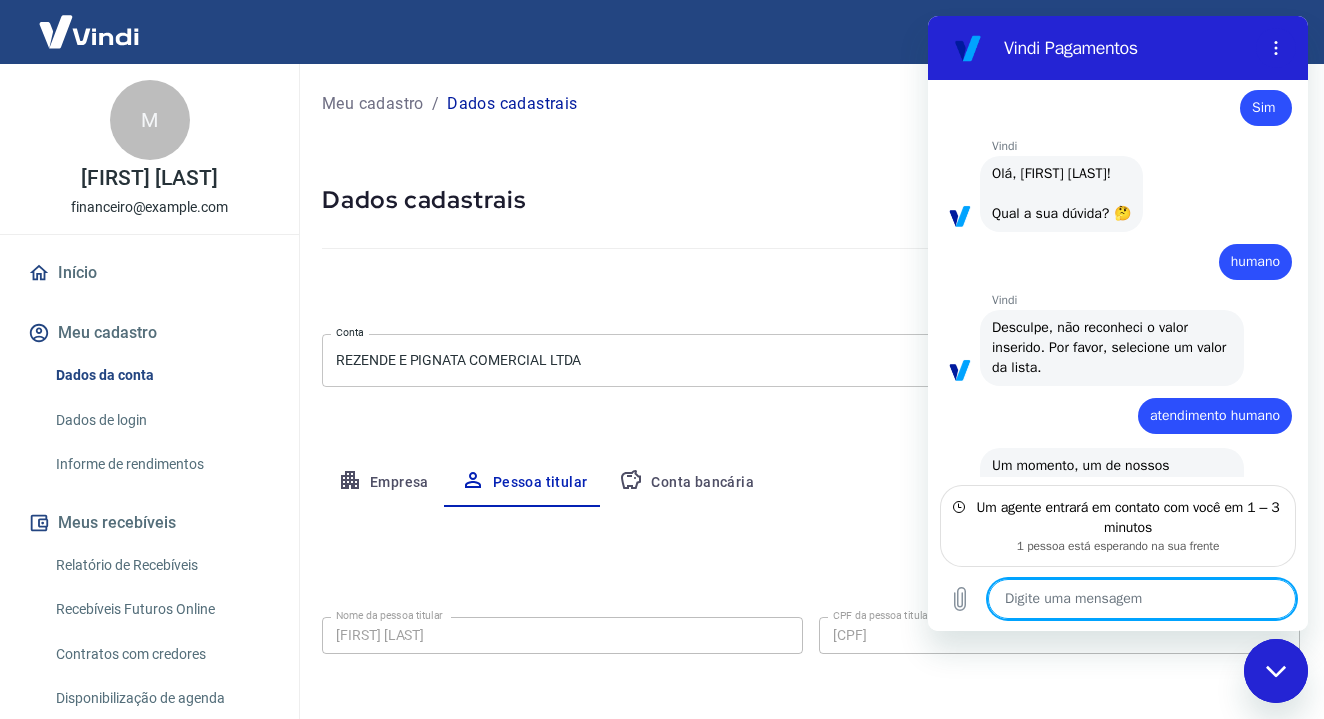 scroll, scrollTop: 1812, scrollLeft: 0, axis: vertical 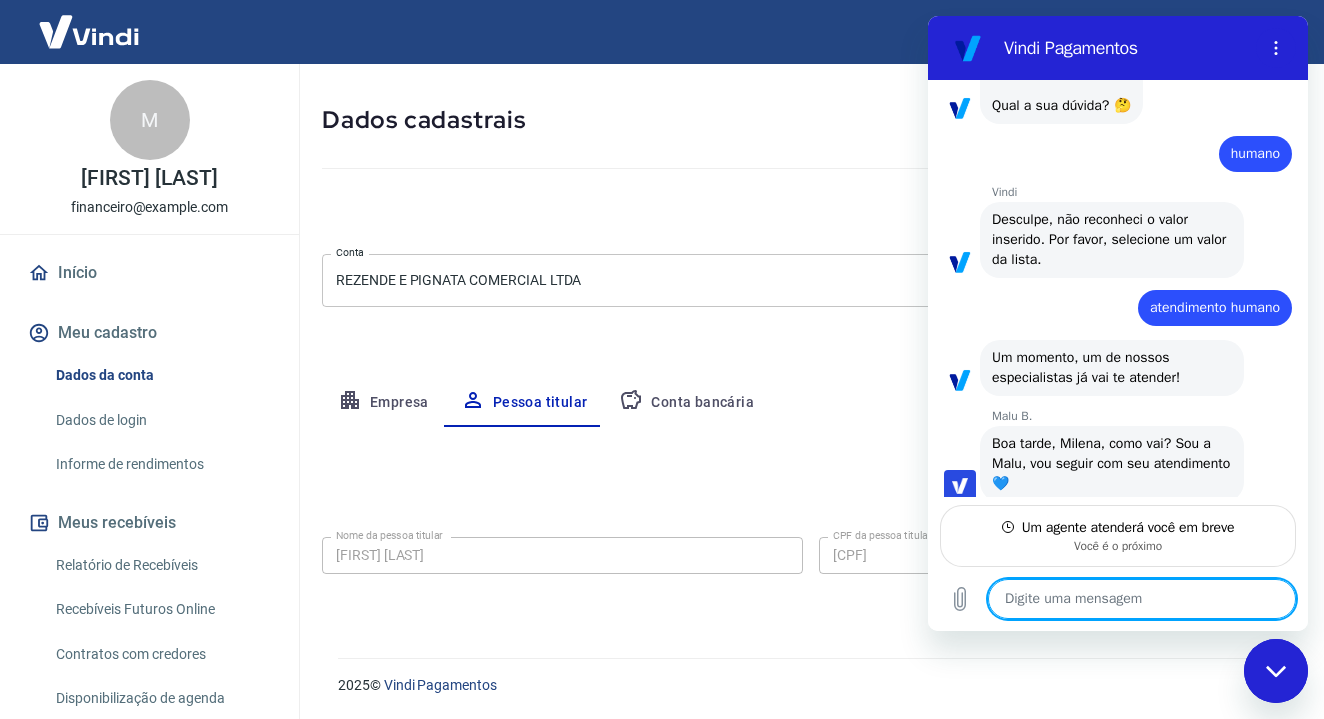 type on "x" 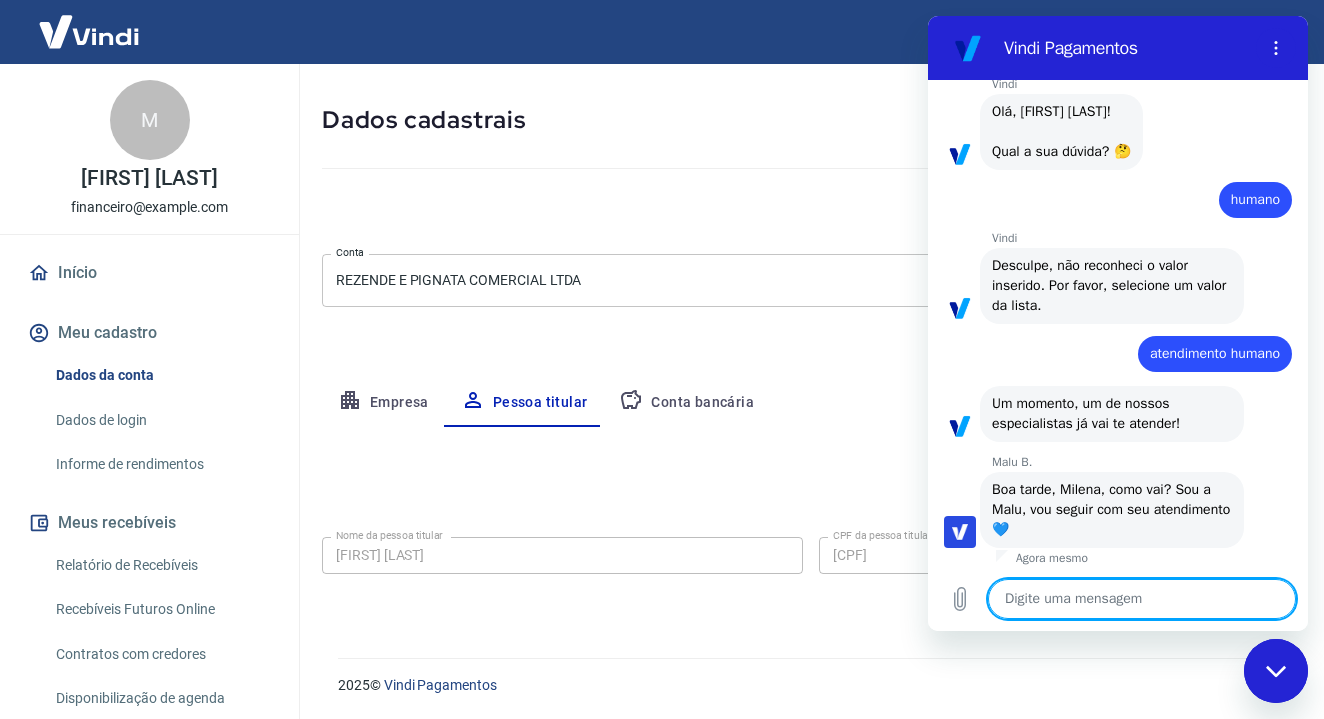 scroll, scrollTop: 1828, scrollLeft: 0, axis: vertical 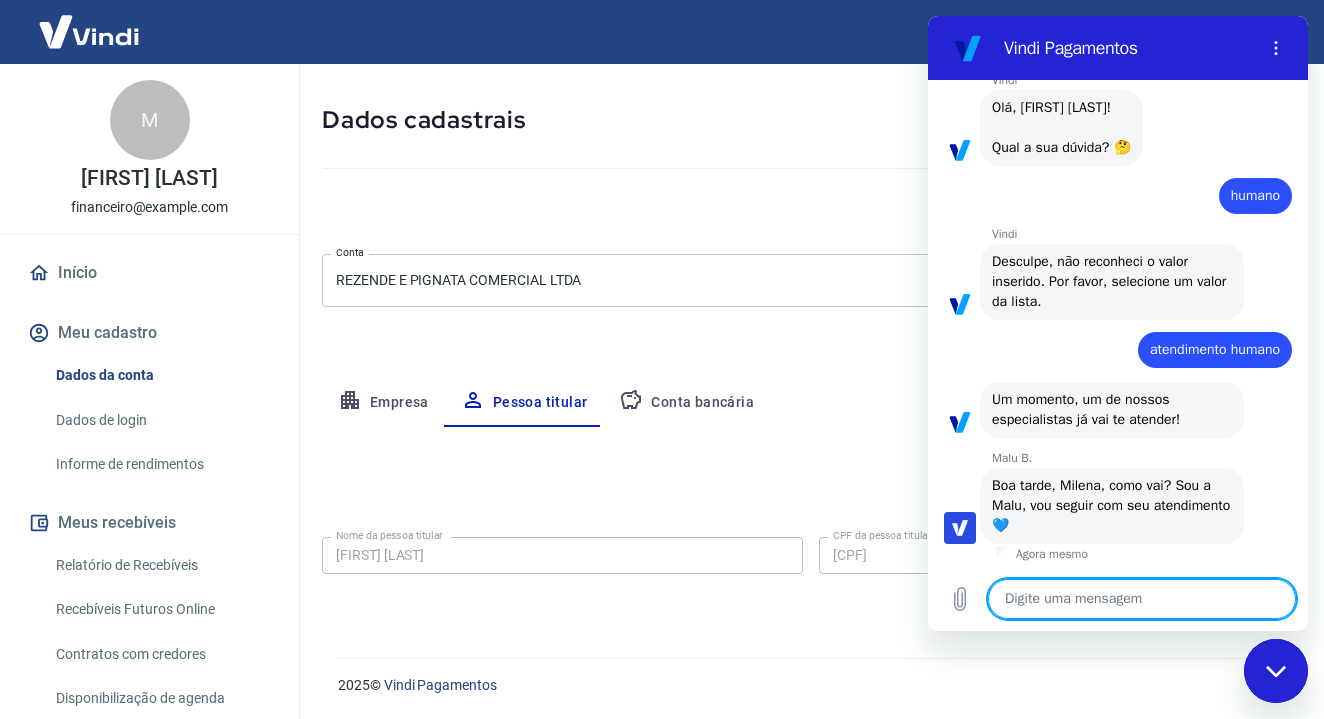 click at bounding box center (1142, 599) 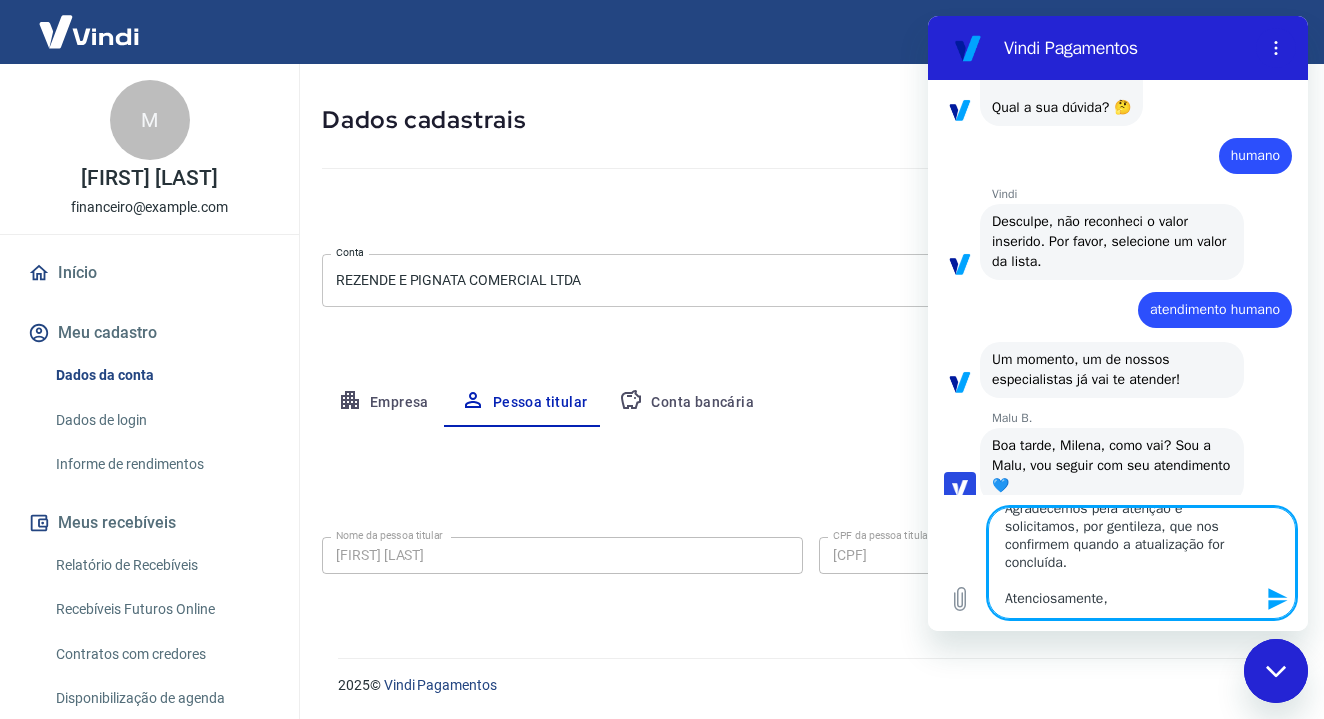 scroll, scrollTop: 0, scrollLeft: 0, axis: both 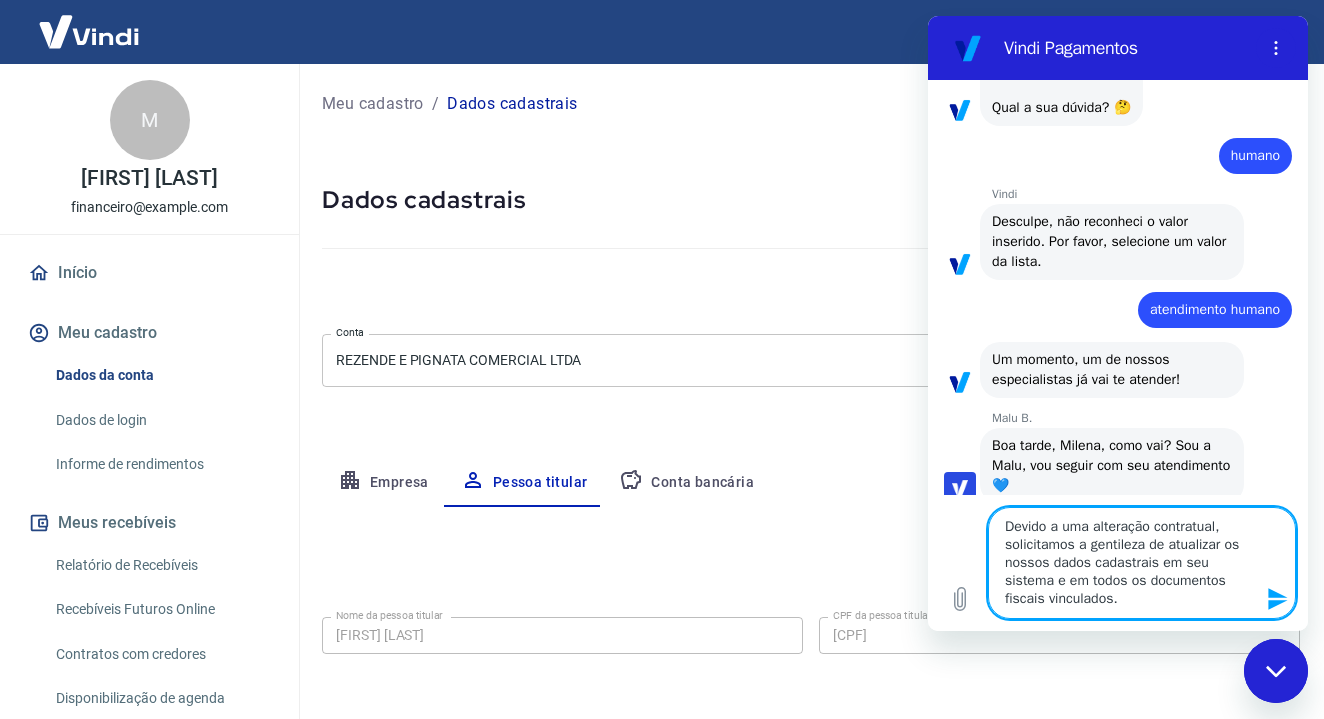 type on "Devido a uma alteração contratual, solicitamos a gentileza de atualizar os nossos dados cadastrais em seu sistema e em todos os documentos fiscais vinculados.
Segue abaixo as informações atualizadas:
Razão Social: Mikah Comercial Ltda
CNPJ: 54.564.269/0001-20
Inscrição Estadual: 231.021.697.115
Endereço fiscal (emissão de NFs): Av. José Antônio de Oliveira, nº [NUMBER] – Buritizal/SP – CEP [CEP]
Endereço administrativo: Av. Giuseppe Cilento, [NUMBER] – Sala [APARTMENT] – Ribeirão Preto/SP – CEP [CEP]
Agradecemos pela atenção e solicitamos, por gentileza, que nos confirmem quando a atualização for concluída.
Atenciosamente," 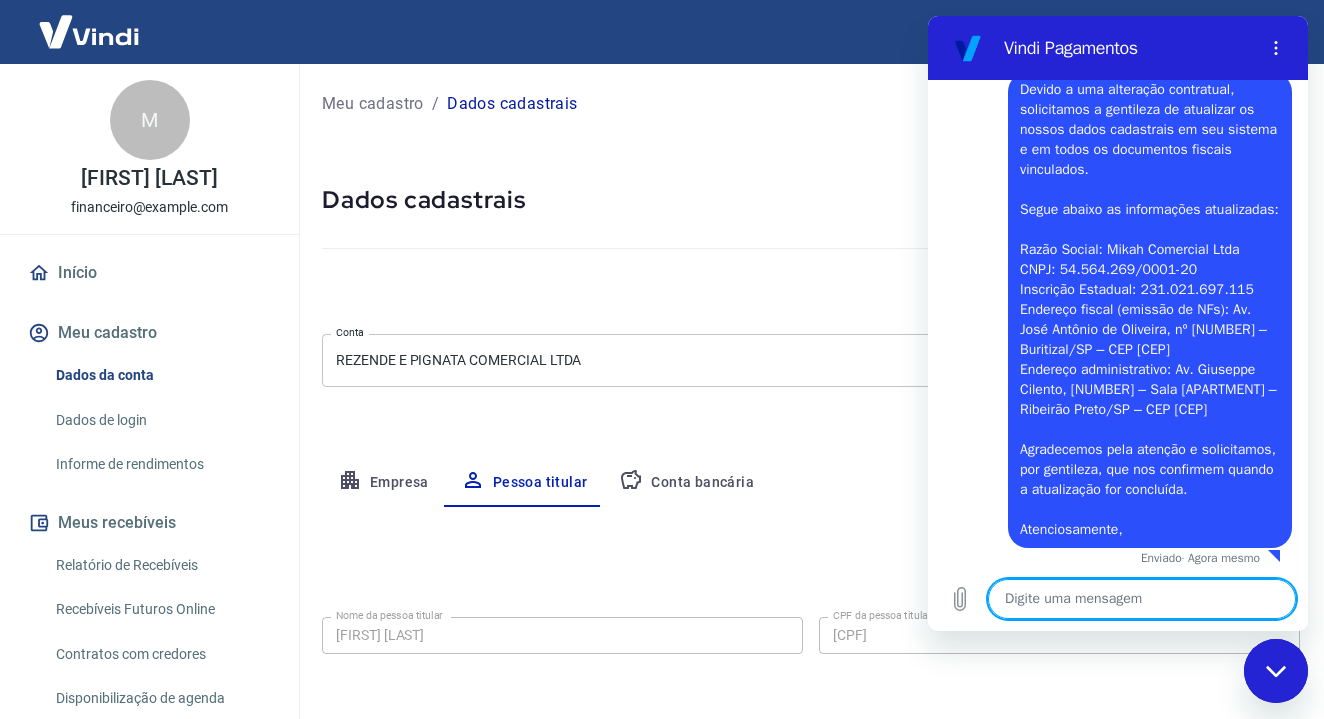 scroll, scrollTop: 2356, scrollLeft: 0, axis: vertical 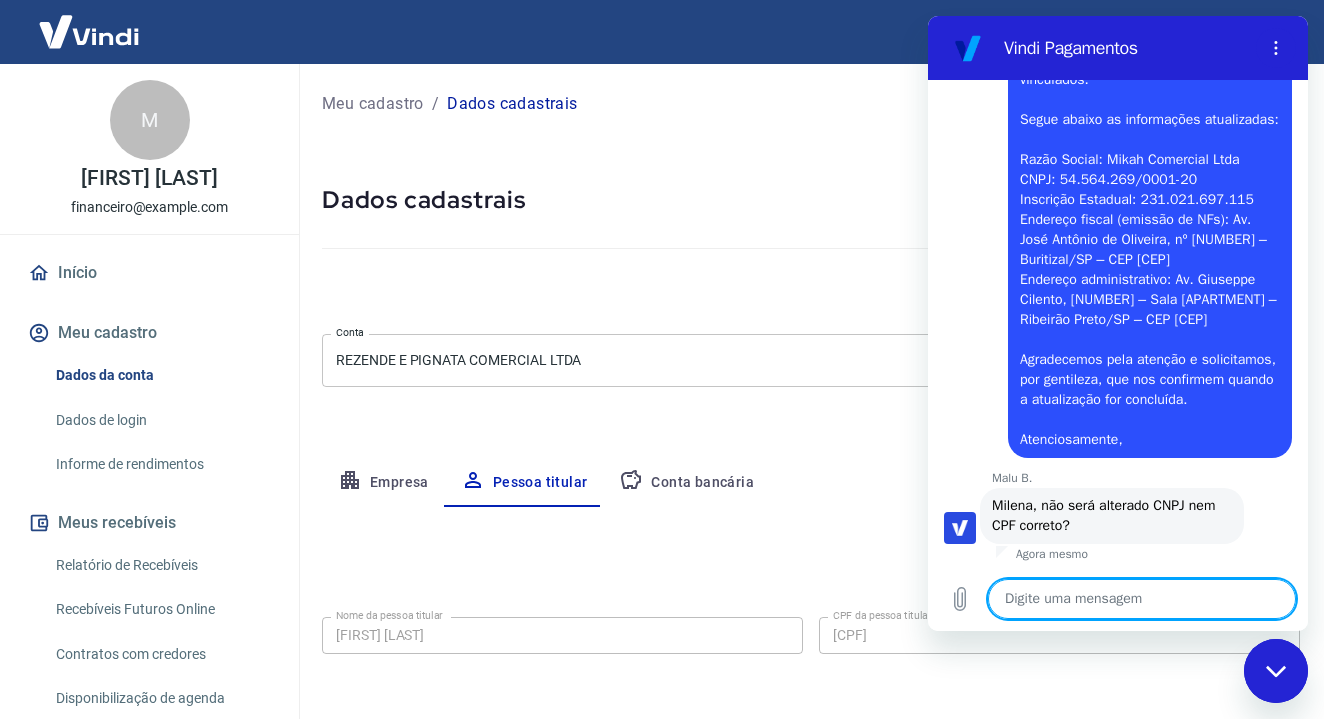 type on "x" 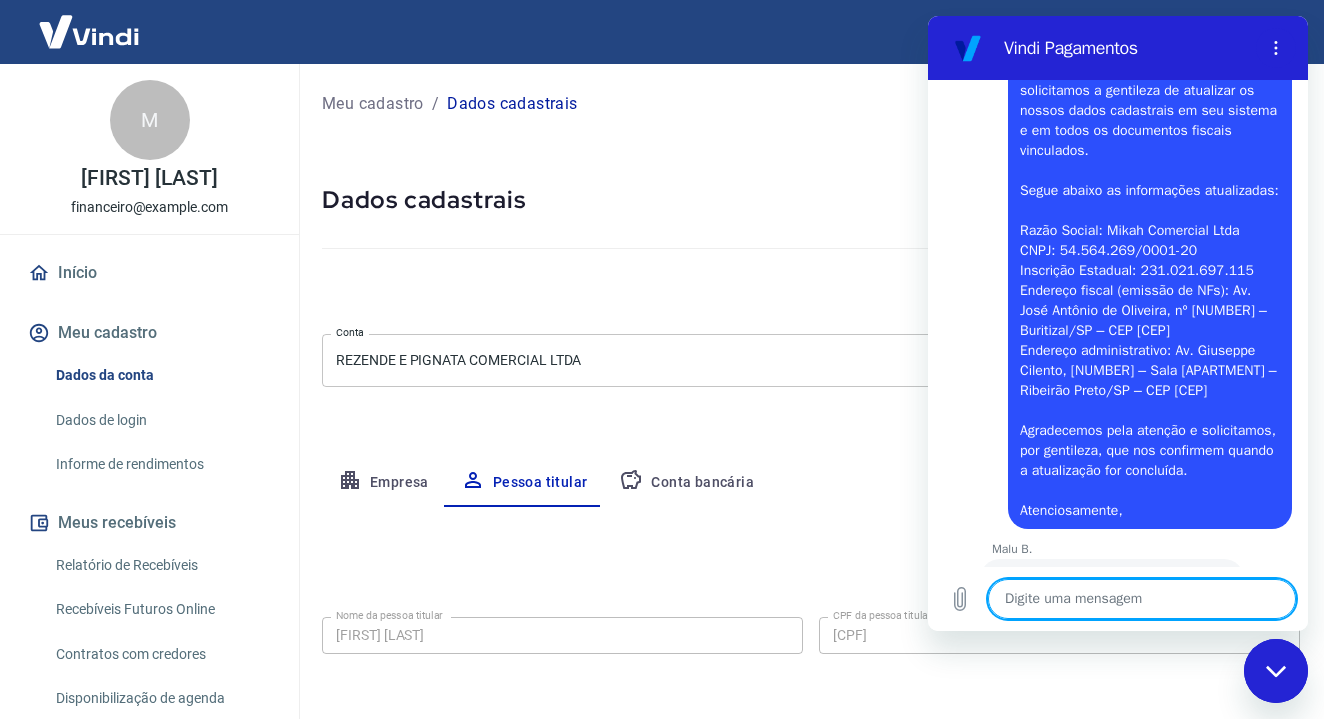 scroll, scrollTop: 2238, scrollLeft: 0, axis: vertical 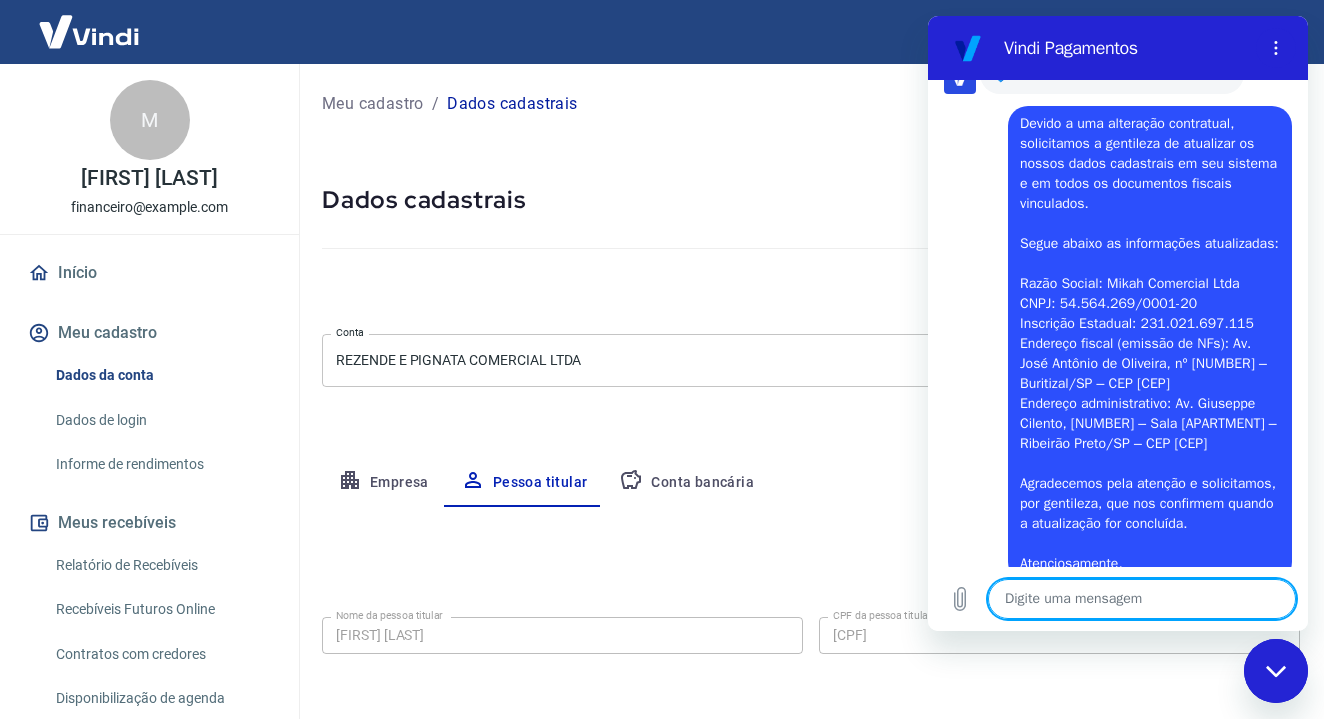 click on "Meu cadastro / Dados cadastrais Dados cadastrais Cancelar conta Conta REZENDE E PIGNATA COMERCIAL LTDA [object Object] Conta Empresa Pessoa titular Conta bancária Editar nome e CPF Nome da pessoa titular [FIRST] [LAST] Nome da pessoa titular CPF da pessoa titular [CPF] CPF da pessoa titular Atenção! Seus recebimentos podem ficar temporariamente bloqueados se o nome e/ou CPF da pessoa titular forem alterados. Isso ocorre devido a uma rápida validação automática que fazemos do novo nome e/ou CPF informado como medida de segurança para  garantir a autenticidade da pessoa titular da conta e seu vínculo com a empresa. Em alguns casos, poderá ser solicitado que você envie um documento para comprovação.
Após o novo nome e/ou CPF ser validado, os recebimentos serão desbloqueados e a conta poderá continuar operando normalmente na Vindi. Salvar Cancelar" at bounding box center (811, 389) 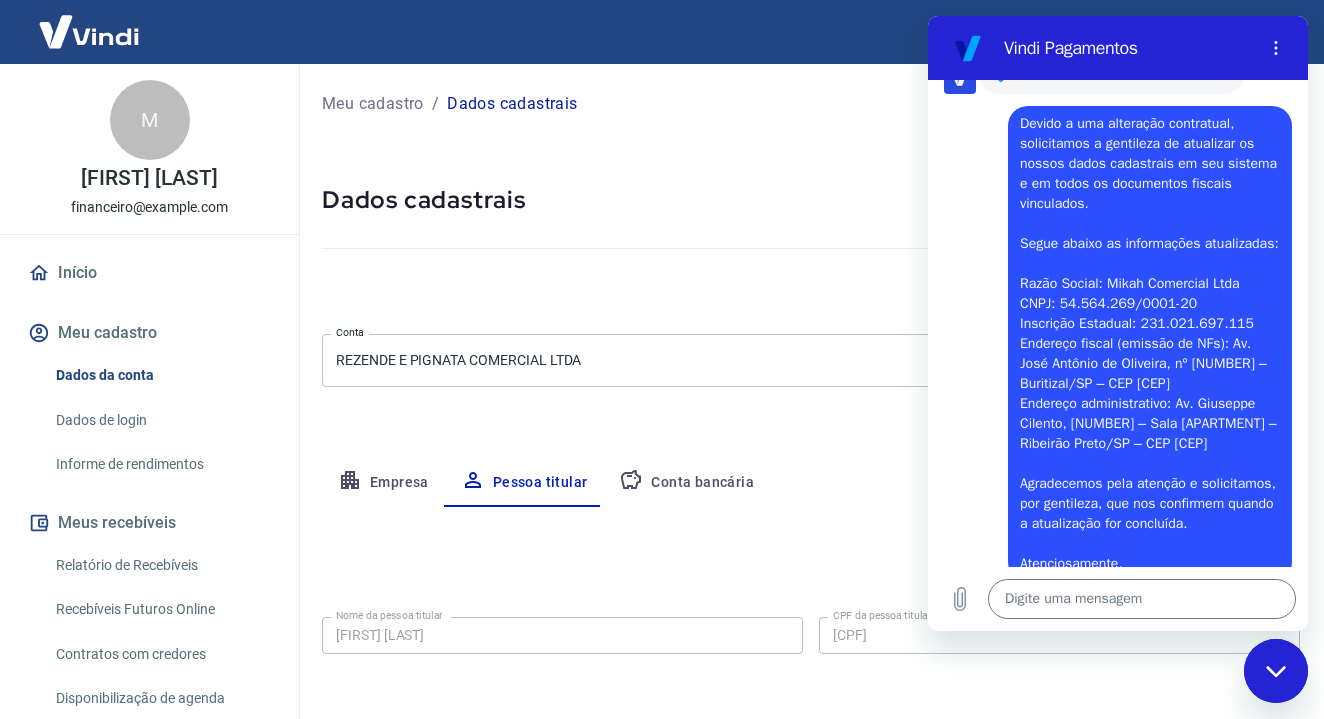 scroll, scrollTop: 4, scrollLeft: 0, axis: vertical 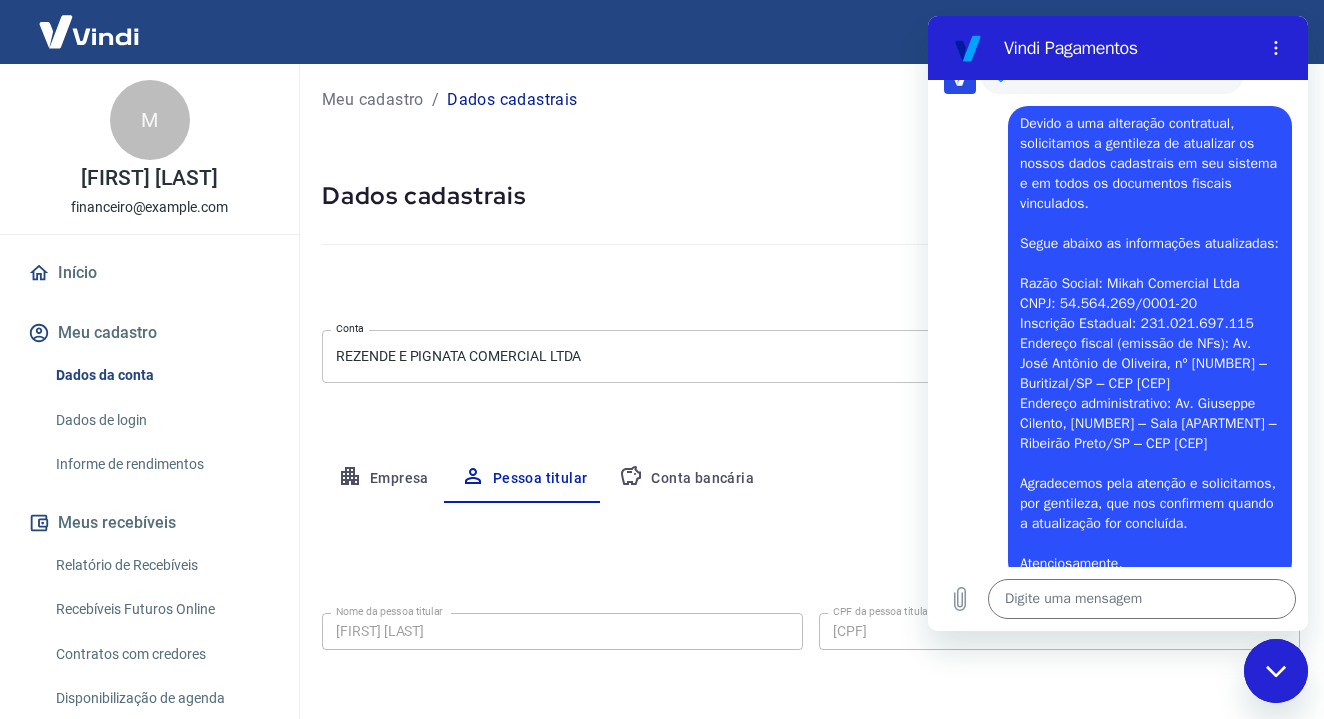 click on "Meu cadastro / Dados cadastrais Dados cadastrais Cancelar conta Conta REZENDE E PIGNATA COMERCIAL LTDA [object Object] Conta Empresa Pessoa titular Conta bancária Editar nome e CPF Nome da pessoa titular [FIRST] [LAST] Nome da pessoa titular CPF da pessoa titular [CPF] CPF da pessoa titular Atenção! Seus recebimentos podem ficar temporariamente bloqueados se o nome e/ou CPF da pessoa titular forem alterados. Isso ocorre devido a uma rápida validação automática que fazemos do novo nome e/ou CPF informado como medida de segurança para  garantir a autenticidade da pessoa titular da conta e seu vínculo com a empresa. Em alguns casos, poderá ser solicitado que você envie um documento para comprovação.
Após o novo nome e/ou CPF ser validado, os recebimentos serão desbloqueados e a conta poderá continuar operando normalmente na Vindi. Salvar Cancelar" at bounding box center (811, 385) 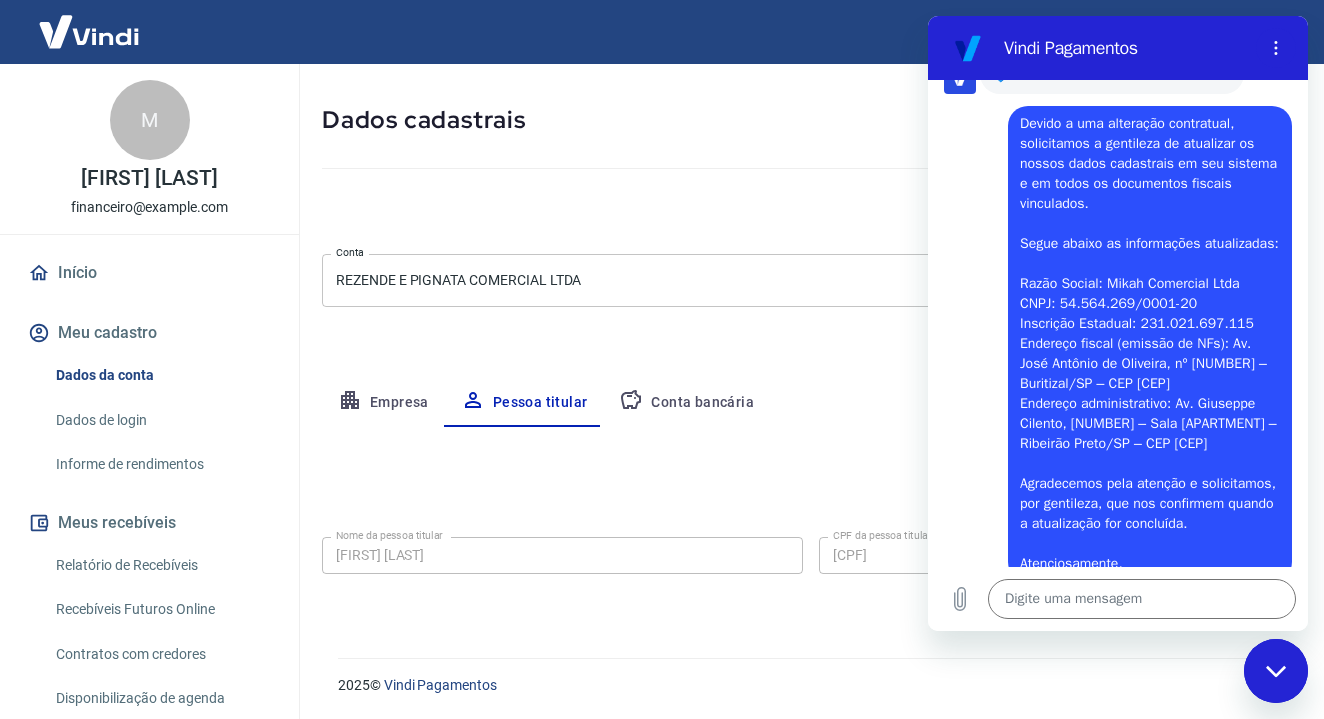 click on "Empresa" at bounding box center [383, 403] 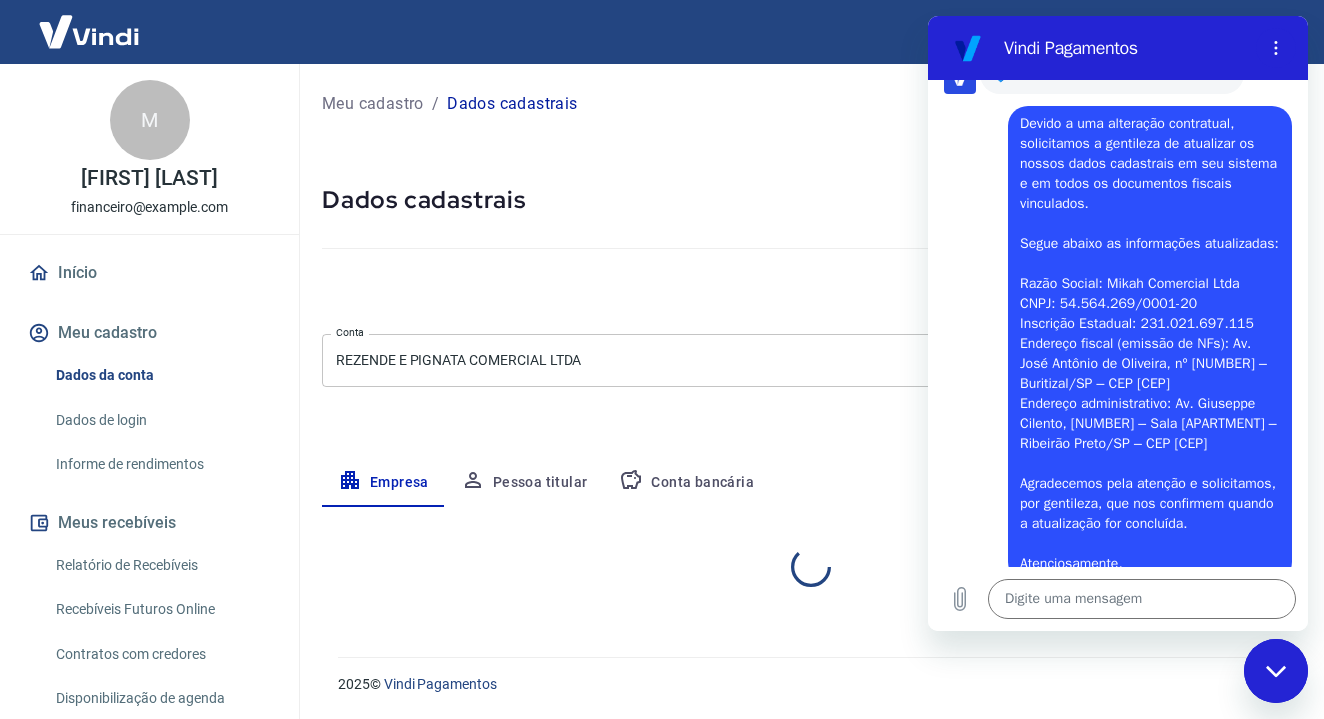 scroll, scrollTop: 0, scrollLeft: 0, axis: both 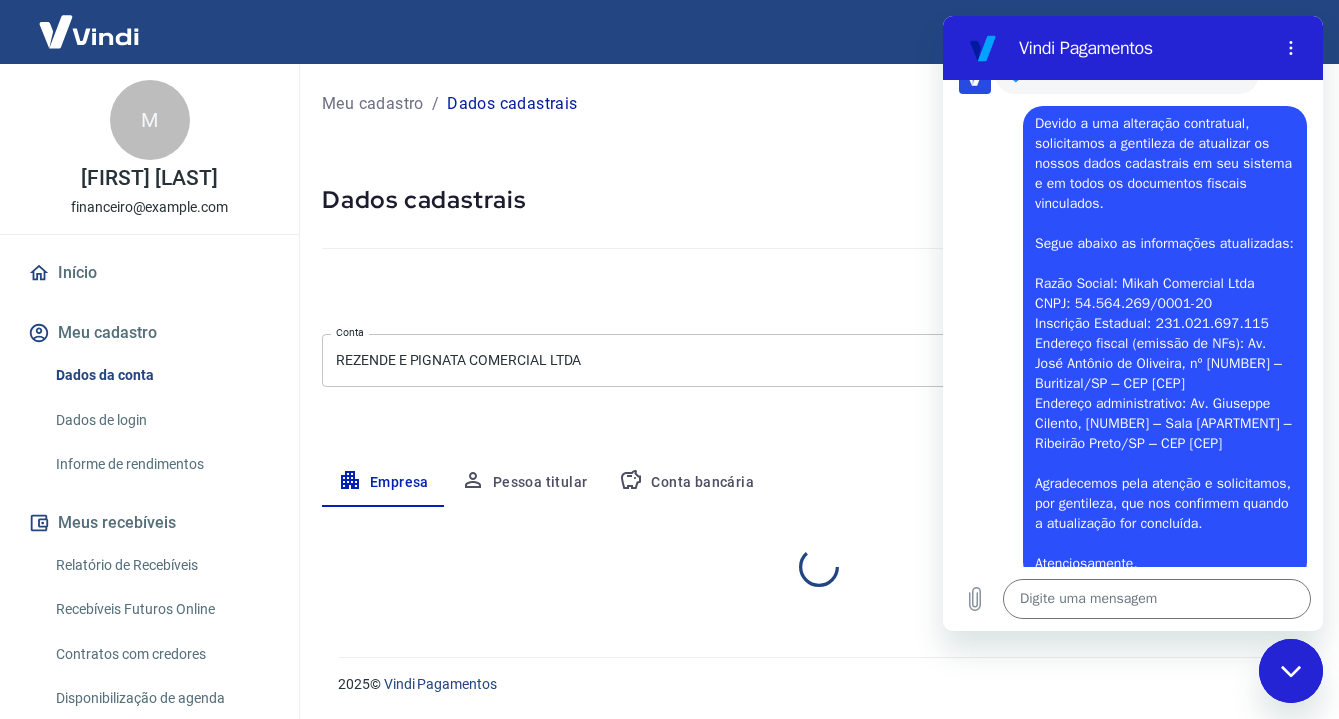 select on "SP" 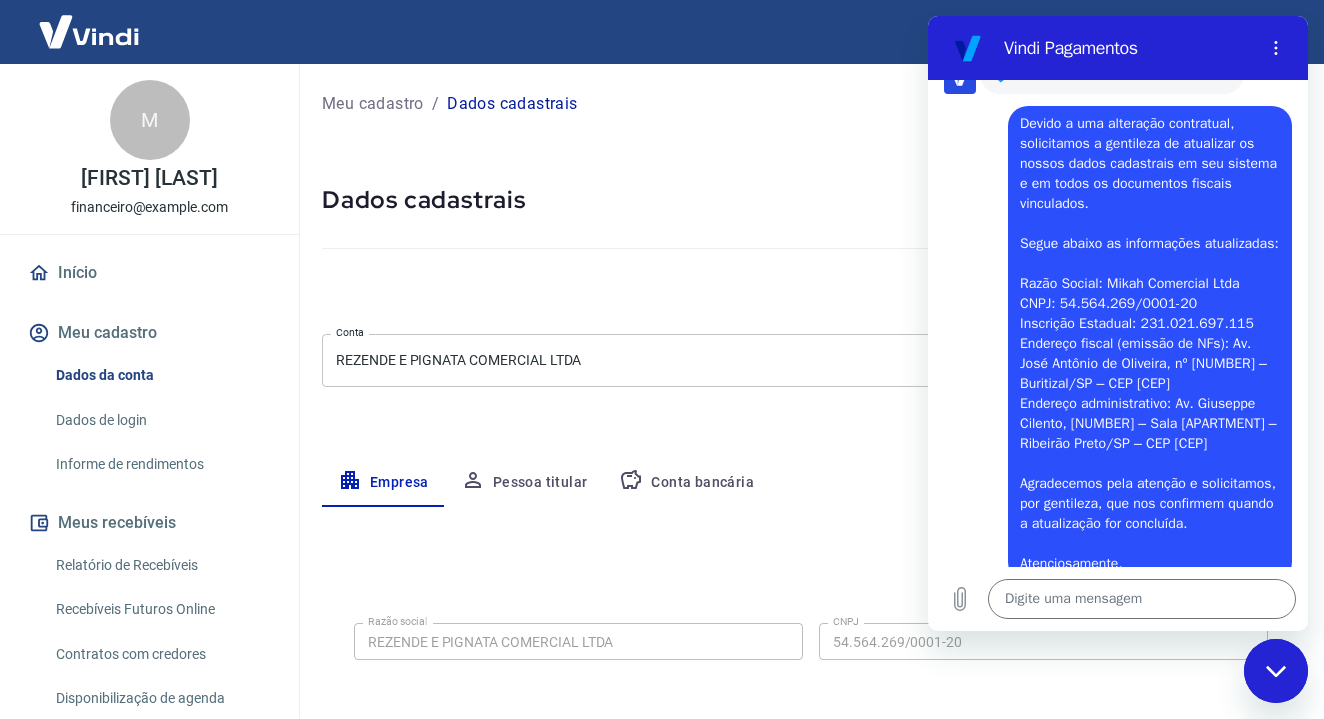 scroll, scrollTop: 4, scrollLeft: 0, axis: vertical 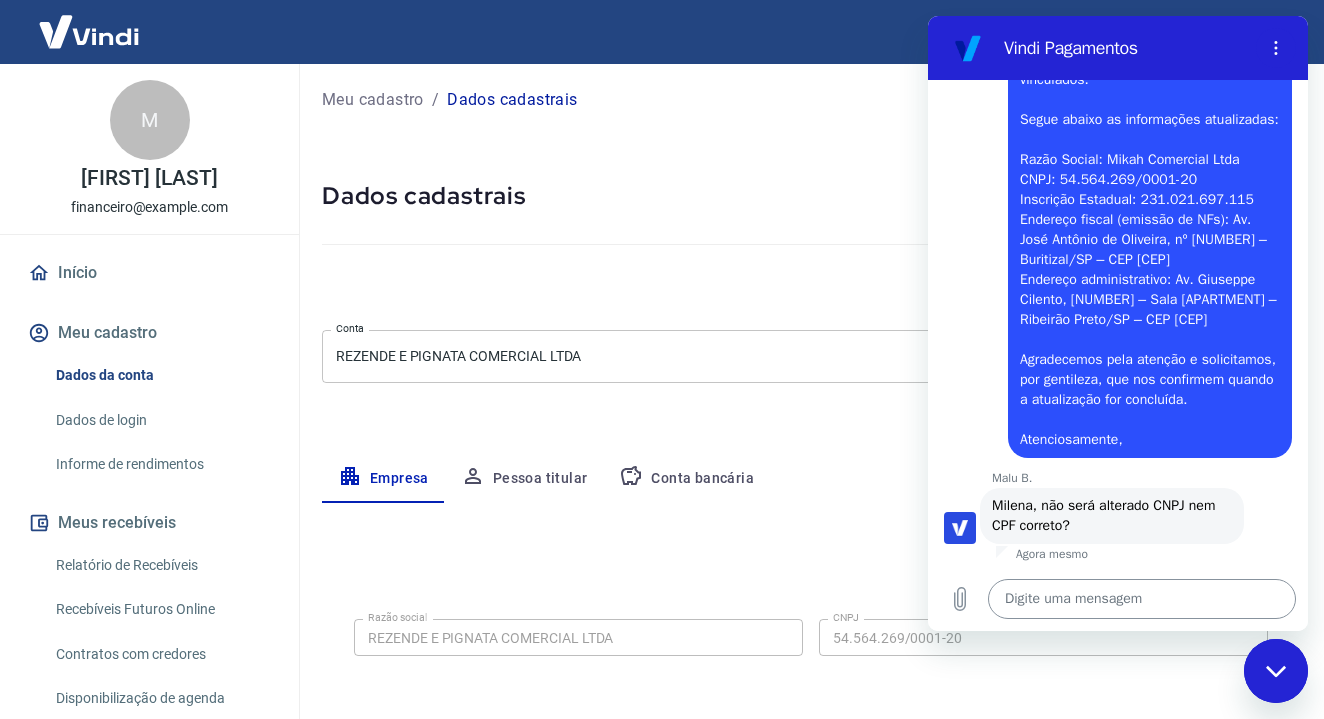 click at bounding box center [1142, 599] 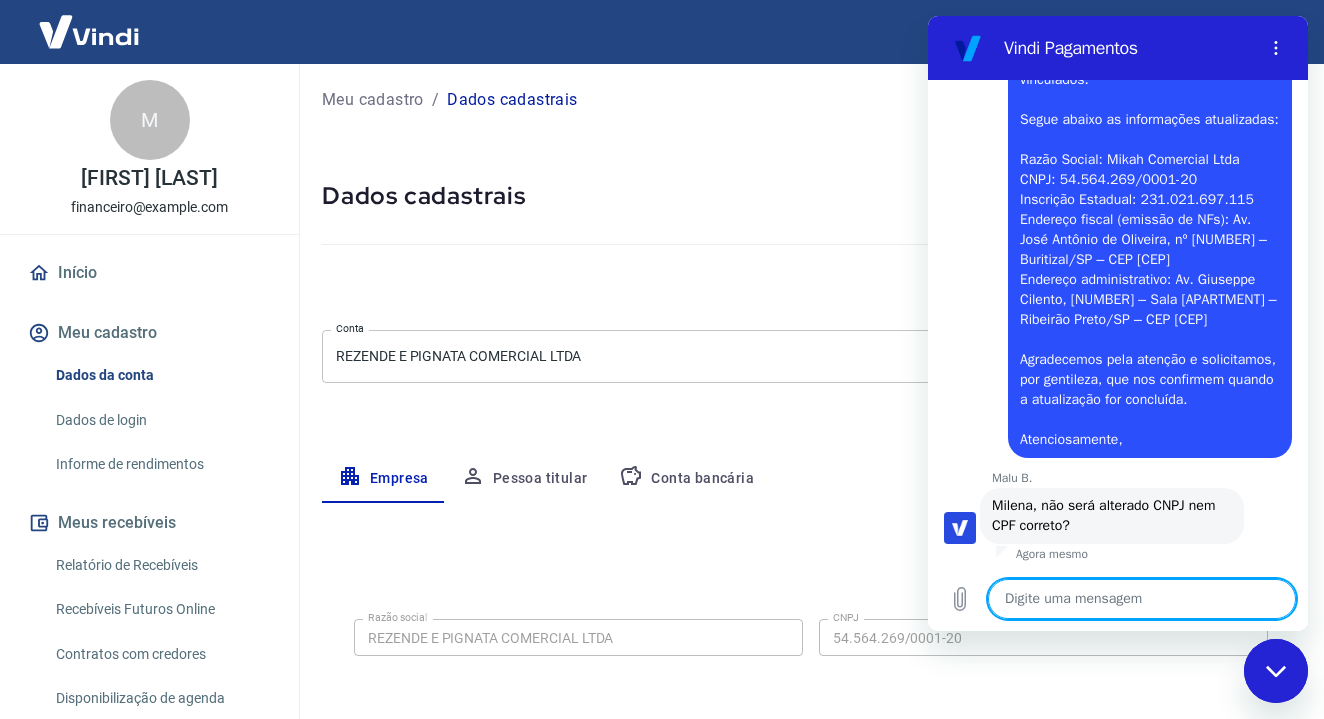 type on "s" 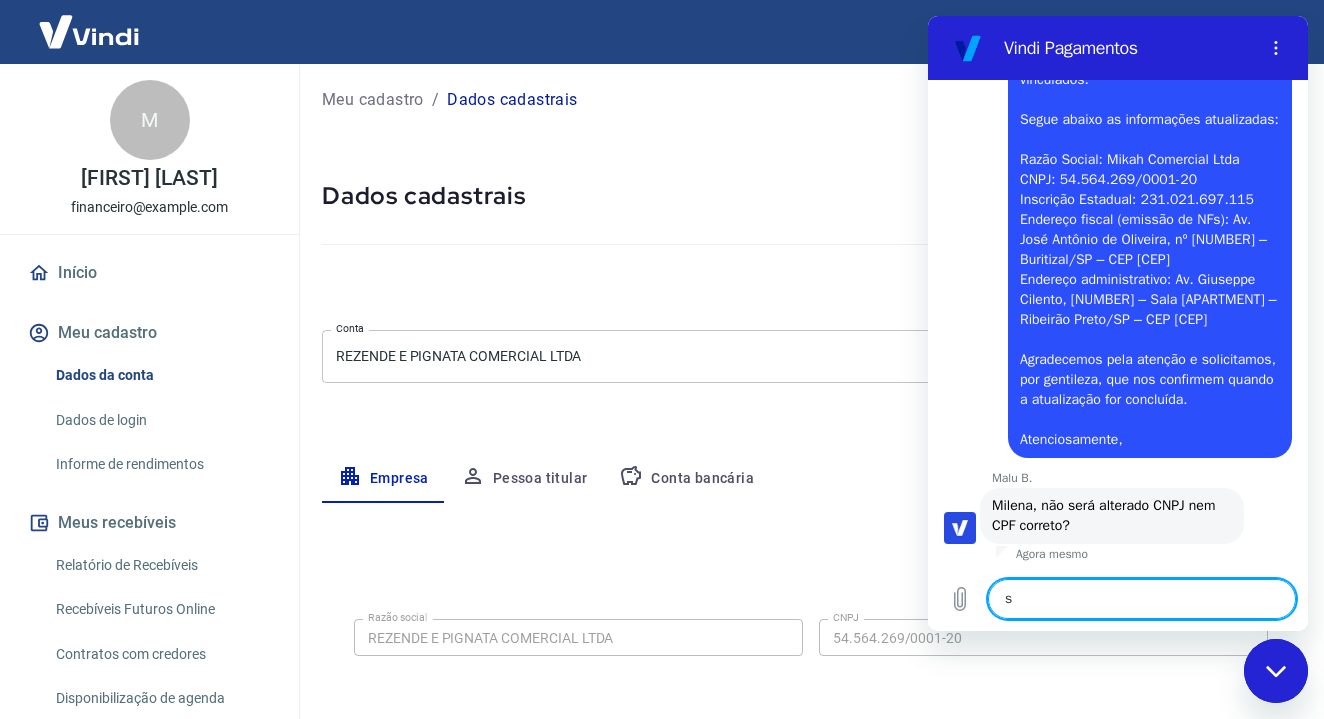 type on "si" 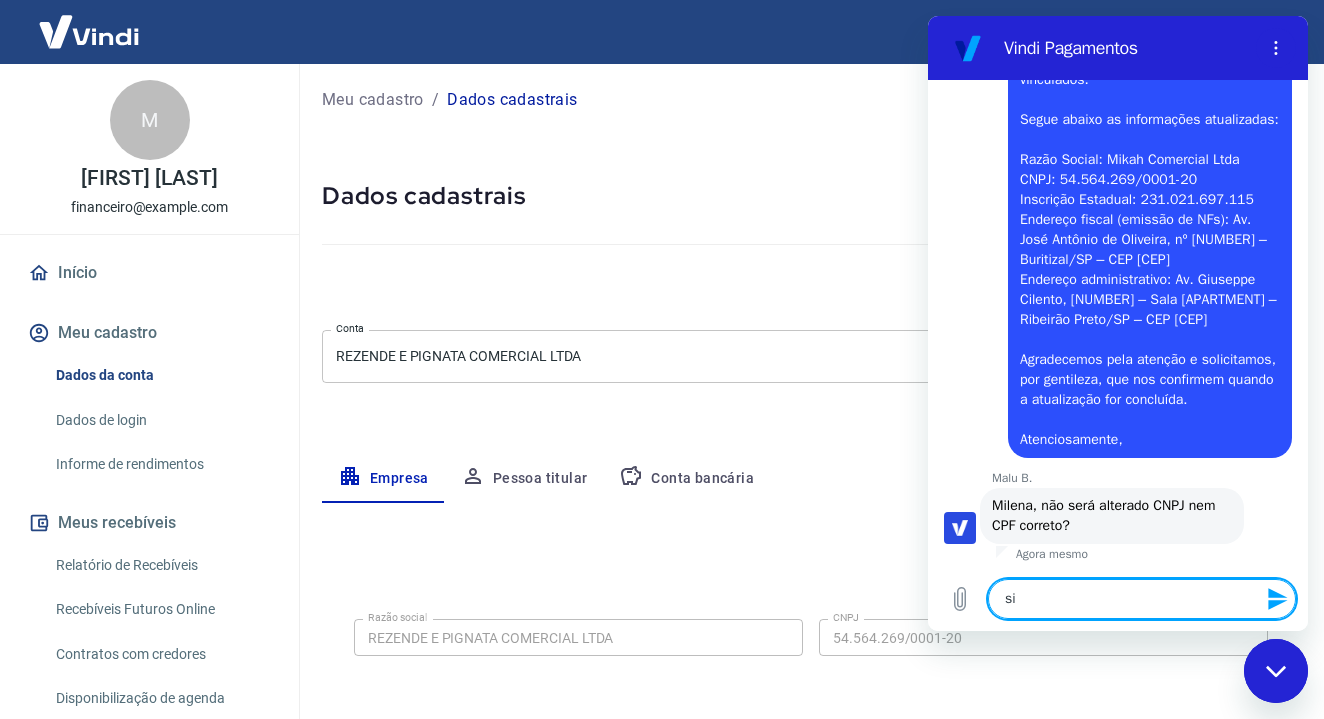 type on "sim" 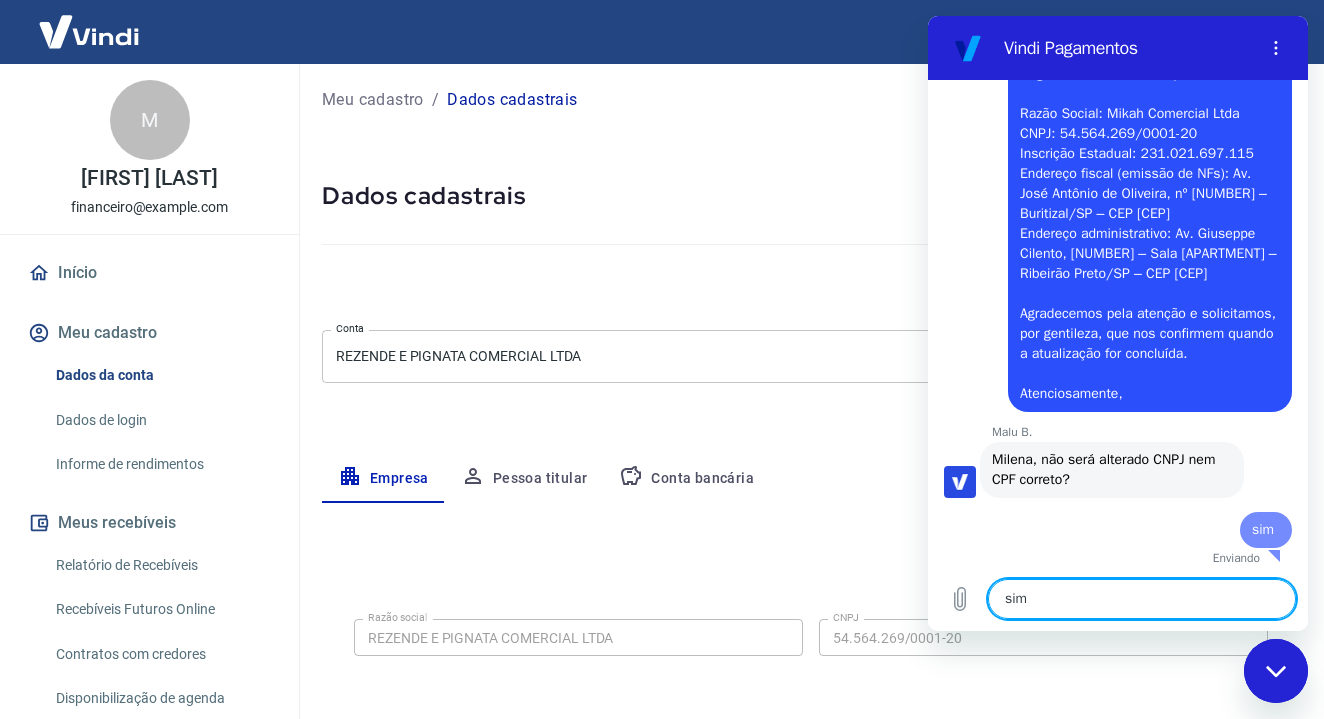 type 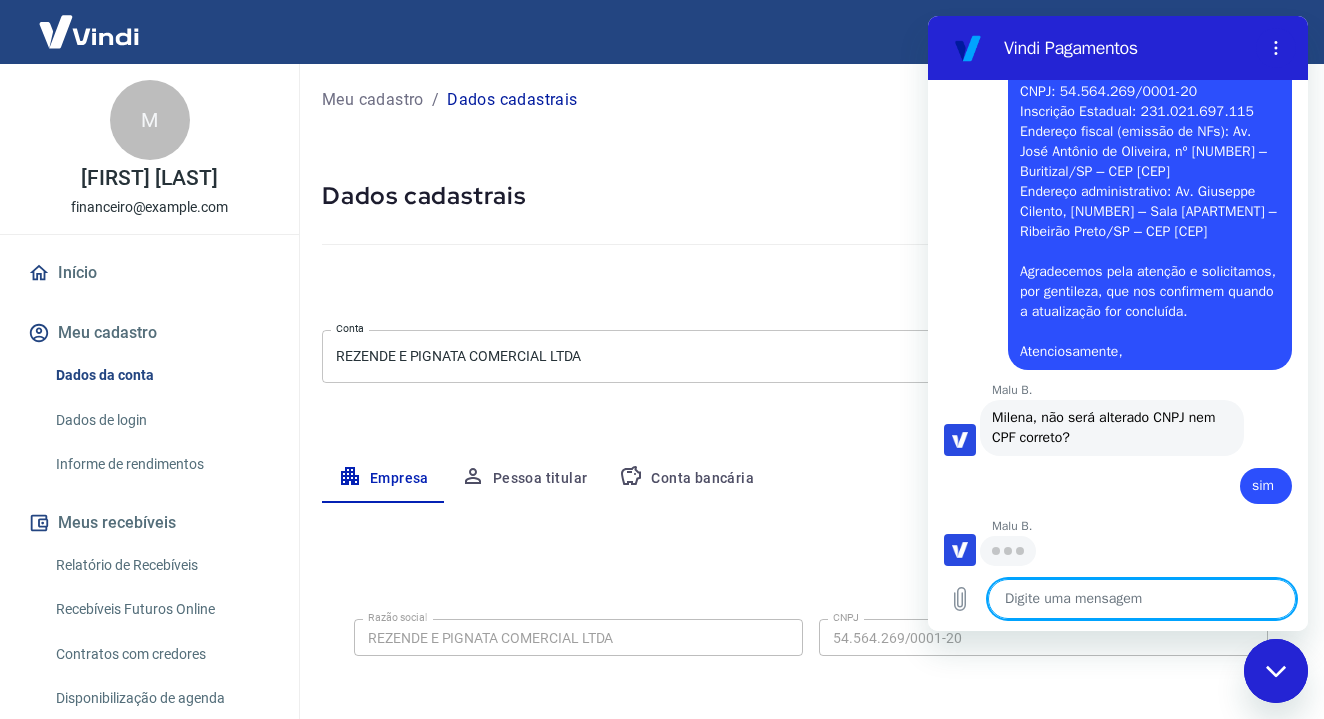 scroll, scrollTop: 2528, scrollLeft: 0, axis: vertical 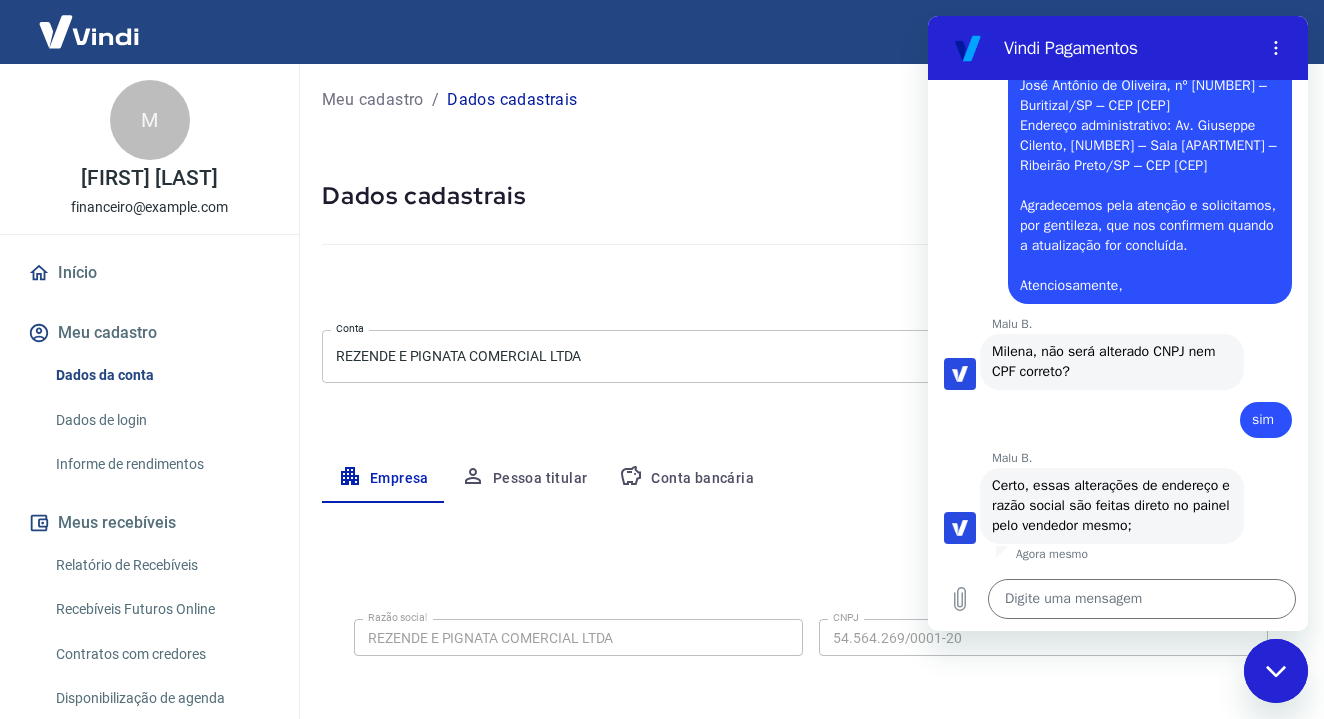 click on "Meu cadastro / Dados cadastrais Dados cadastrais Cancelar conta Conta REZENDE E PIGNATA COMERCIAL LTDA [object Object] Conta Empresa Pessoa titular Conta bancária Editar razão social Razão social REZENDE E PIGNATA COMERCIAL LTDA Razão social CNPJ 54.564.269/0001-20 CNPJ Endereço da empresa Editar endereço CEP [CEP] CEP Rua Avenida Giuseppe Cilento Rua Número [NUMBER] Número Complemento Apto [APARTMENT] Complemento Bairro Jardim Botânico Bairro Cidade Ribeirão Preto Cidade Estado Acre Alagoas Amapá Amazonas Bahia Ceará Distrito Federal Espírito Santo Goiás Maranhão Mato Grosso Mato Grosso do Sul Minas Gerais Pará Paraíba Paraná Pernambuco Piauí Rio de Janeiro Rio Grande do Norte Rio Grande do Sul Rondônia Roraima Santa Catarina São Paulo Sergipe Tocantins Estado Dados da empresa Editar dados da empresa Nome fantasia REZENDE E PIGNATA COMERCIAL LTDA Nome fantasia Data de abertura da empresa [DATE] Data de abertura da empresa Tipo de telefone Residencial Comercial Tipo de telefone Telefone" at bounding box center [811, 706] 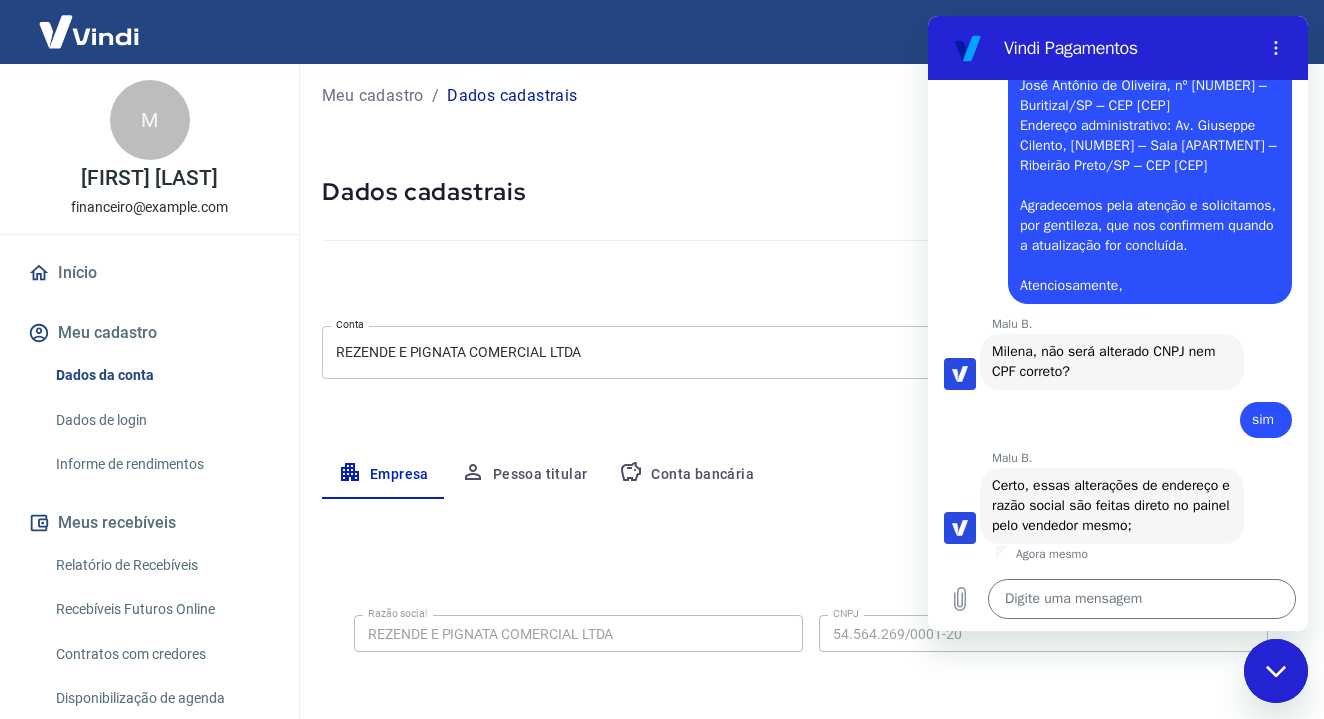 scroll, scrollTop: 12, scrollLeft: 0, axis: vertical 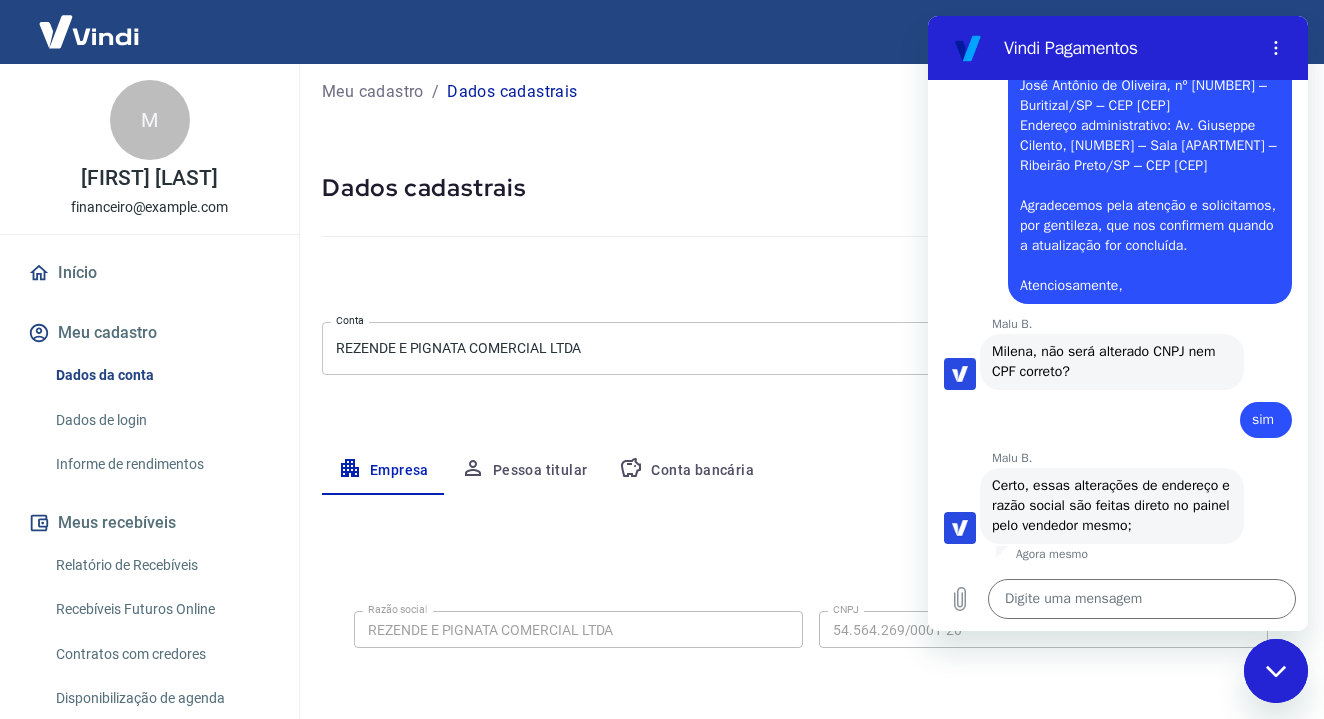 click at bounding box center (1276, 671) 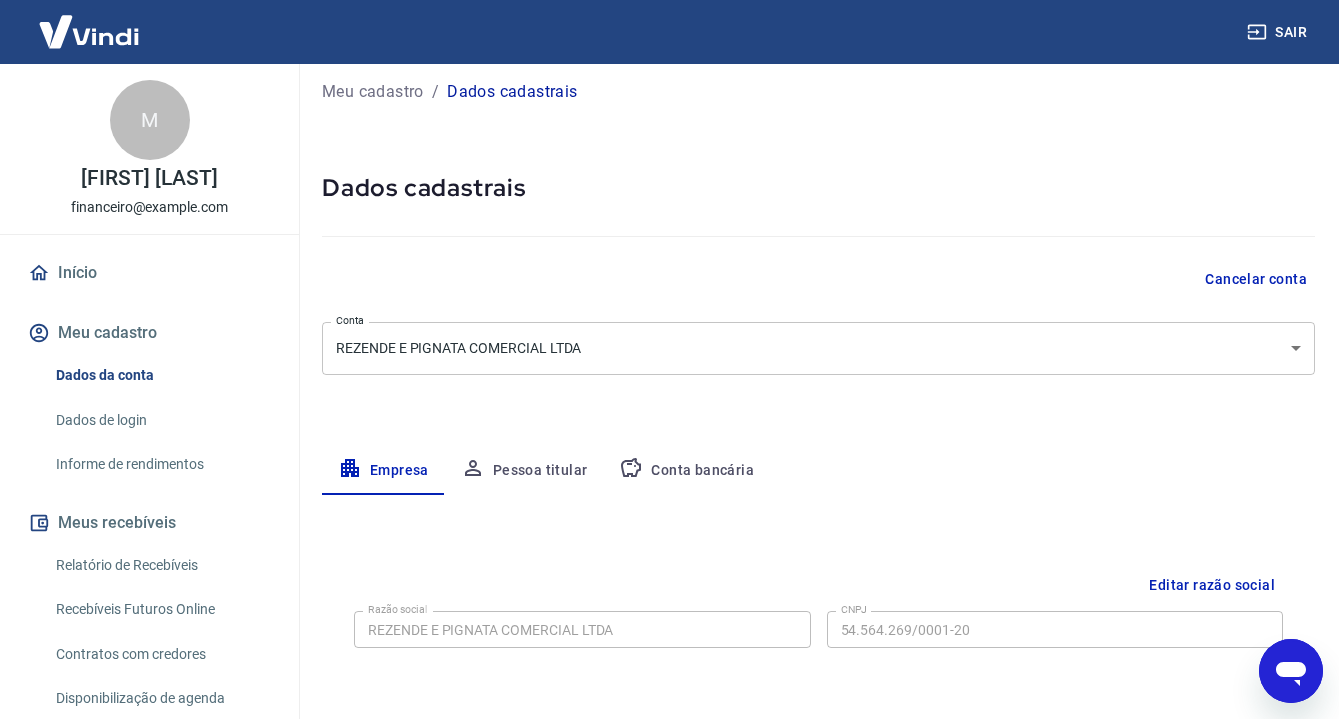 click on "Meu cadastro / Dados cadastrais Dados cadastrais Cancelar conta Conta REZENDE E PIGNATA COMERCIAL LTDA [object Object] Conta Empresa Pessoa titular Conta bancária Editar razão social Razão social REZENDE E PIGNATA COMERCIAL LTDA Razão social CNPJ 54.564.269/0001-20 CNPJ Endereço da empresa Editar endereço CEP [CEP] CEP Rua Avenida Giuseppe Cilento Rua Número [NUMBER] Número Complemento Apto [APARTMENT] Complemento Bairro Jardim Botânico Bairro Cidade Ribeirão Preto Cidade Estado Acre Alagoas Amapá Amazonas Bahia Ceará Distrito Federal Espírito Santo Goiás Maranhão Mato Grosso Pará" at bounding box center [669, 347] 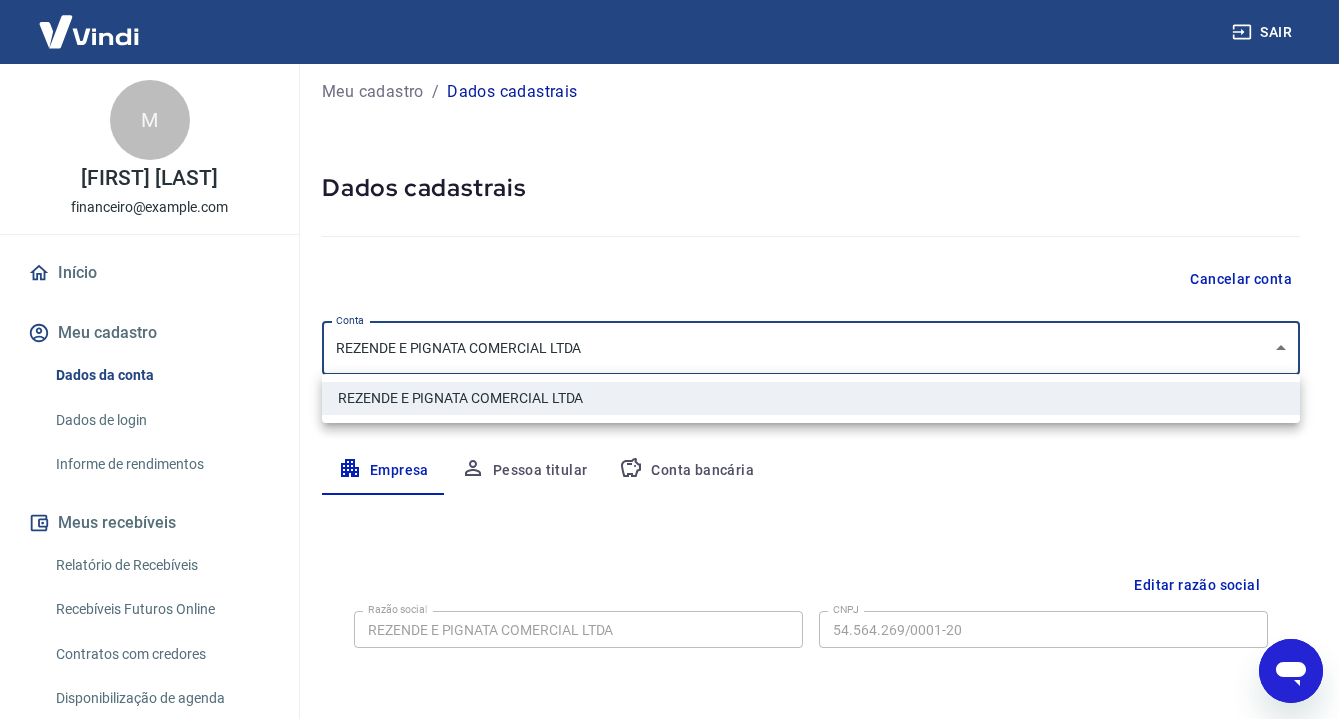 click on "REZENDE E PIGNATA COMERCIAL LTDA" at bounding box center (811, 398) 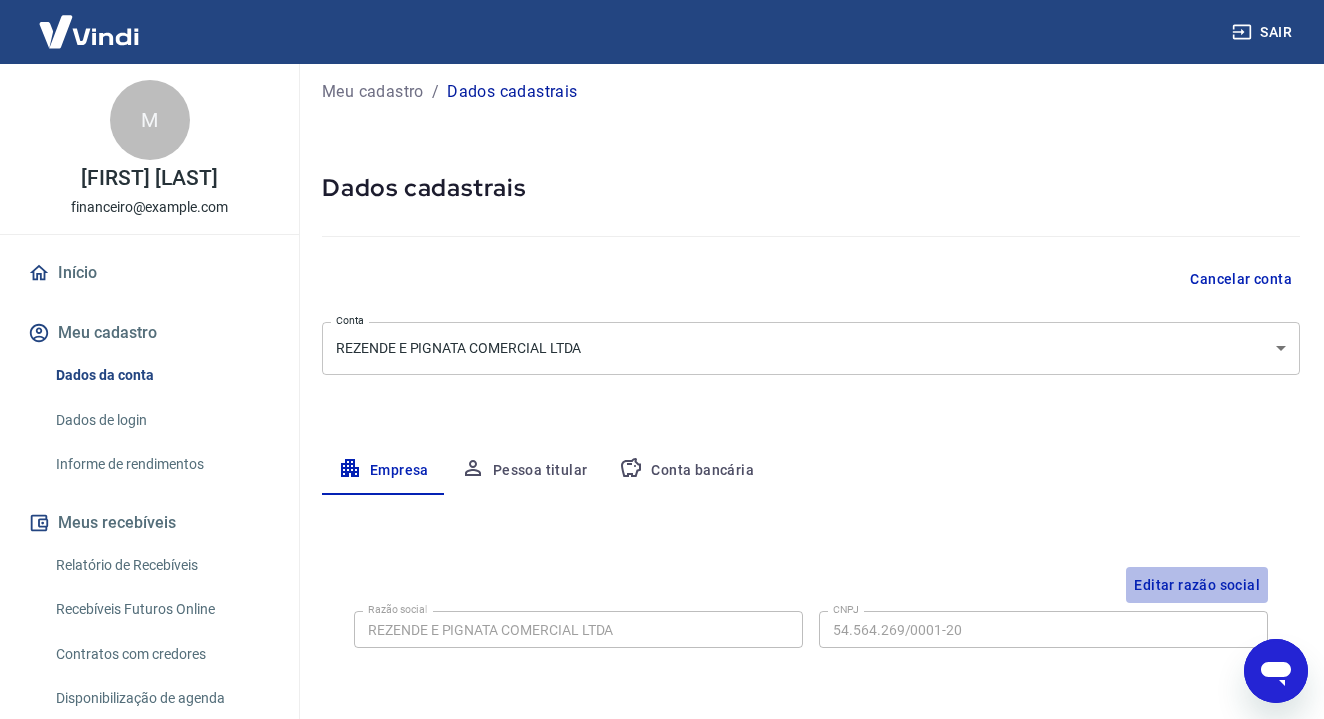 click on "Editar razão social" at bounding box center (1197, 585) 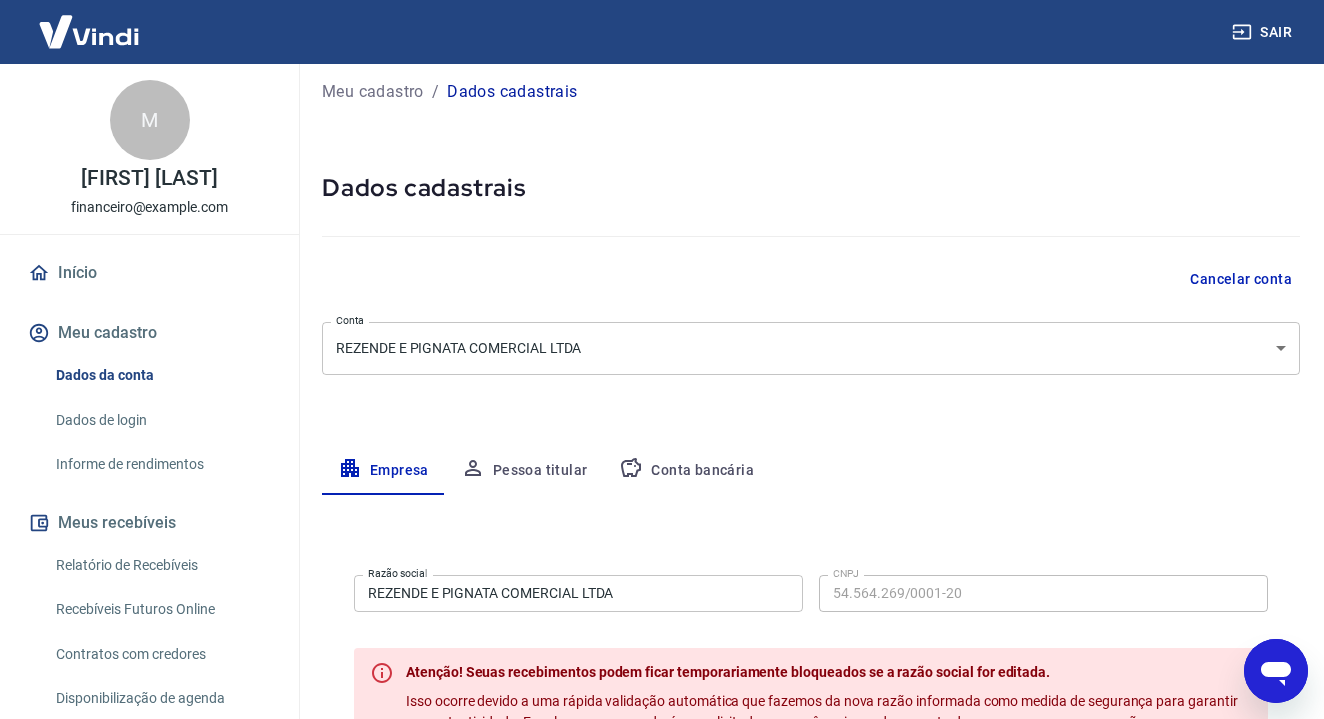 click on "REZENDE E PIGNATA COMERCIAL LTDA" at bounding box center [578, 593] 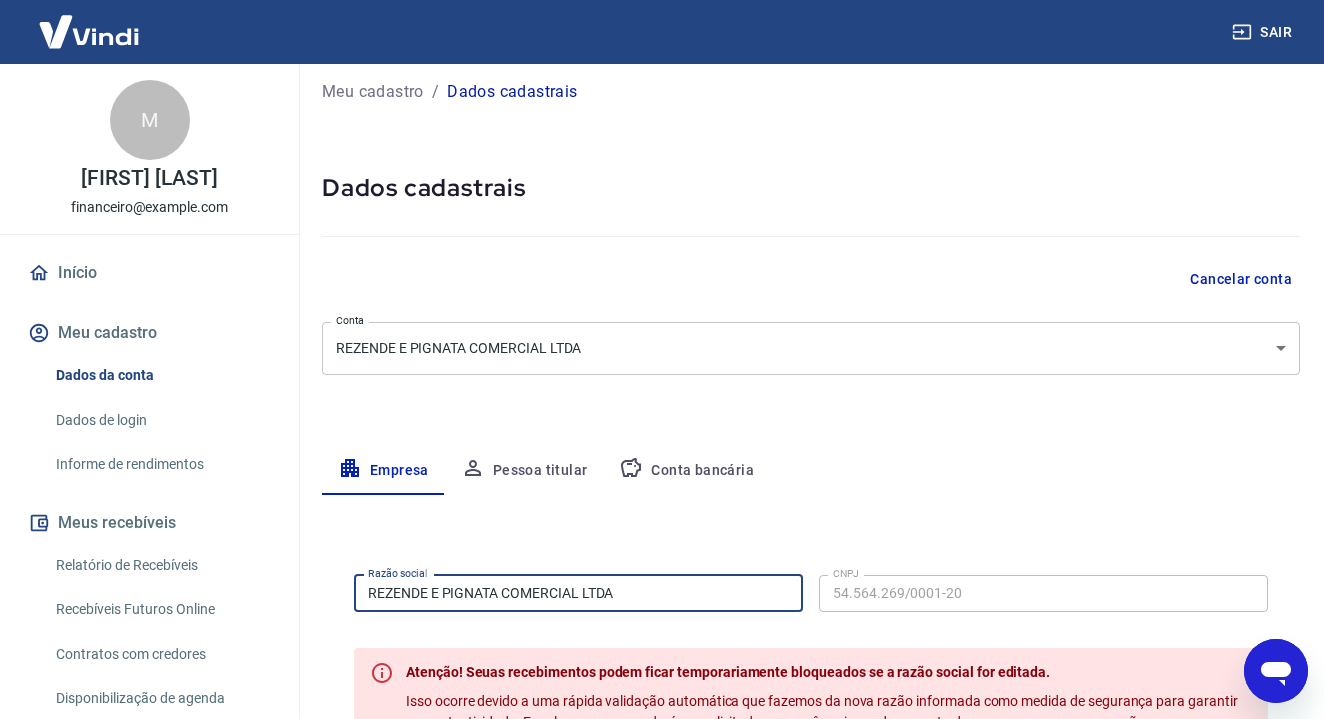 click on "REZENDE E PIGNATA COMERCIAL LTDA" at bounding box center (578, 593) 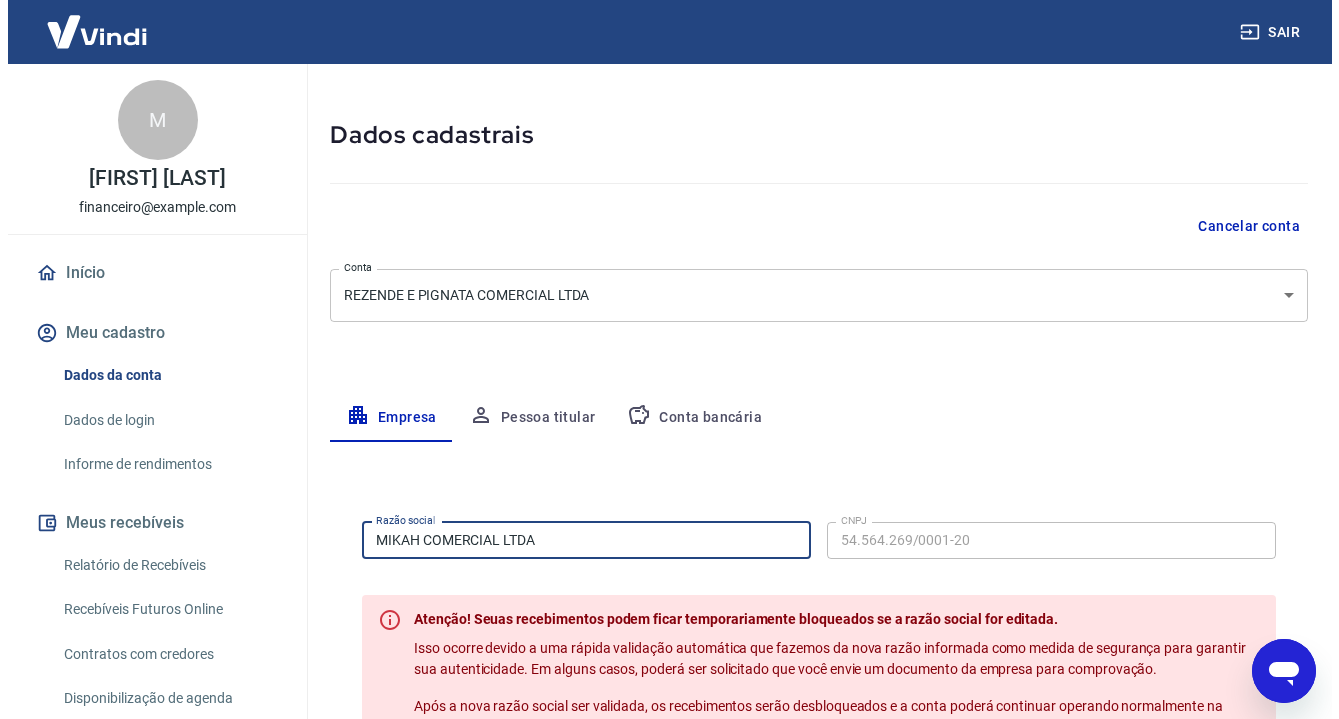 scroll, scrollTop: 313, scrollLeft: 0, axis: vertical 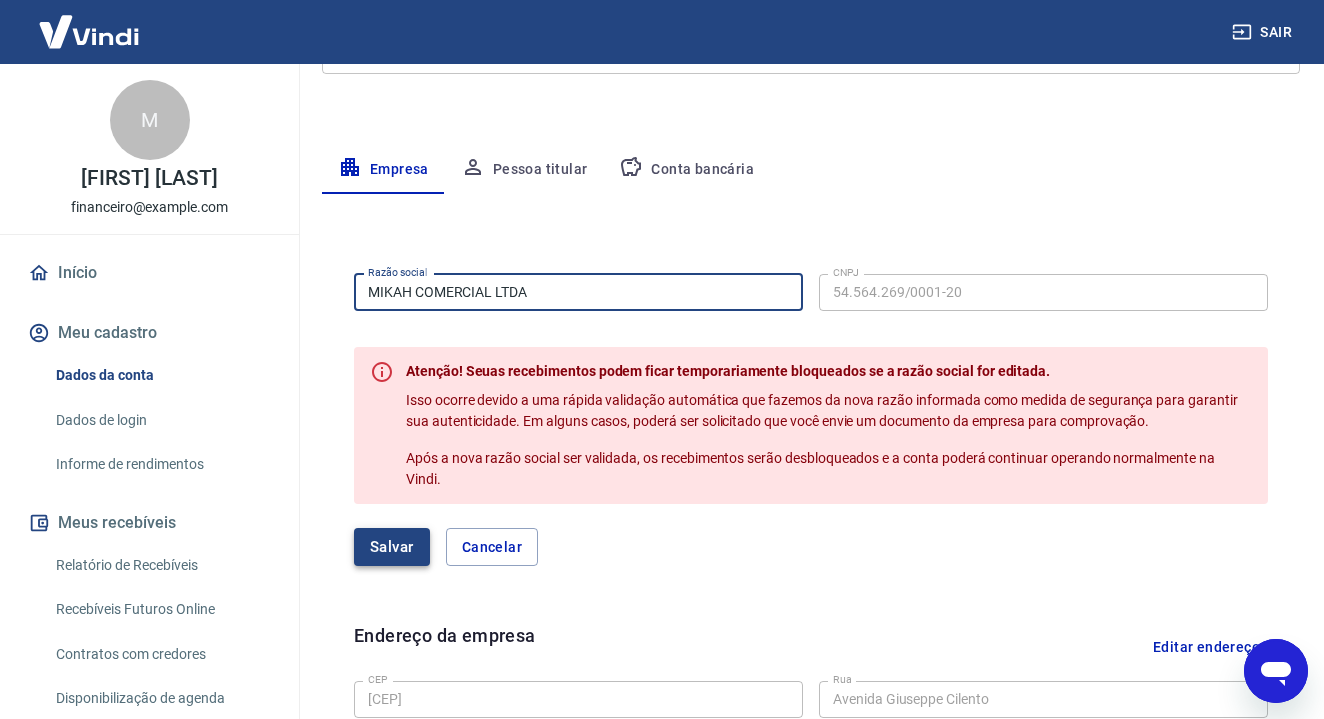 type on "MIKAH COMERCIAL LTDA" 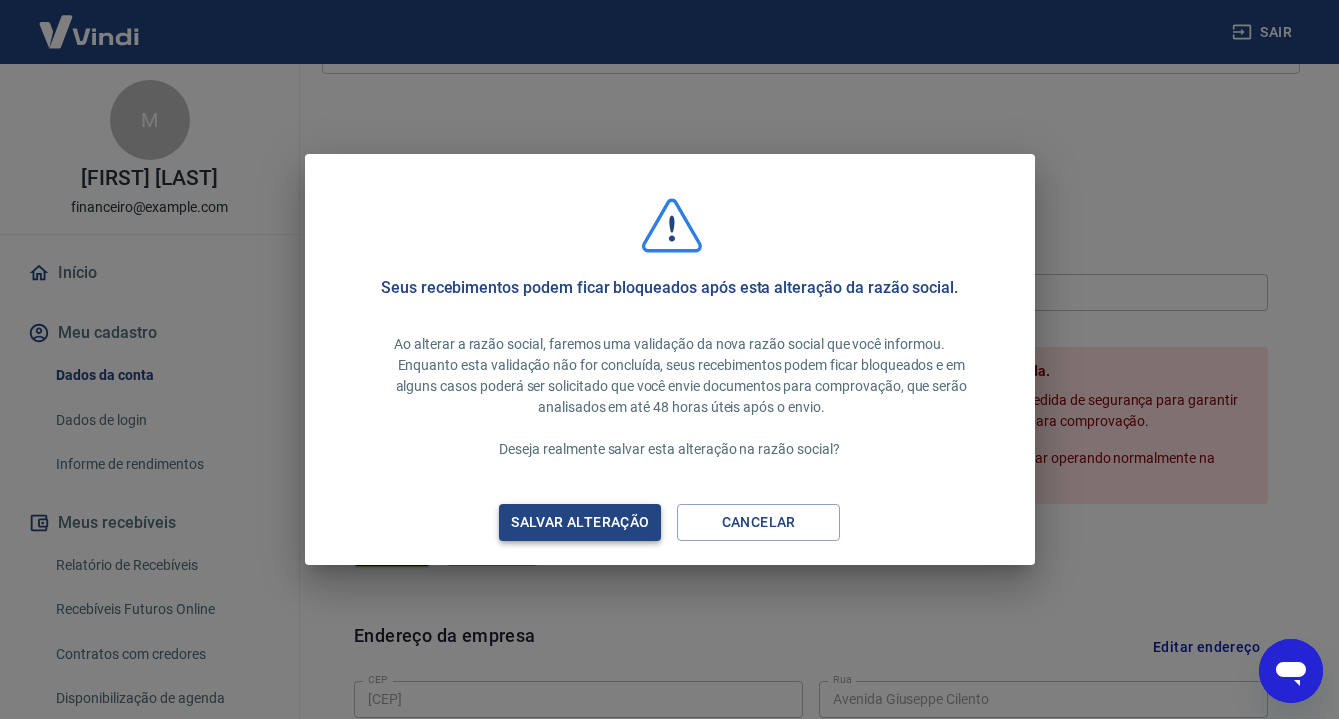 type on "x" 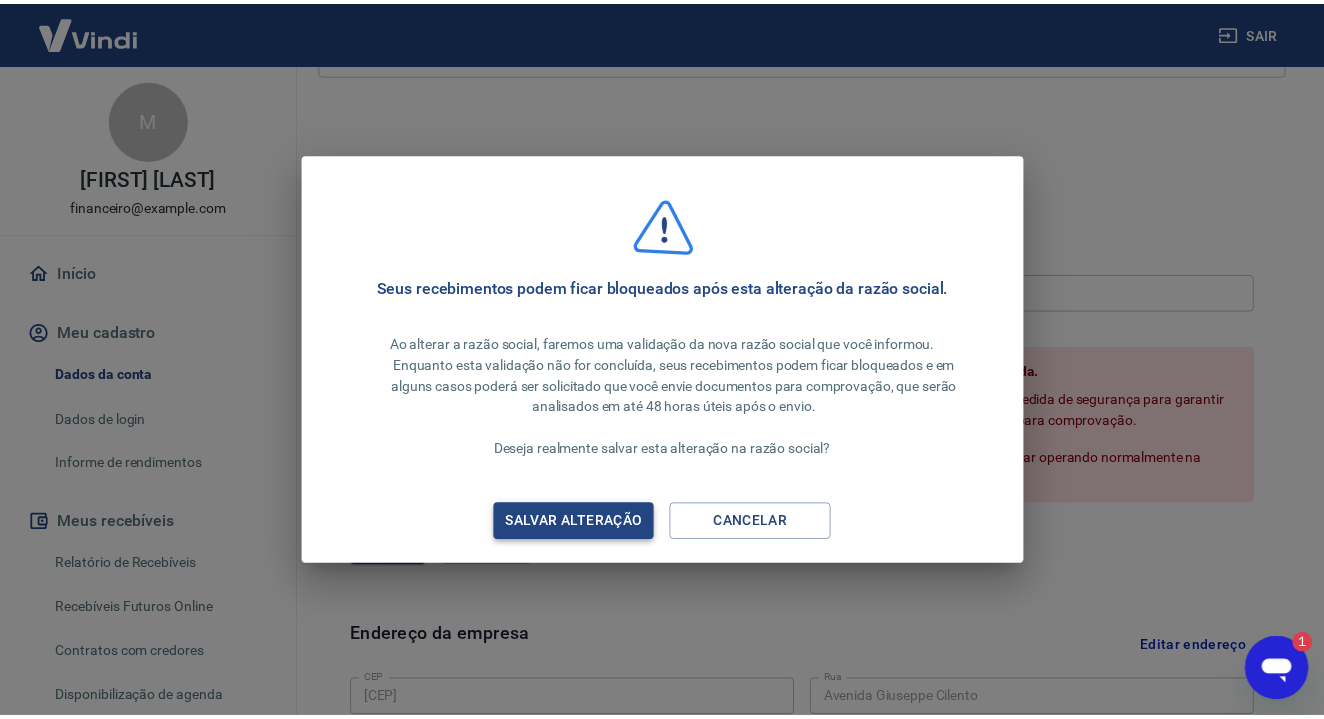scroll, scrollTop: 0, scrollLeft: 0, axis: both 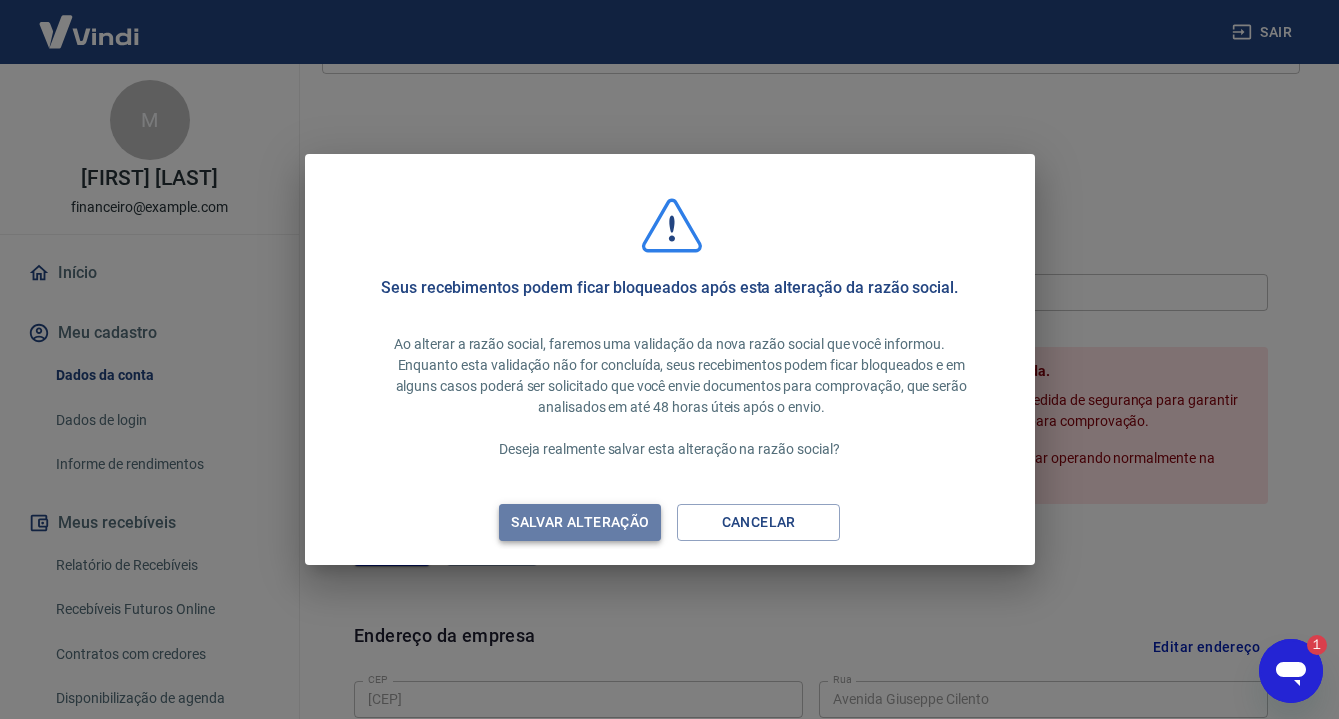 click on "Salvar alteração" at bounding box center [580, 522] 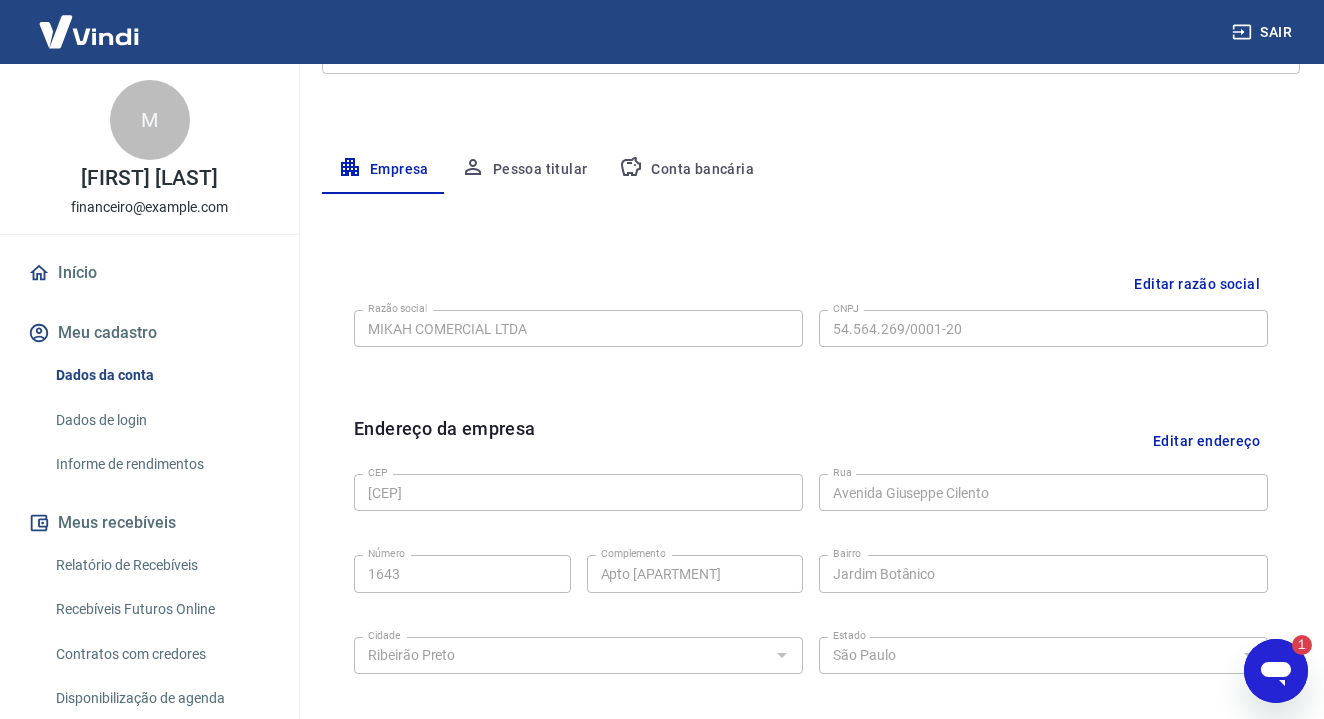 click on "Editar endereço" at bounding box center [1206, 440] 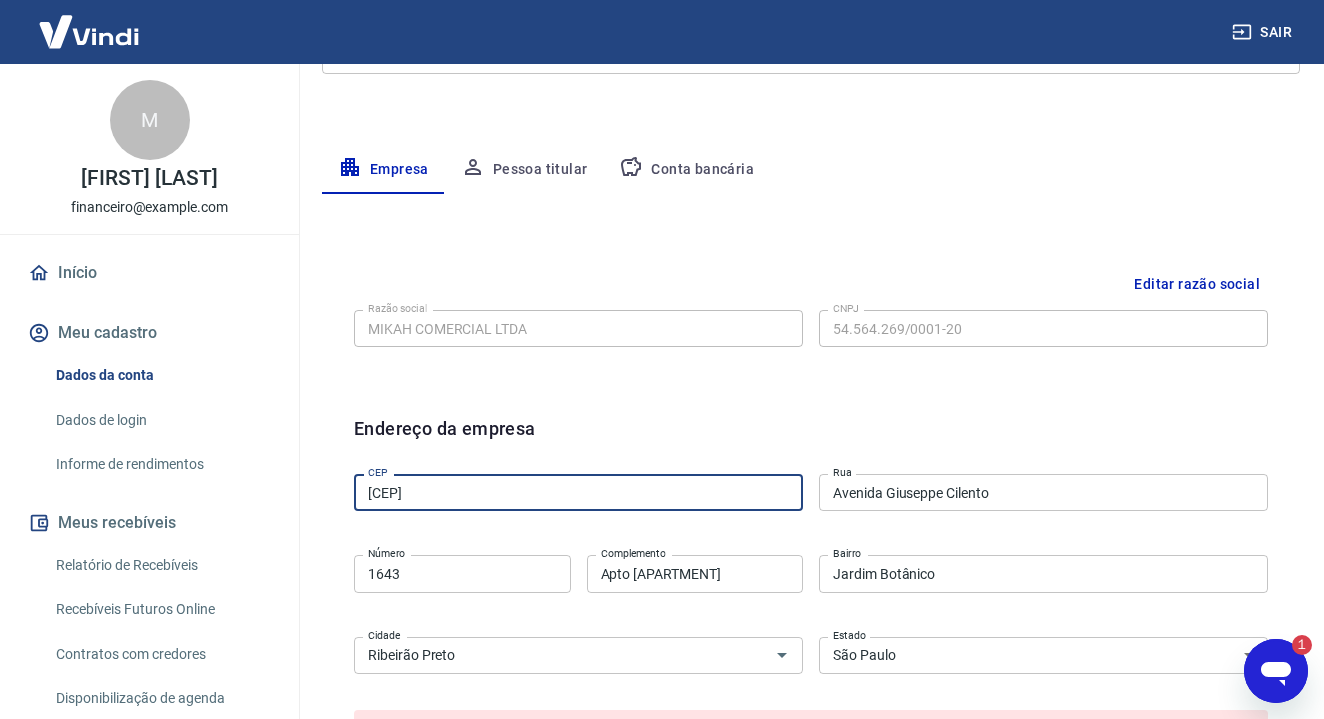 click on "[CEP]" at bounding box center (578, 492) 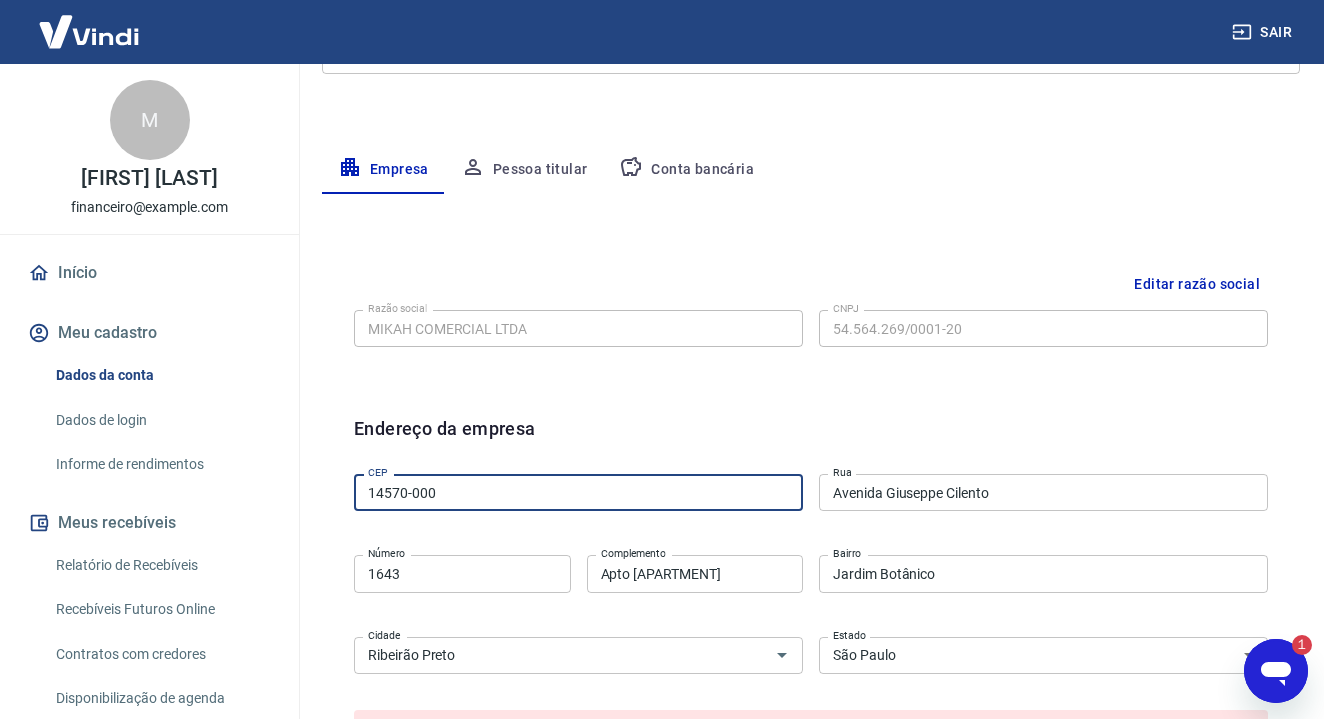 type on "14570-000" 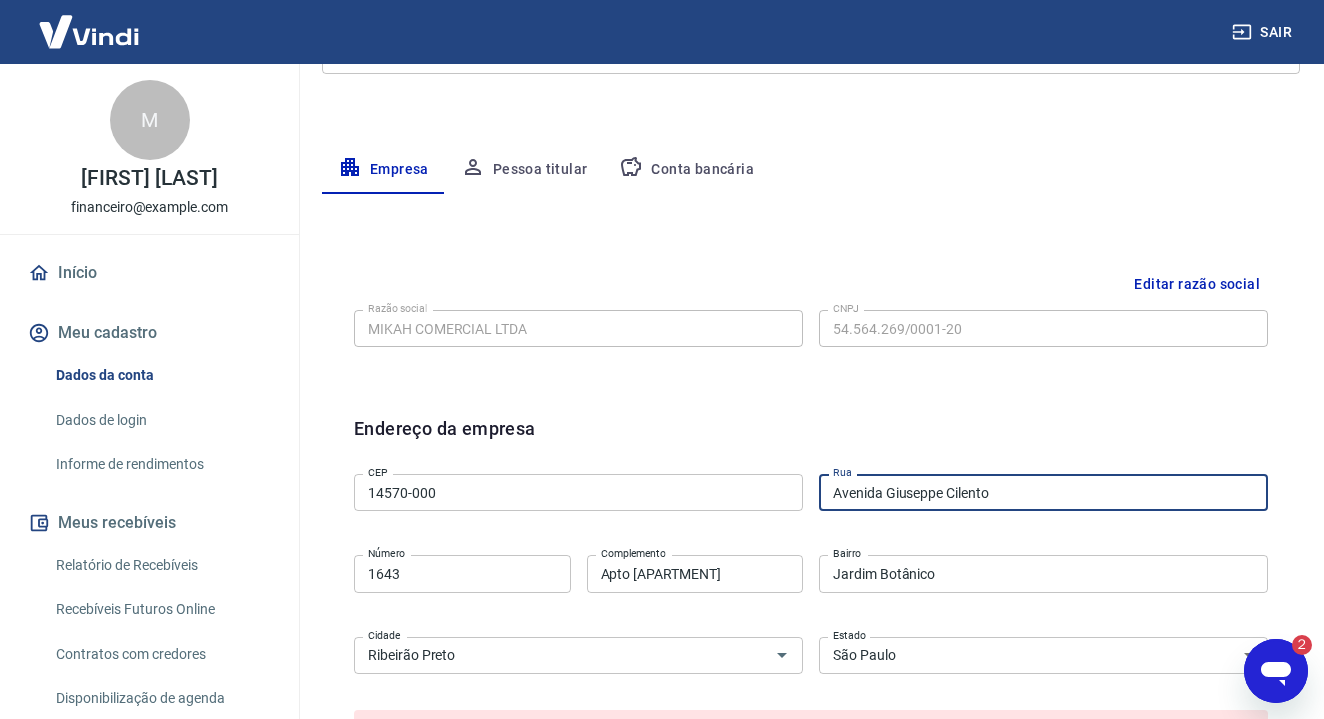 type on "x" 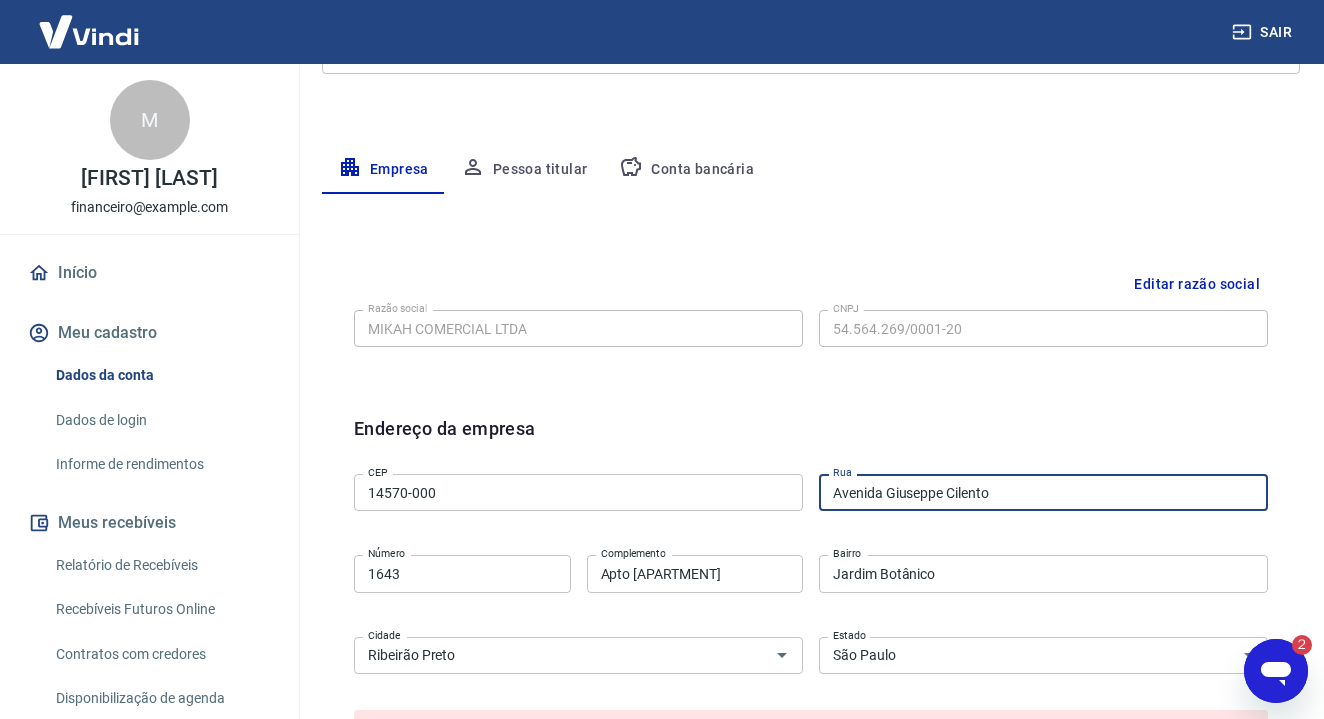 type on "R" 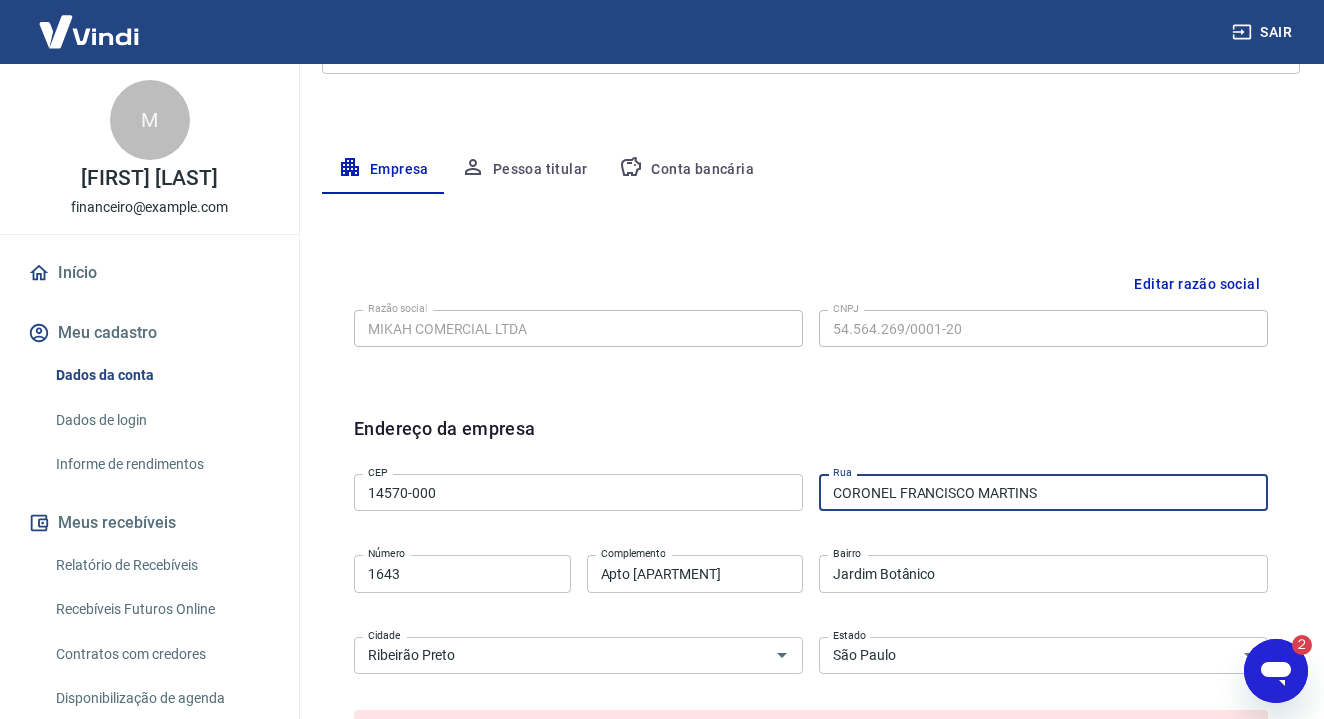 type on "CORONEL FRANCISCO MARTINS" 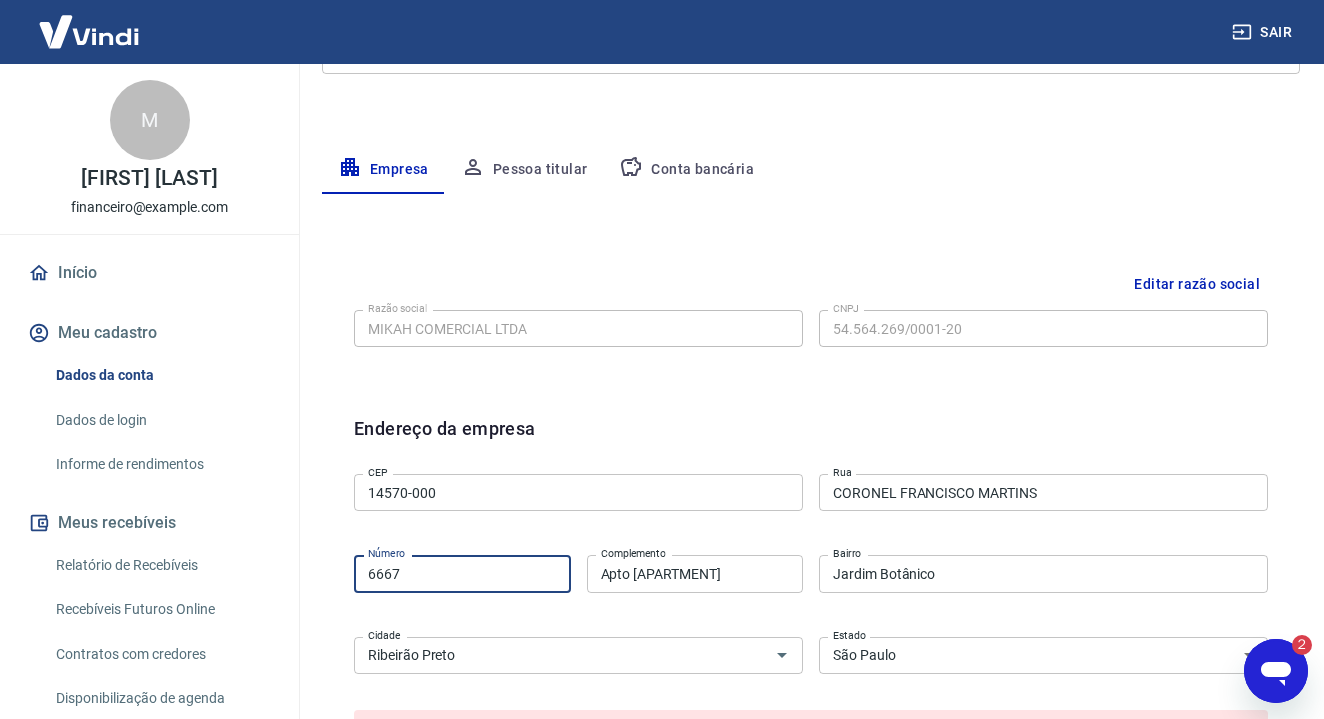 type on "6667" 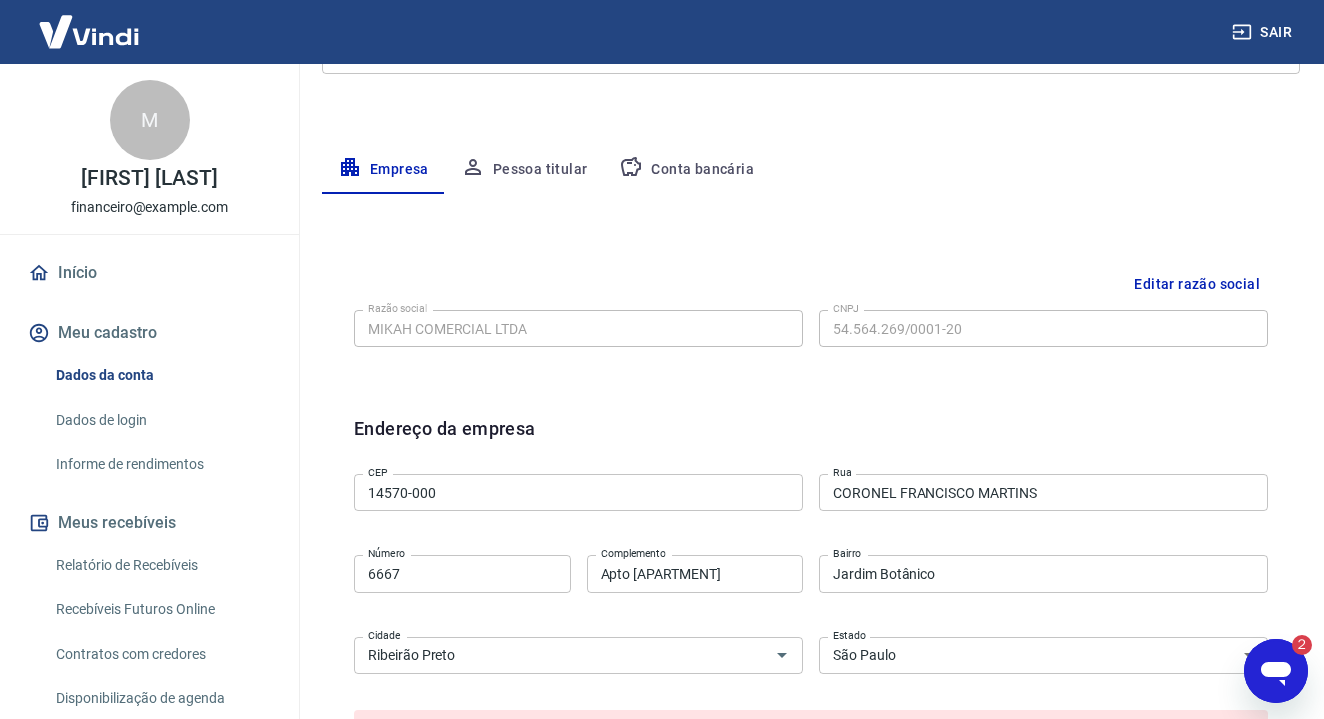 click 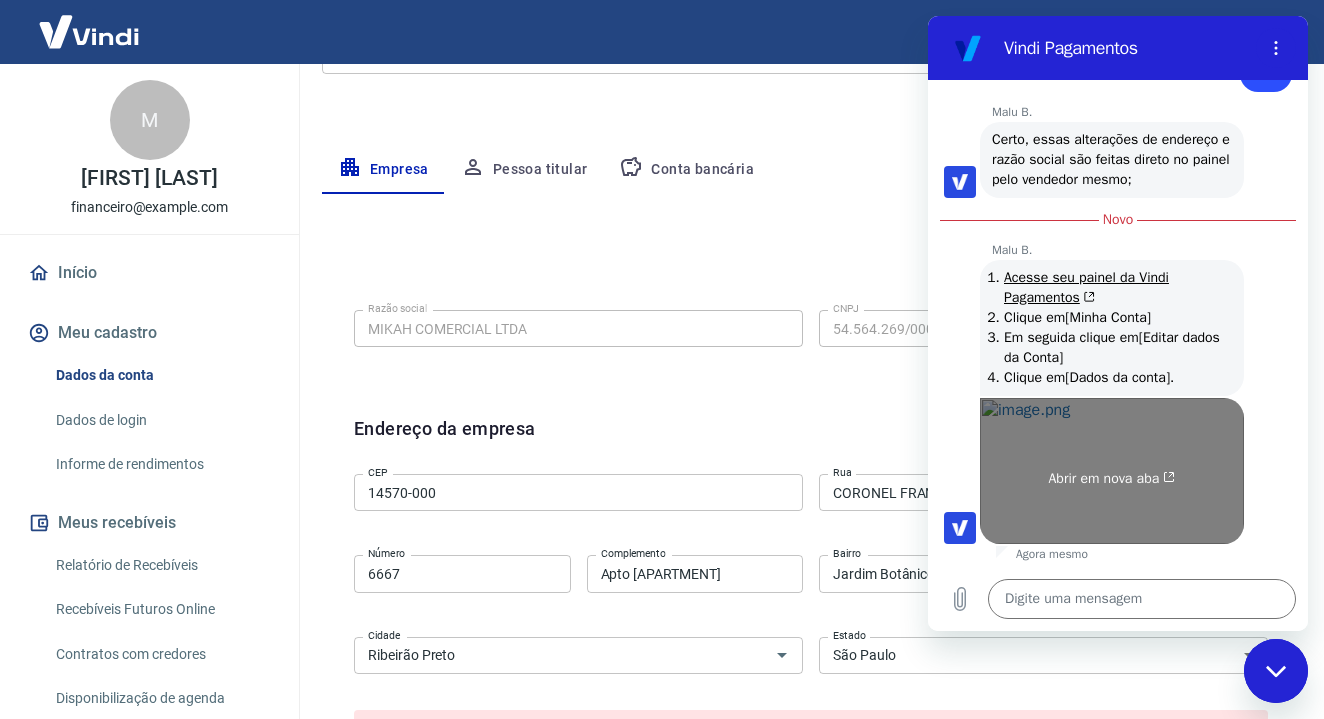 scroll, scrollTop: 2962, scrollLeft: 0, axis: vertical 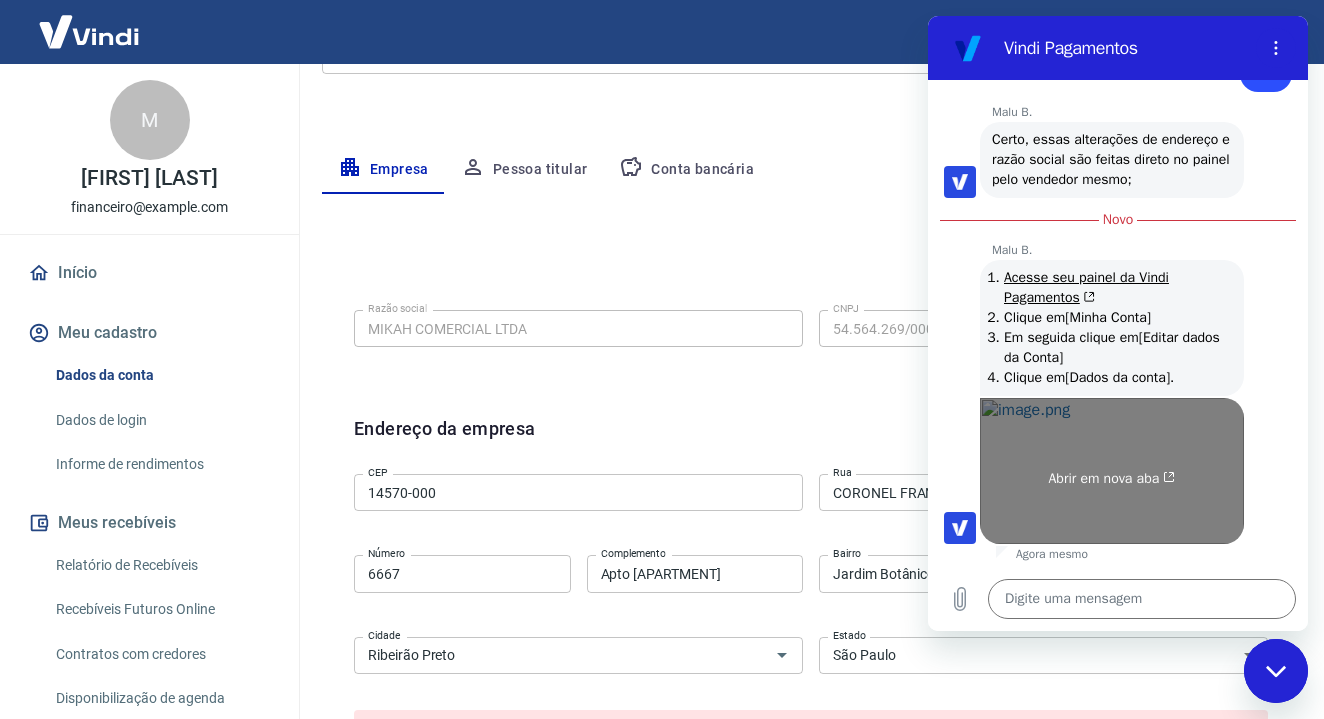 click on "Abrir em nova aba" at bounding box center (1112, 471) 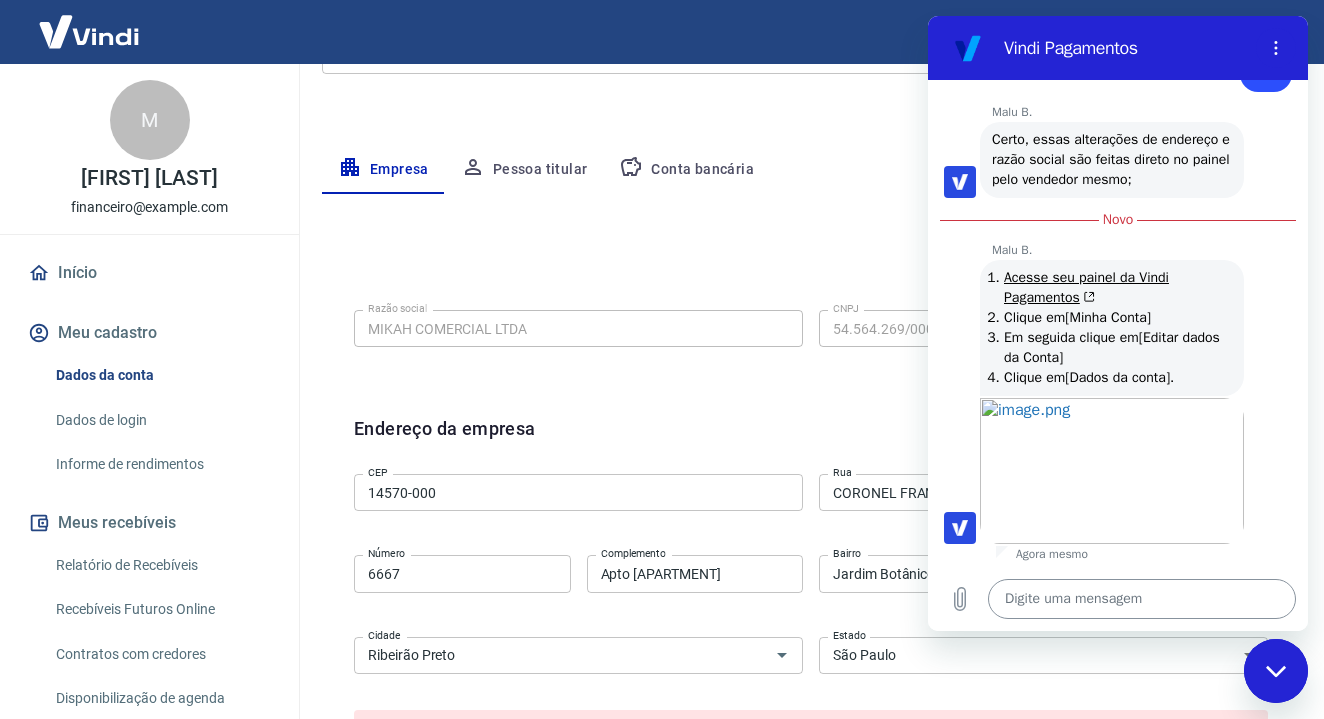 type on "x" 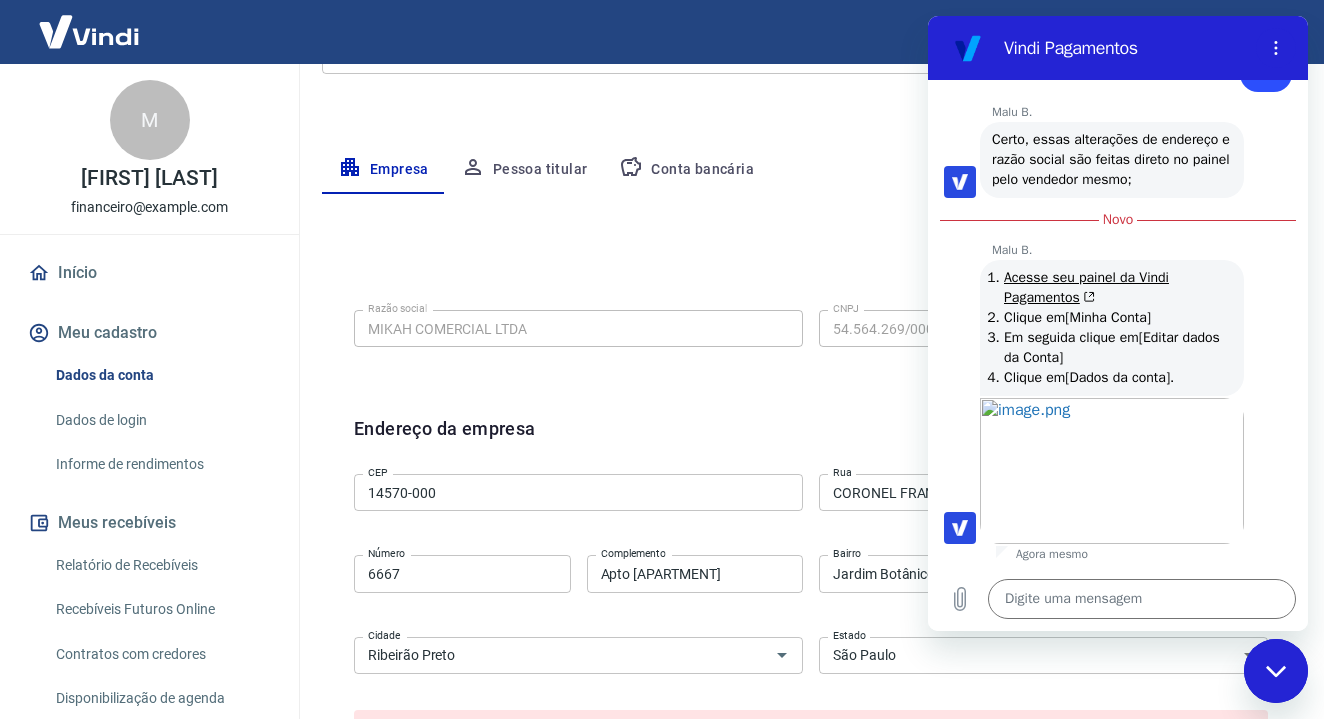 click on "Endereço da empresa" at bounding box center (811, 440) 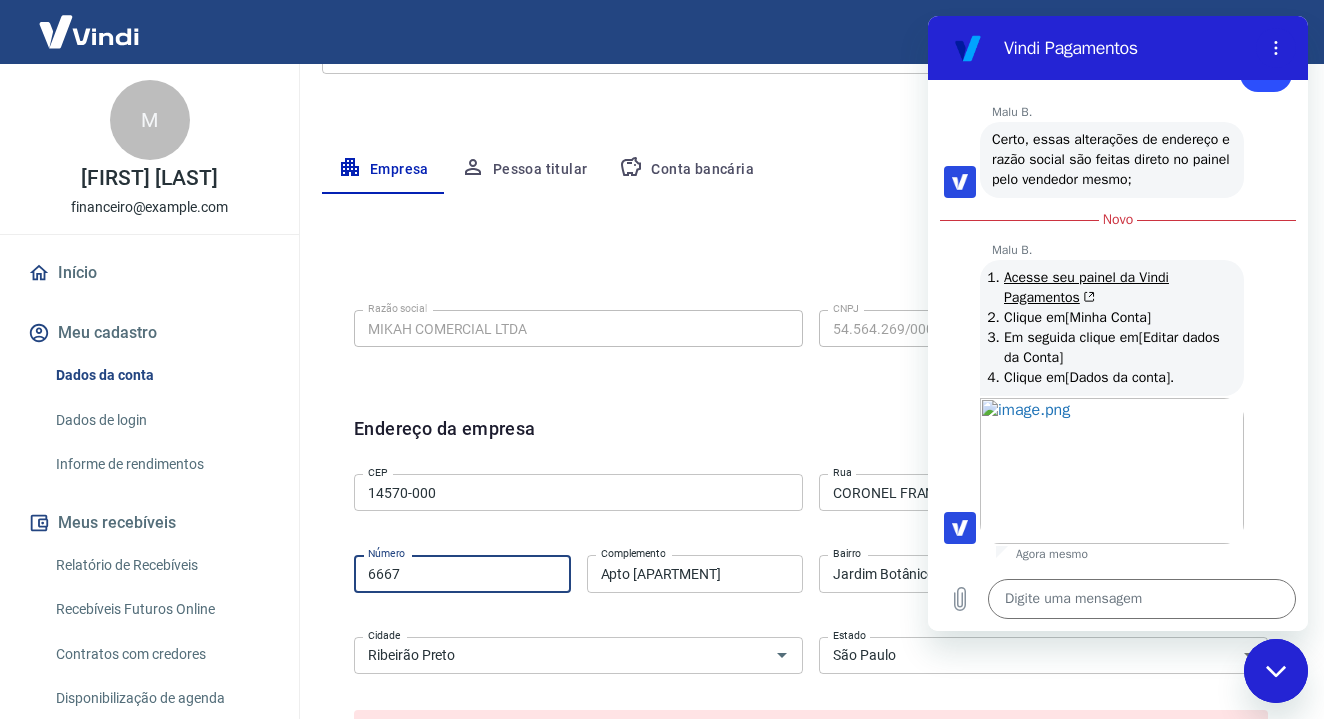 click on "6667" at bounding box center [462, 573] 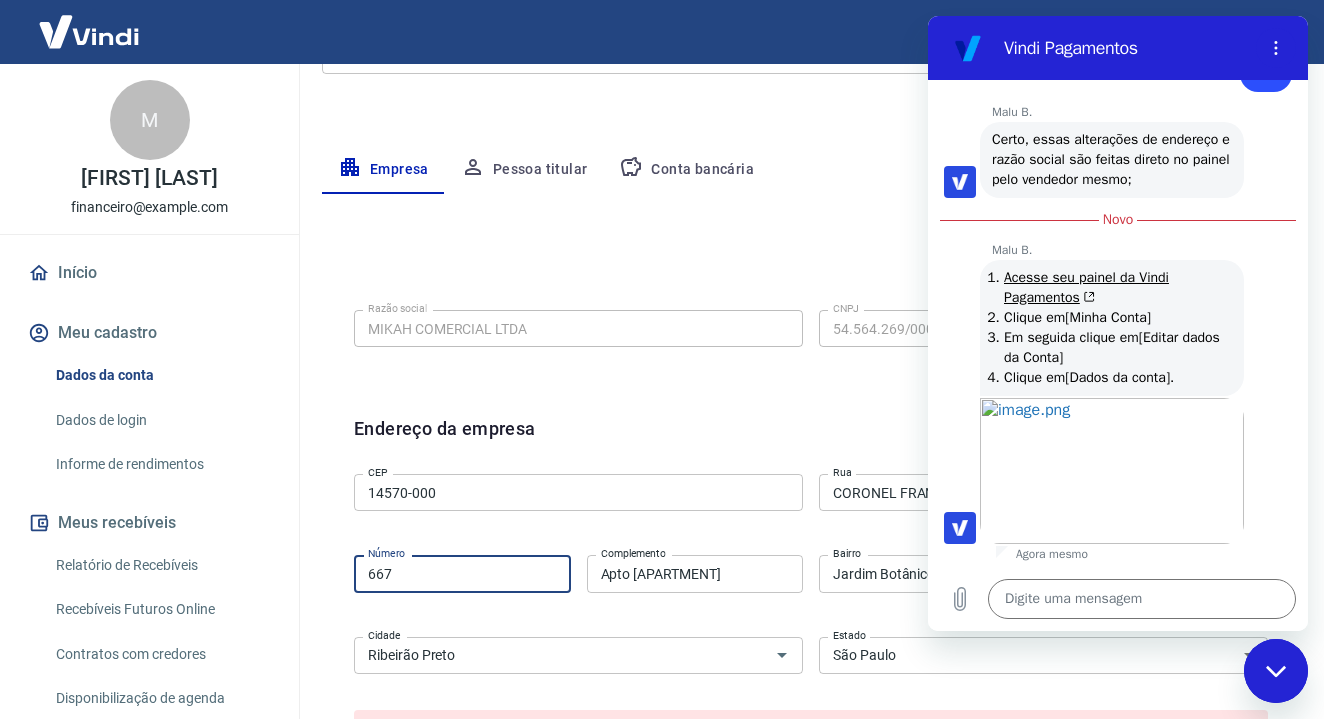 type on "667" 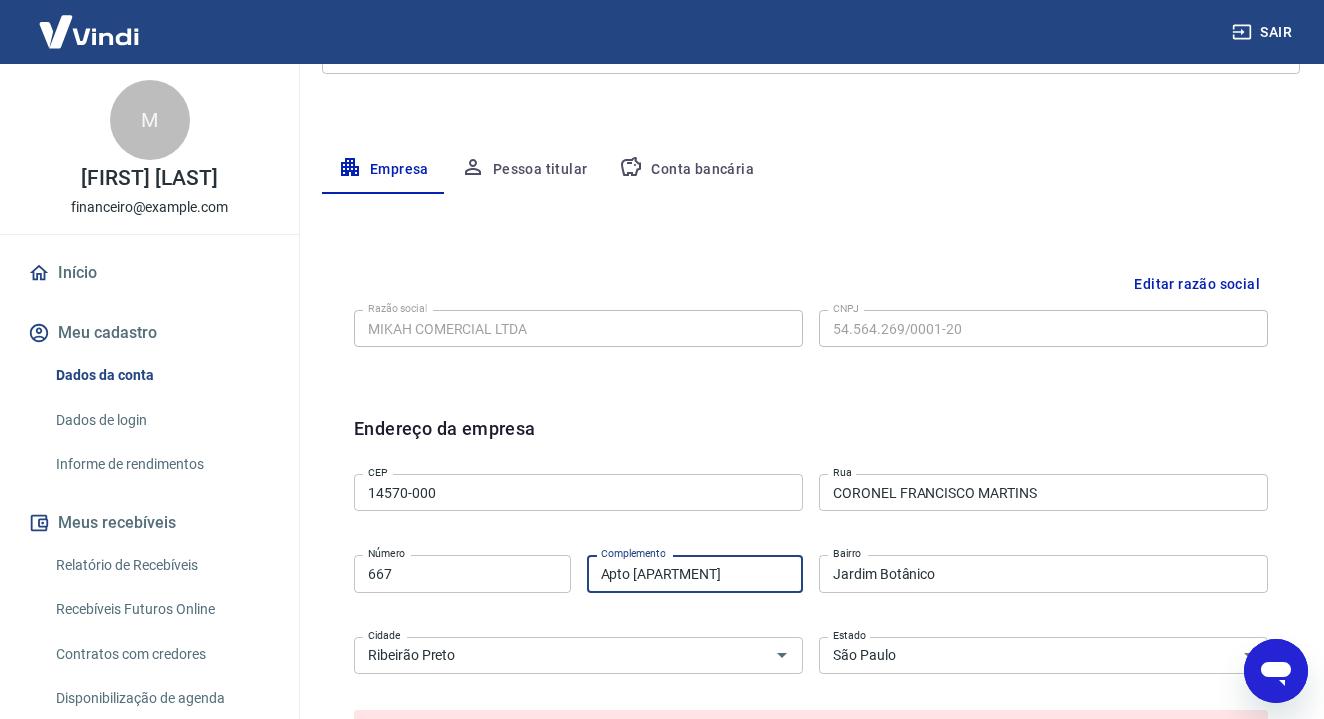click on "Apto [APARTMENT]" at bounding box center [695, 573] 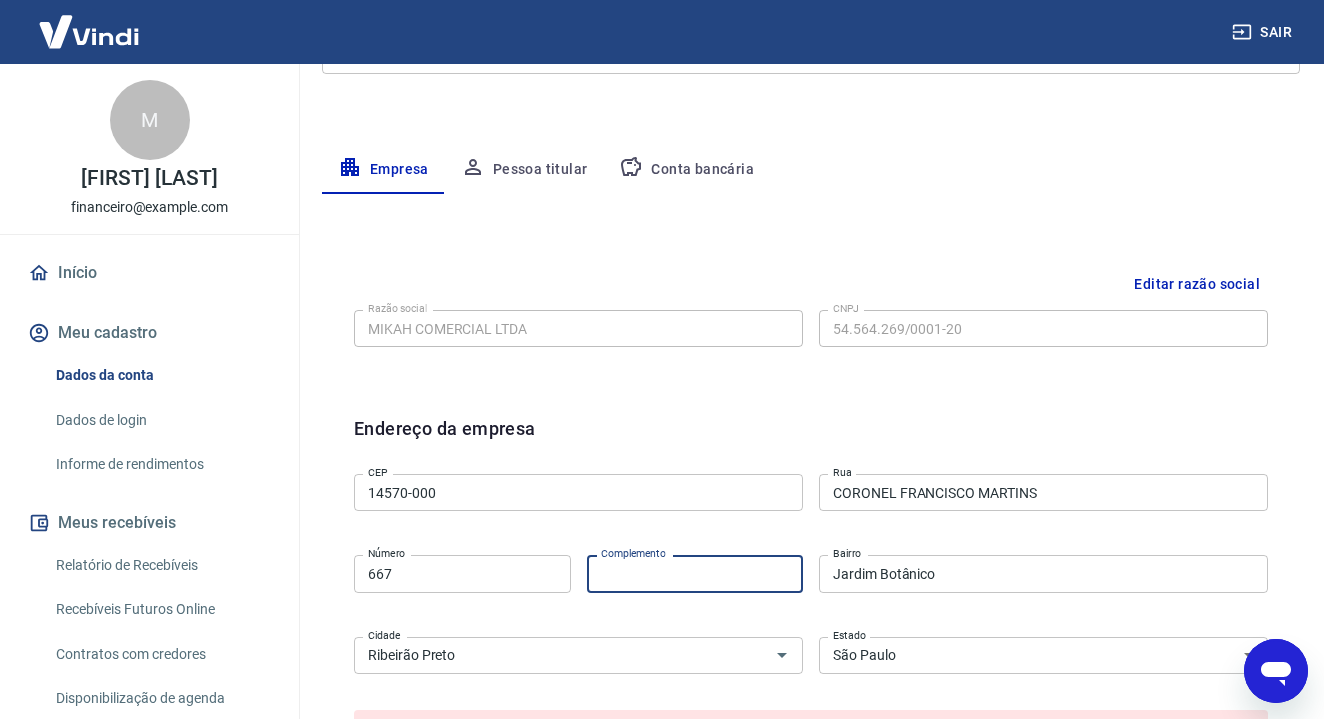 type 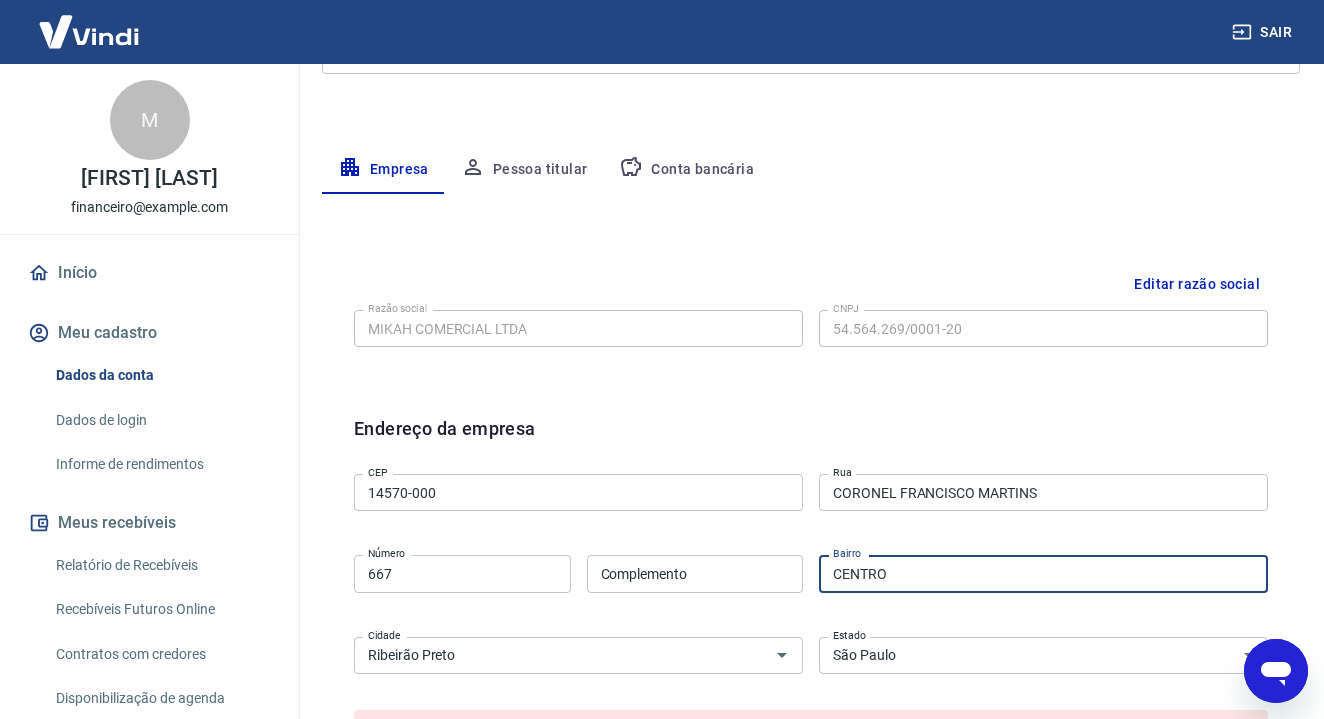 type on "CENTRO" 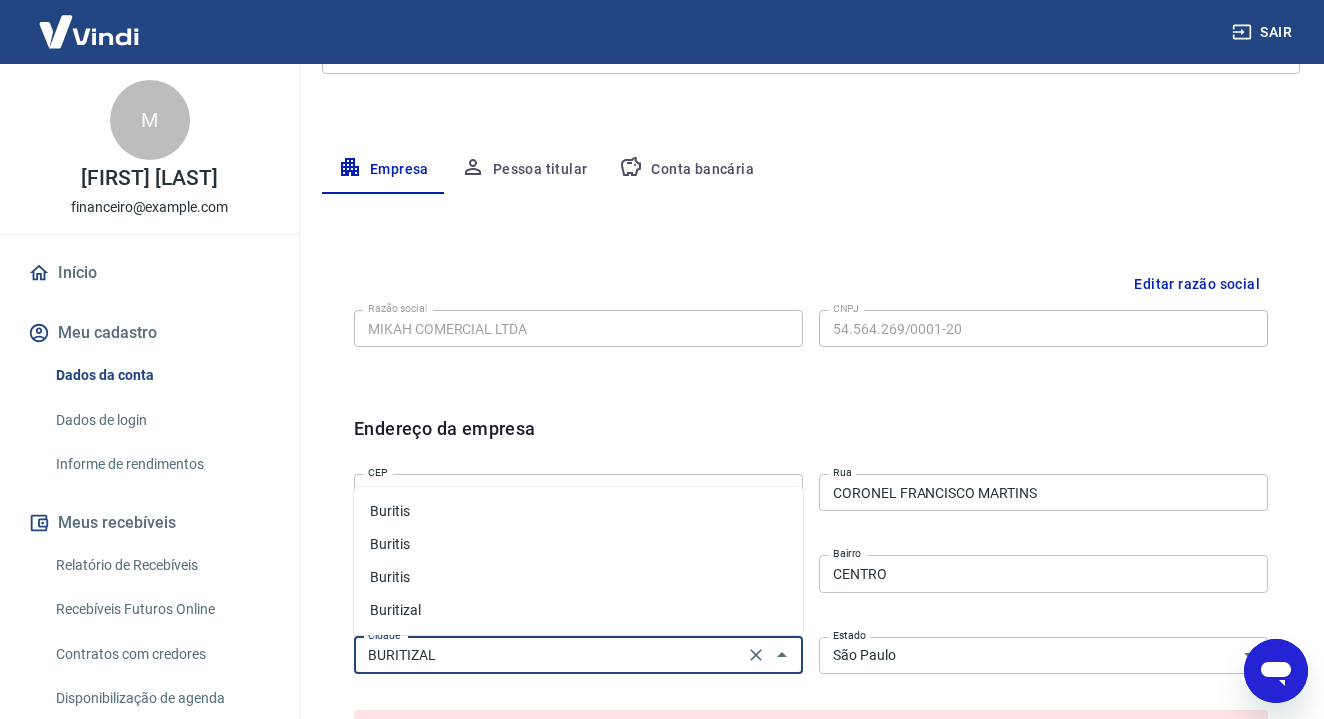 click on "Buritizal" at bounding box center (578, 610) 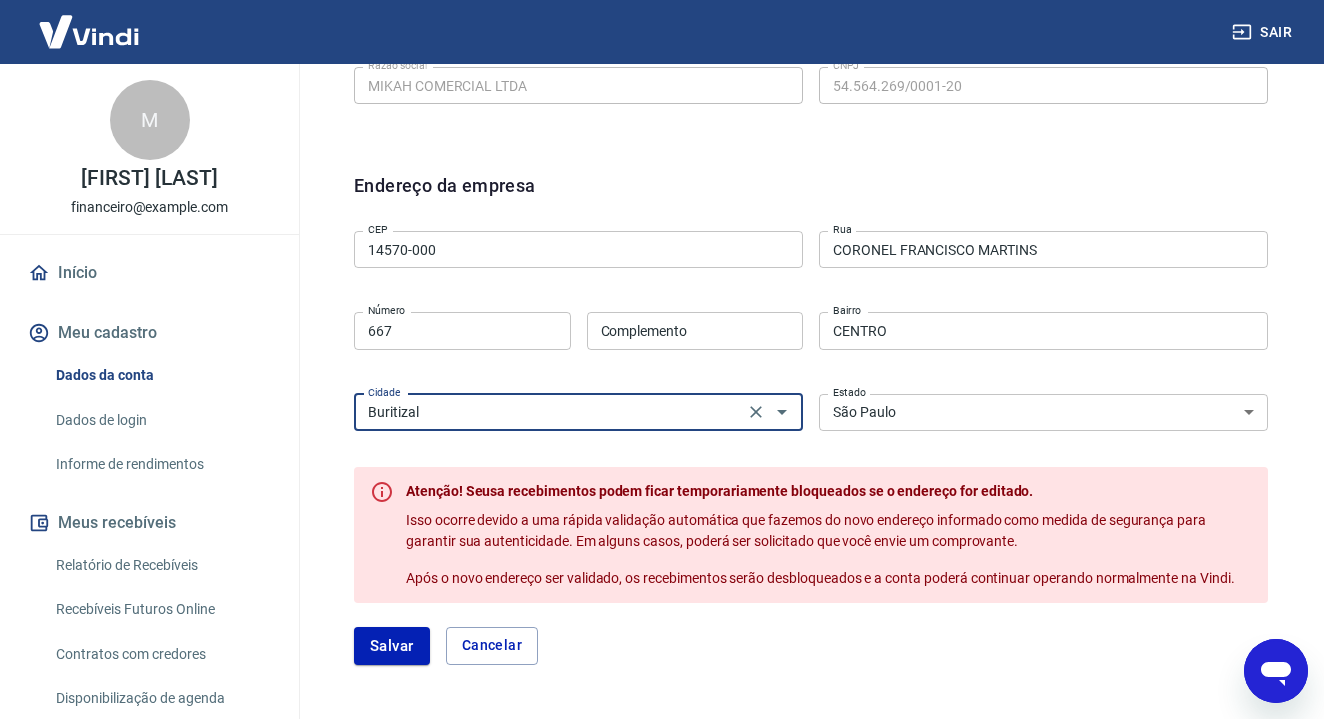 scroll, scrollTop: 560, scrollLeft: 0, axis: vertical 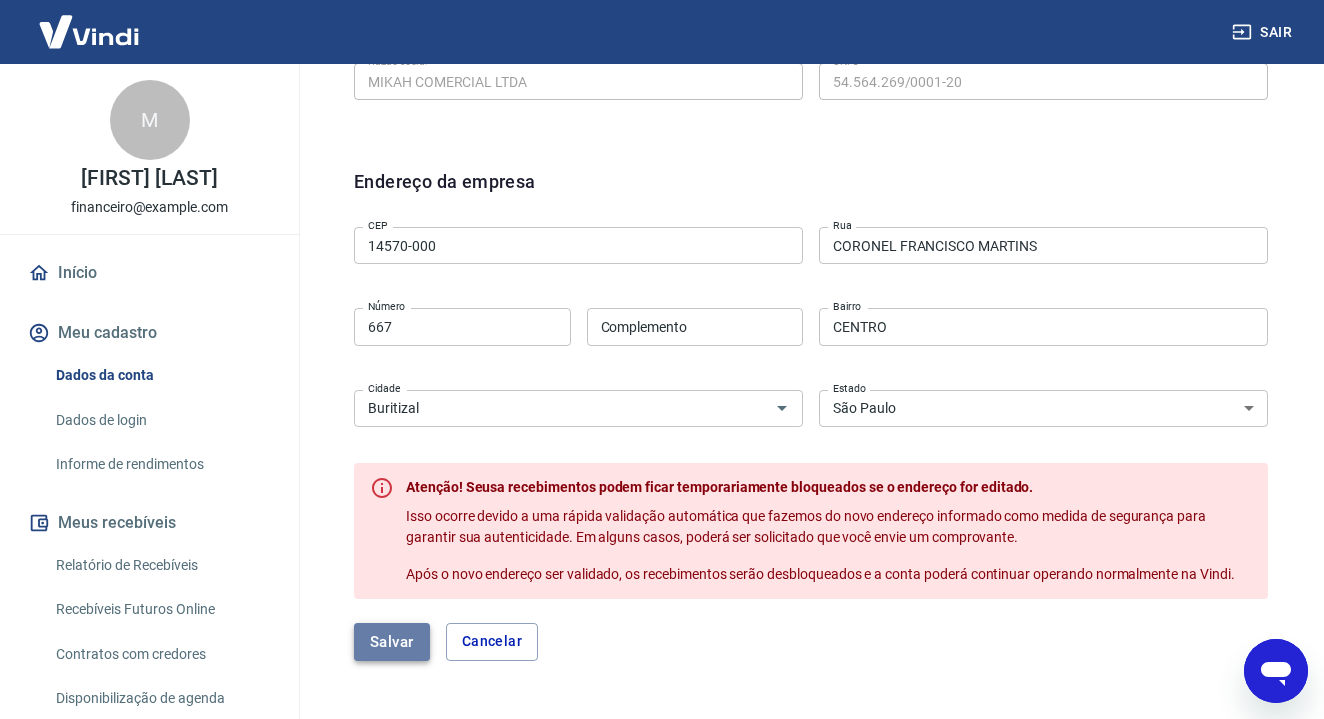 click on "Salvar" at bounding box center [392, 642] 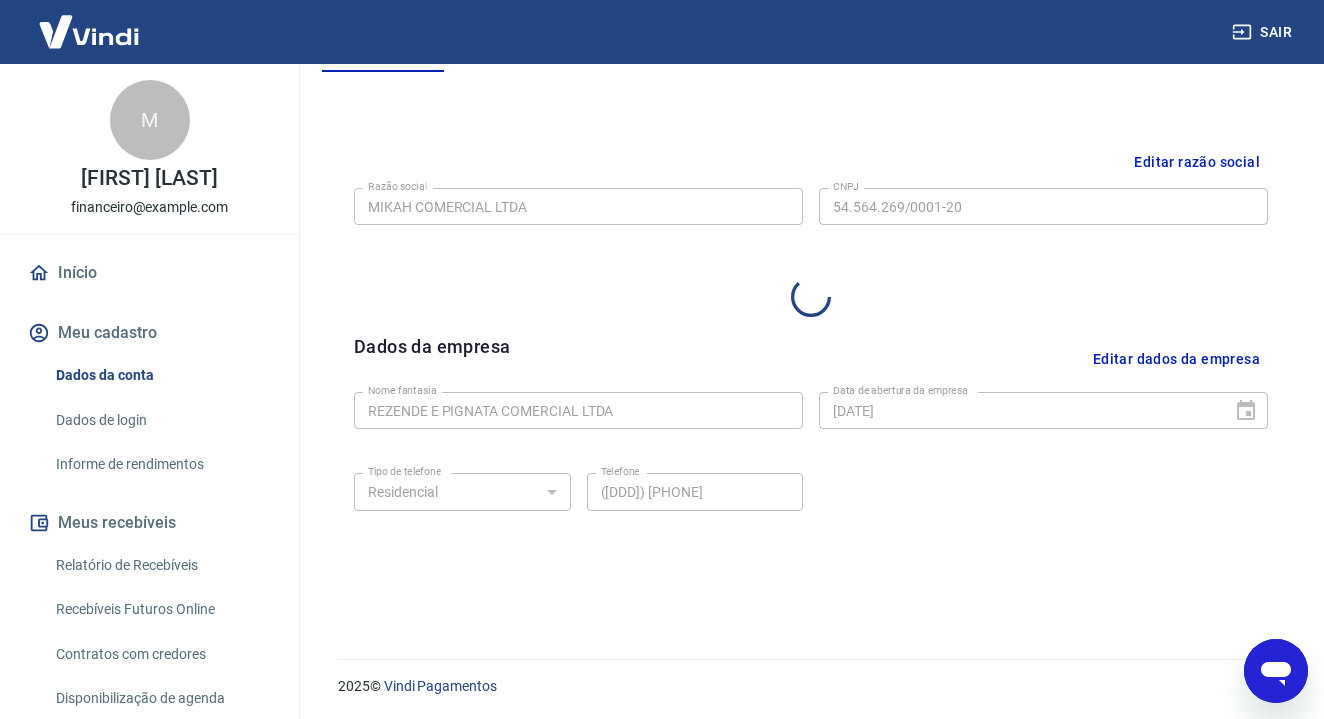 select on "SP" 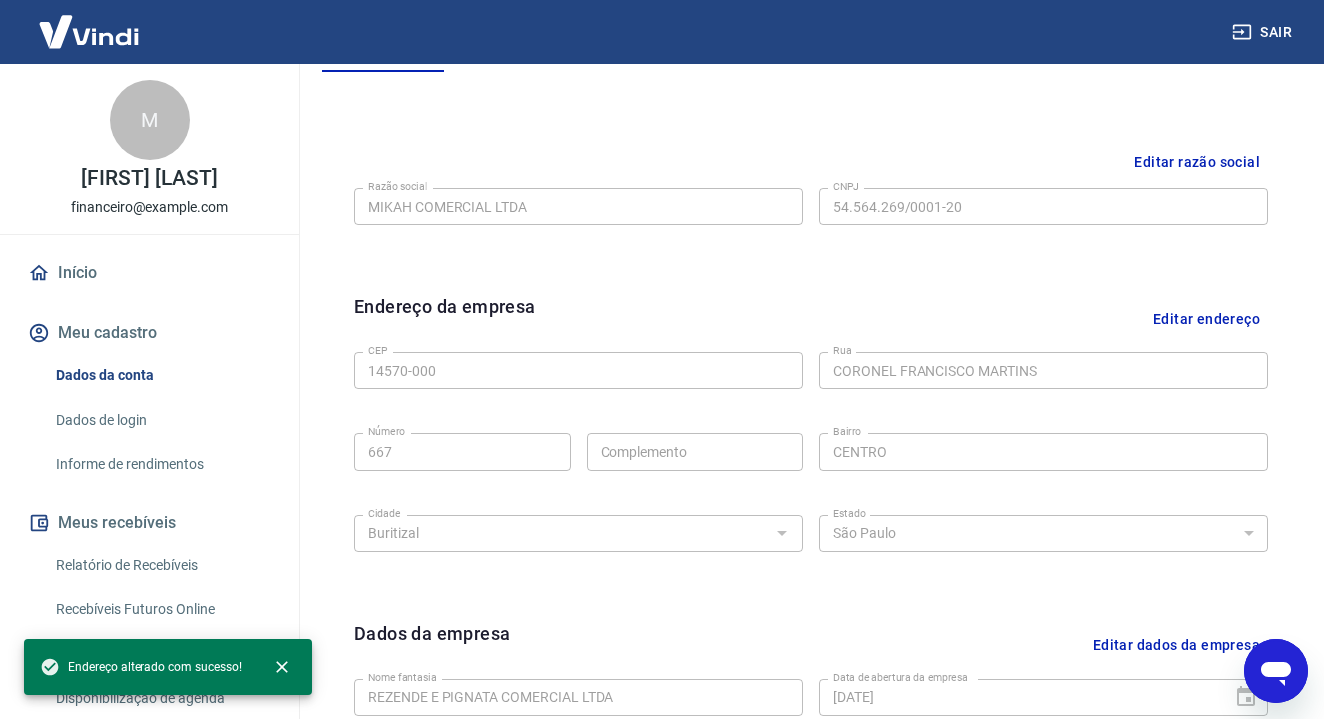 scroll, scrollTop: 96, scrollLeft: 0, axis: vertical 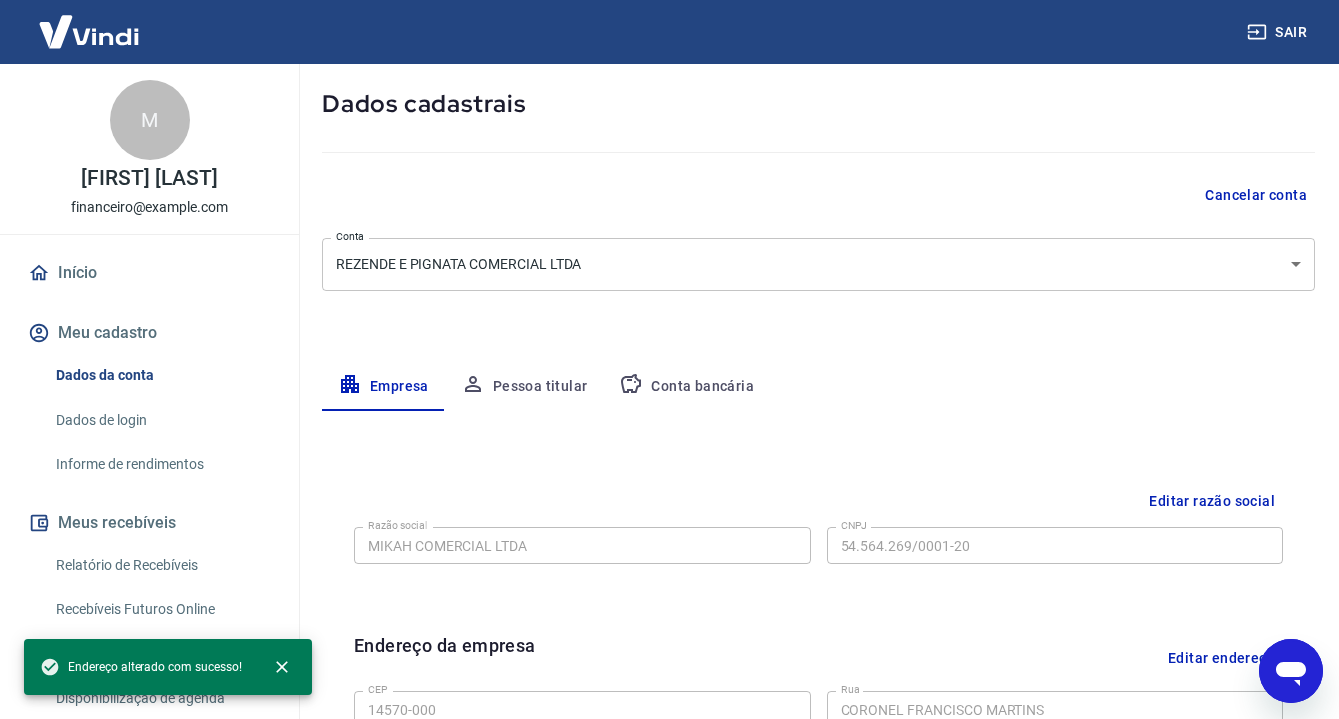 click on "Sair M [FIRST] [LAST] financeiro@example.com Início Meu cadastro Dados da conta Dados de login Informe de rendimentos Meus recebíveis Relatório de Recebíveis Recebíveis Futuros Online Contratos com credores Disponibilização de agenda Conta Digital Saldo e Extrato Saque Conta digital Segurança Fale conosco Volte para o portal de gerenciamento de vendas do Intermediador. Voltar para  Intermediador Meu cadastro / Dados cadastrais Dados cadastrais Cancelar conta Conta REZENDE E PIGNATA COMERCIAL LTDA [object Object] Conta Empresa Pessoa titular Conta bancária Editar razão social Razão social MIKAH COMERCIAL LTDA Razão social CNPJ 54.564.269/0001-20 CNPJ Endereço da empresa Editar endereço CEP [CEP] CEP Rua CORONEL FRANCISCO MARTINS Rua Número [NUMBER] Número Complemento Complemento Bairro CENTRO Bairro Cidade Buritizal Cidade Estado Acre Alagoas Amapá Amazonas Bahia Ceará Distrito Federal Espírito Santo Goiás Maranhão Mato Grosso Mato Grosso do Sul Minas Gerais Pará Piauí" at bounding box center [669, 263] 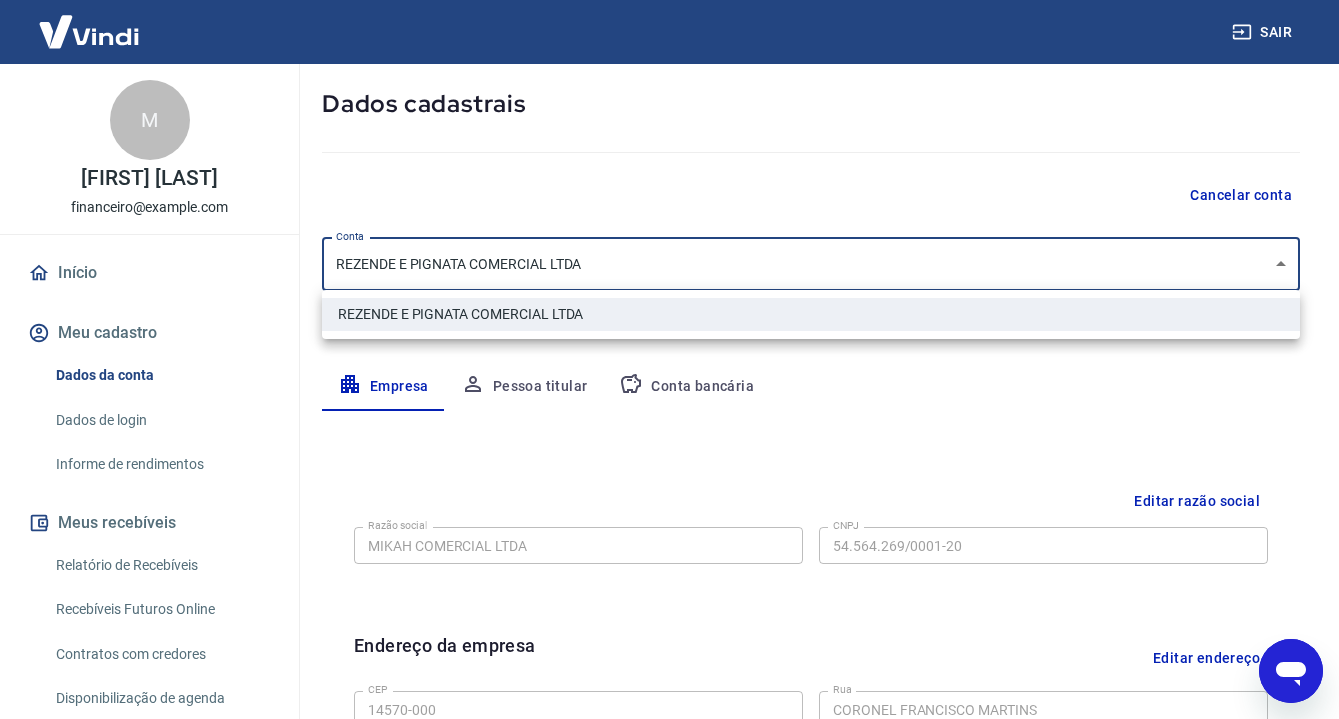 click at bounding box center (669, 359) 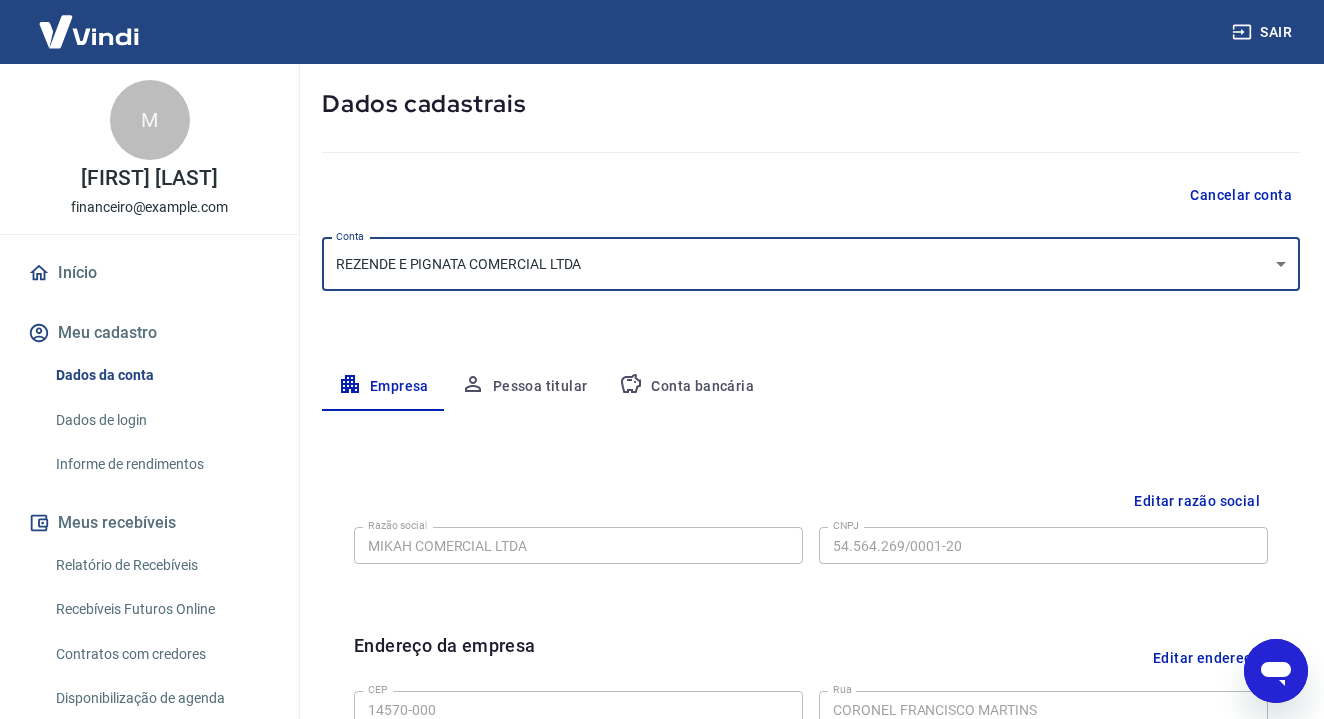 click on "Editar razão social Razão social MIKAH COMERCIAL LTDA Razão social CNPJ 54.564.269/0001-20 CNPJ Endereço da empresa Editar endereço CEP [CEP] CEP Rua CORONEL FRANCISCO MARTINS Rua Número [NUMBER] Número Complemento Complemento Bairro CENTRO Bairro Cidade Buritizal Cidade Estado Acre Alagoas Amapá Amazonas Bahia Ceará Distrito Federal Espírito Santo Goiás Maranhão Mato Grosso Mato Grosso do Sul Minas Gerais Pará Paraíba Paraná Pernambuco Piauí Rio de Janeiro Rio Grande do Norte Rio Grande do Sul Rondônia Roraima Santa Catarina São Paulo Sergipe Tocantins Estado Dados da empresa Editar dados da empresa Nome fantasia REZENDE E PIGNATA COMERCIAL LTDA Nome fantasia Data de abertura da empresa [DATE] Data de abertura da empresa Tipo de telefone Residencial Comercial Tipo de telefone Telefone ([DDD]) [PHONE] Telefone" at bounding box center [811, 843] 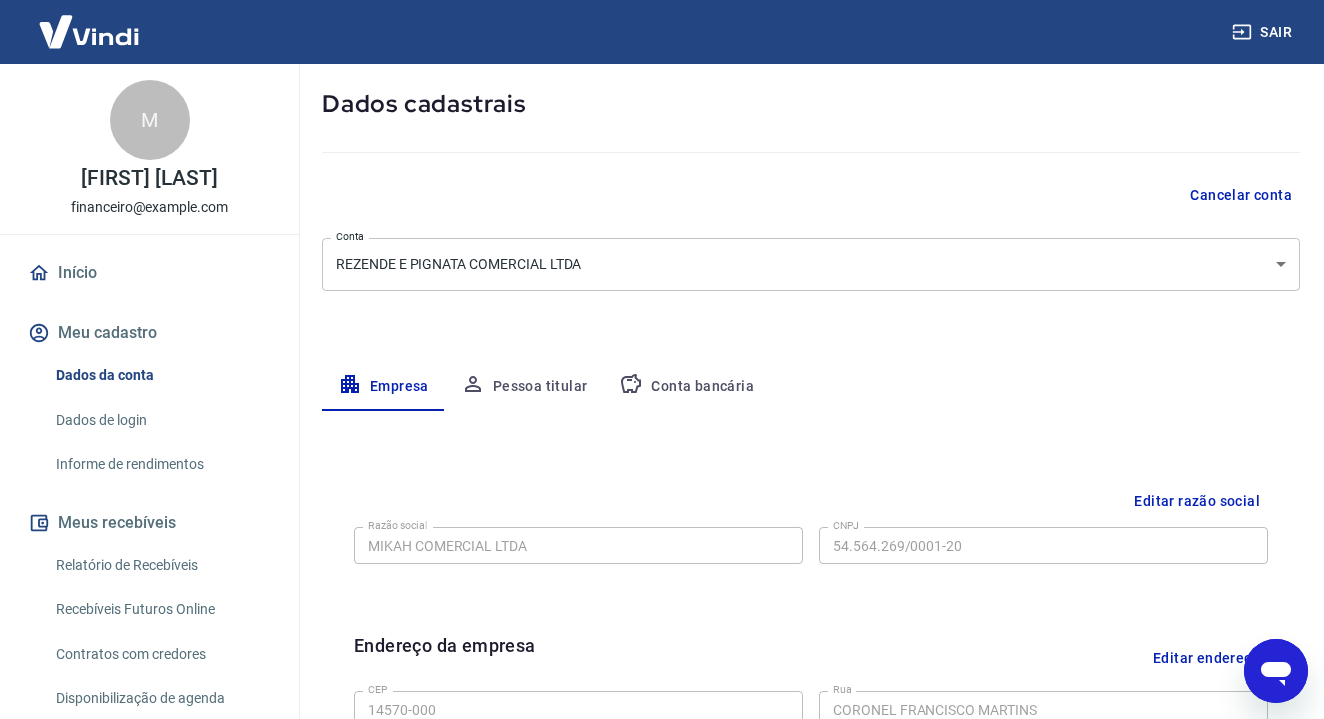 scroll, scrollTop: 722, scrollLeft: 0, axis: vertical 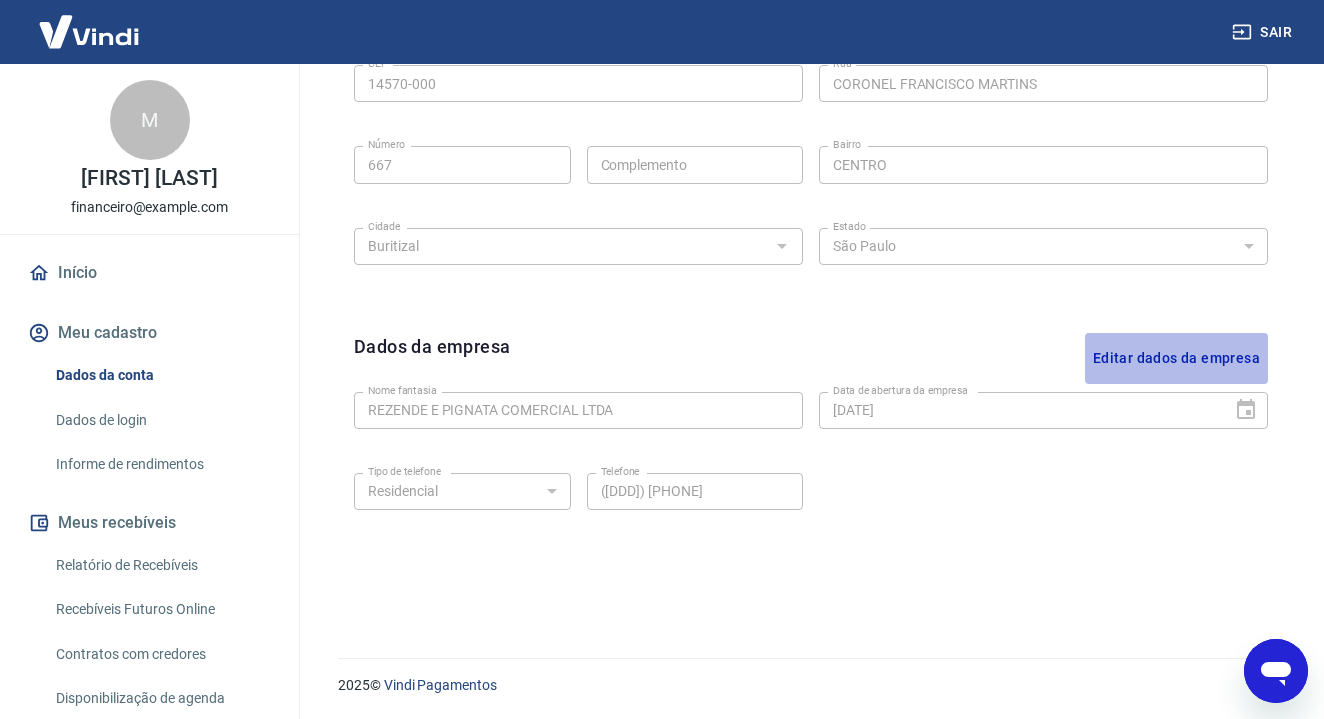 click on "Editar dados da empresa" at bounding box center [1176, 358] 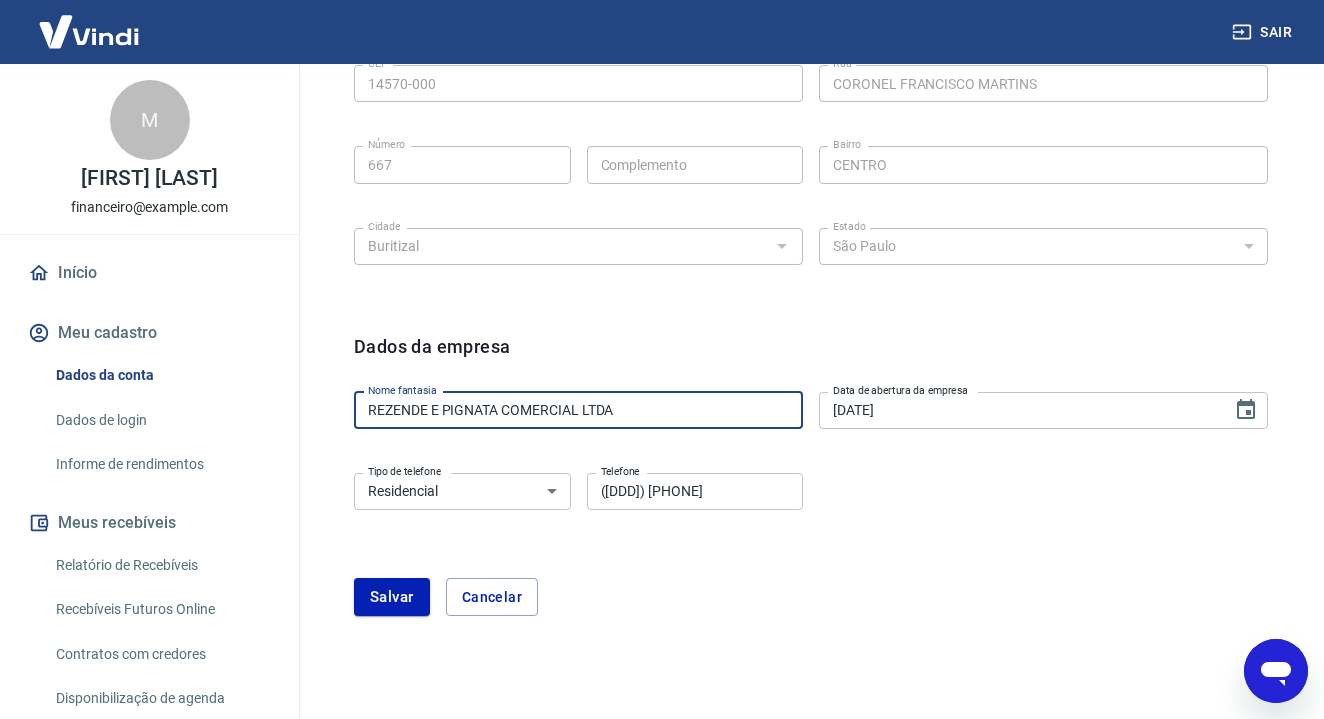 click on "REZENDE E PIGNATA COMERCIAL LTDA" at bounding box center [578, 410] 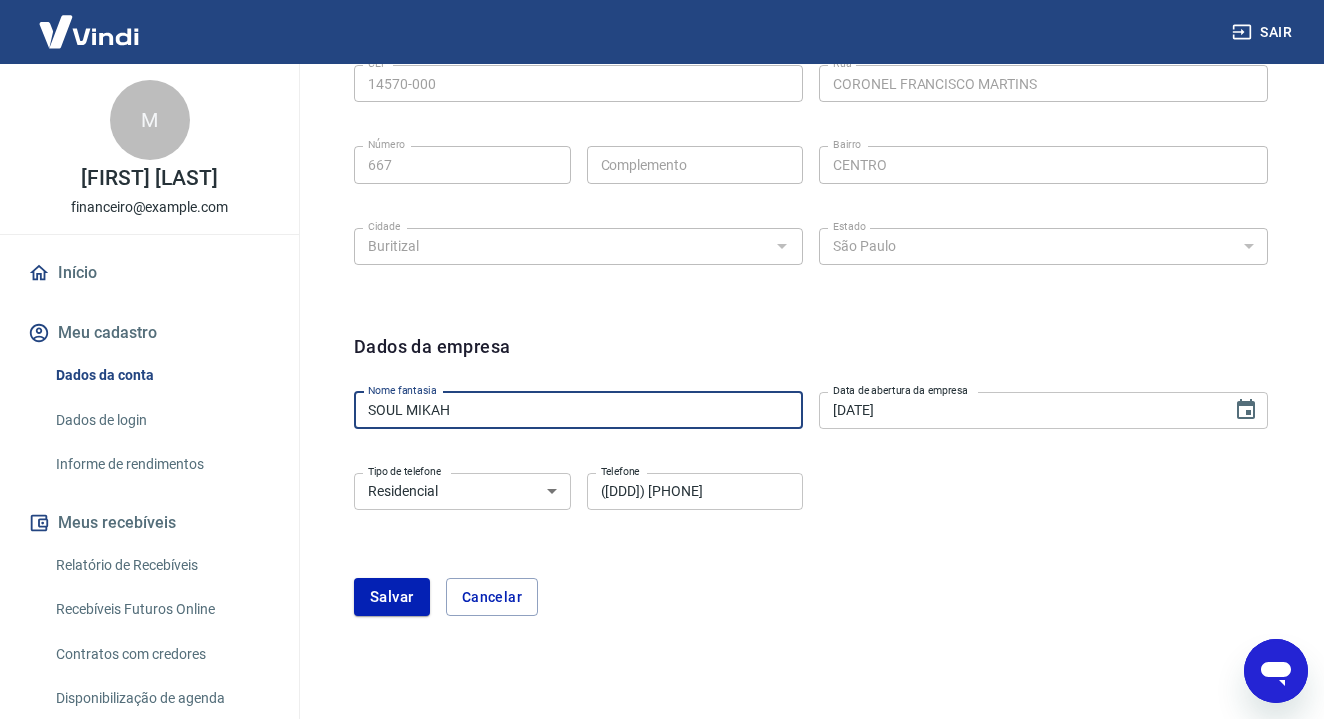 type on "SOUL MIKAH" 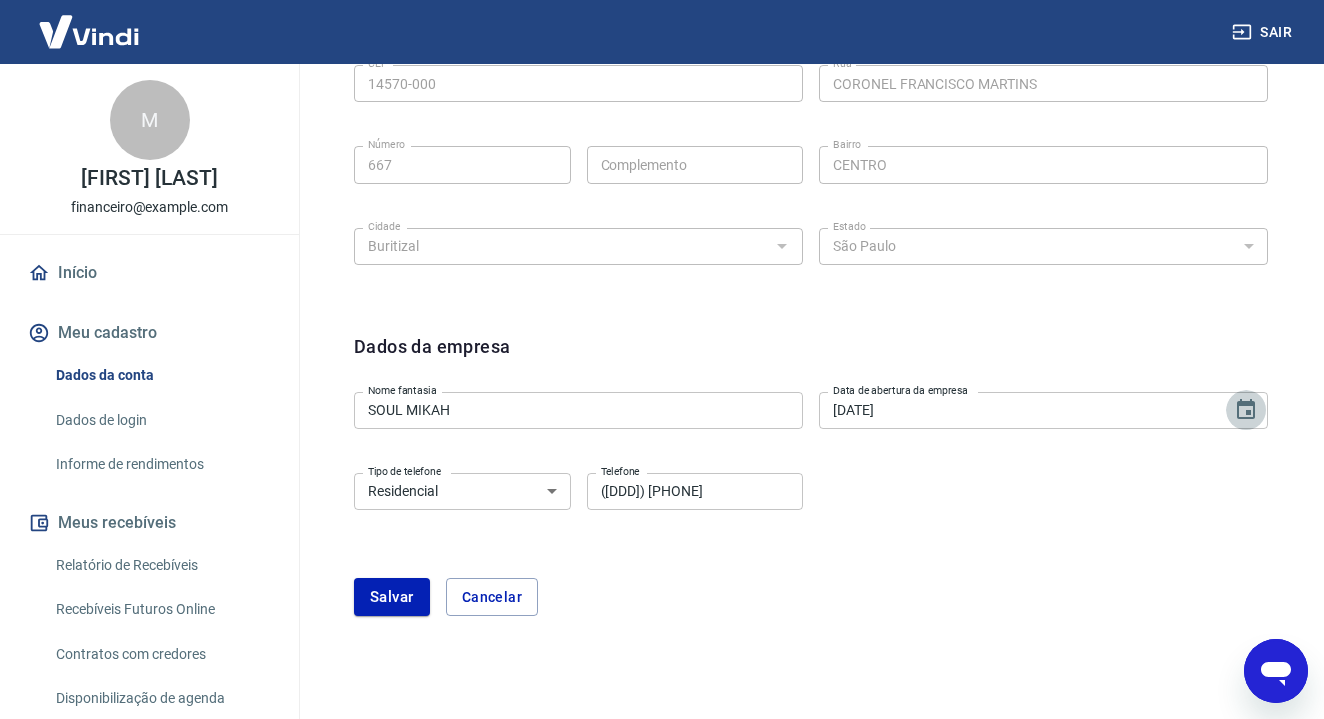 type 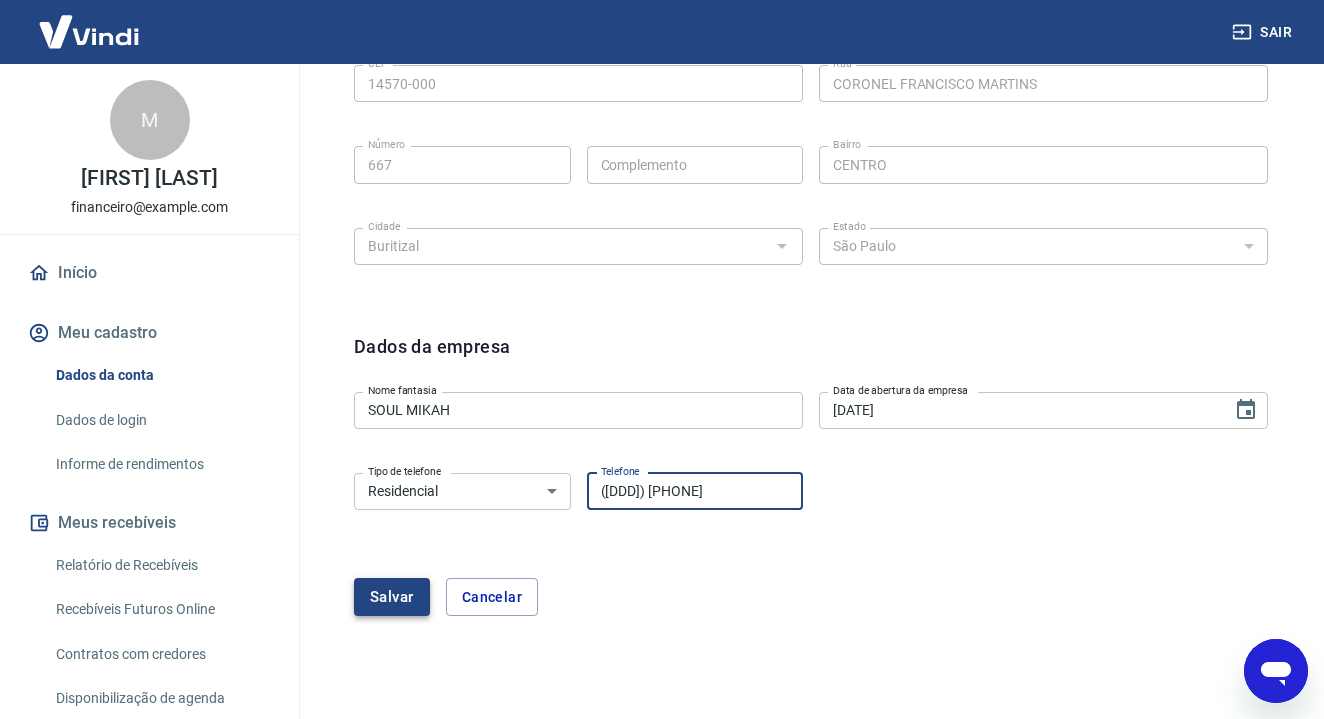 click on "Salvar" at bounding box center (392, 597) 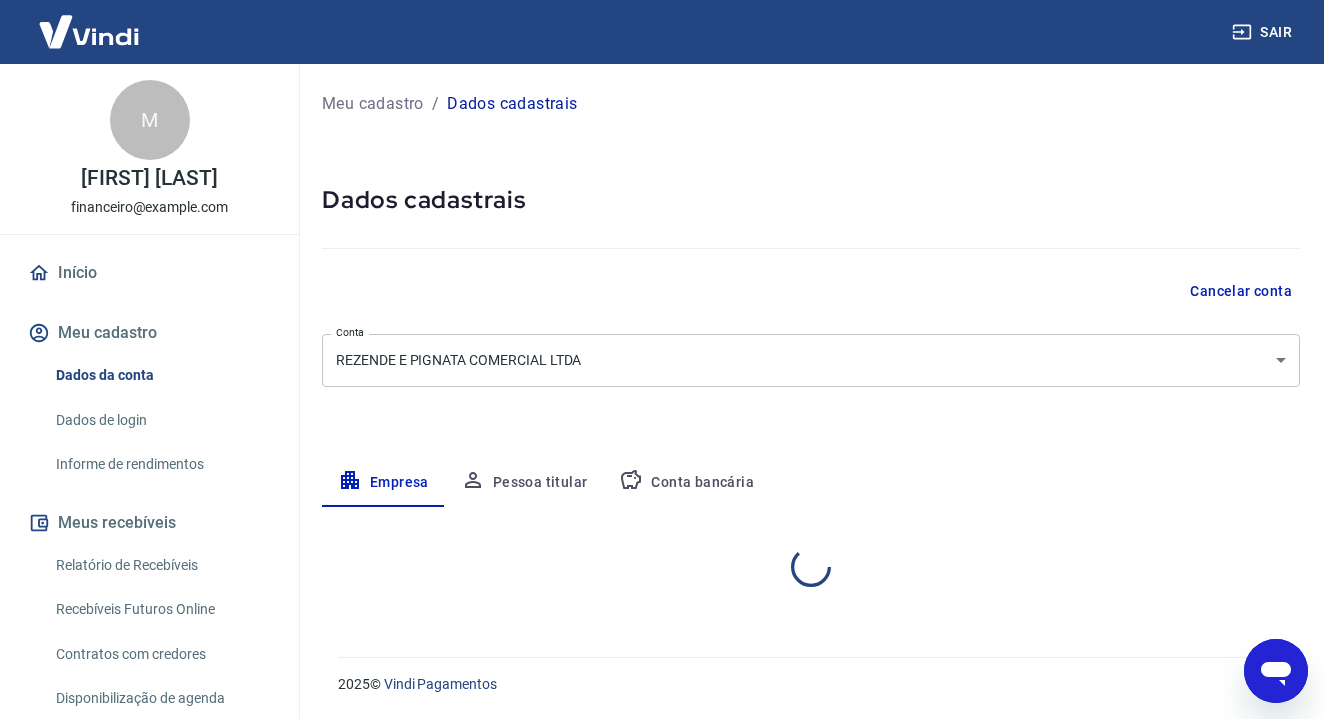 scroll, scrollTop: 0, scrollLeft: 0, axis: both 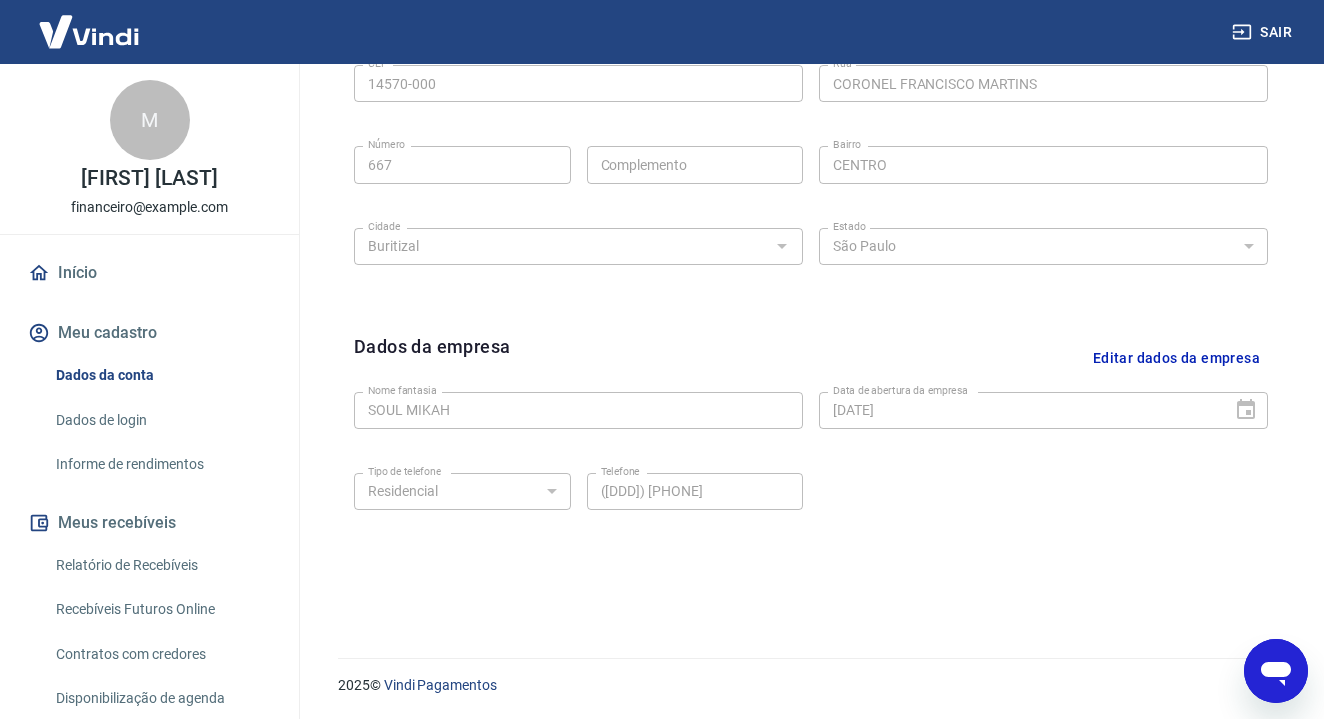 click 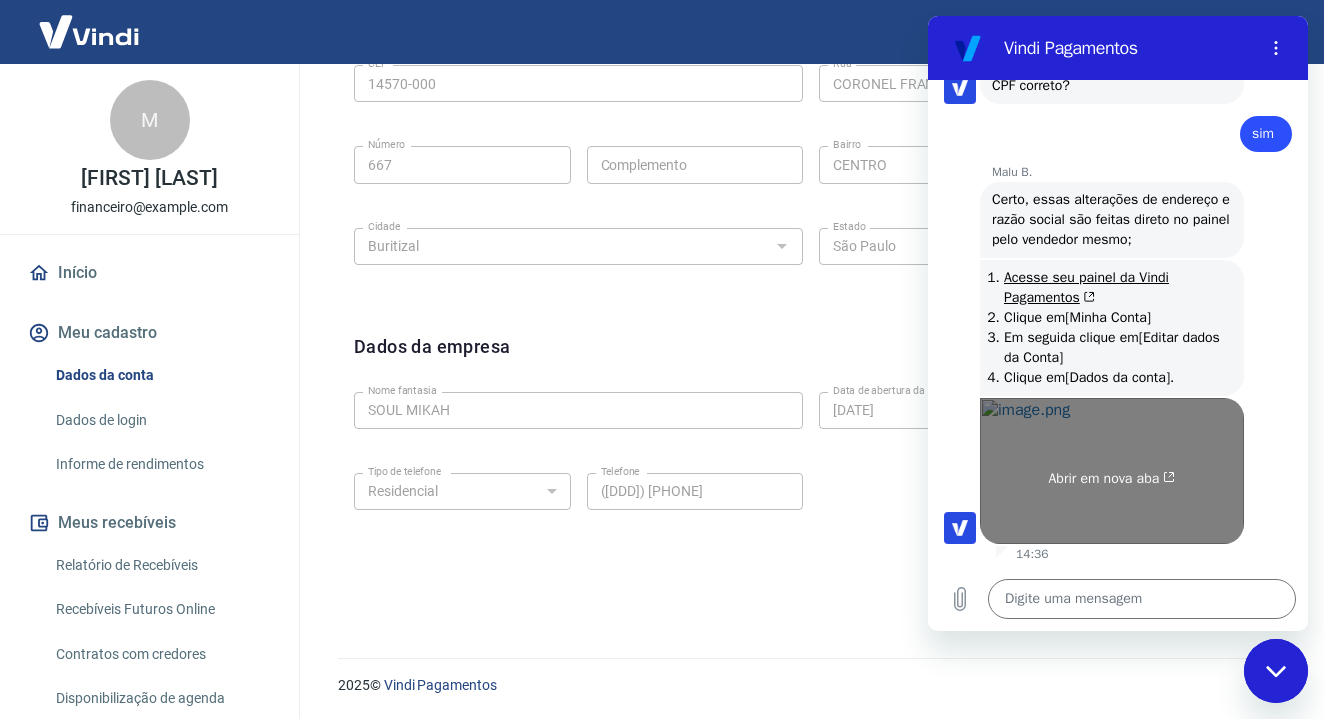 scroll, scrollTop: 2902, scrollLeft: 0, axis: vertical 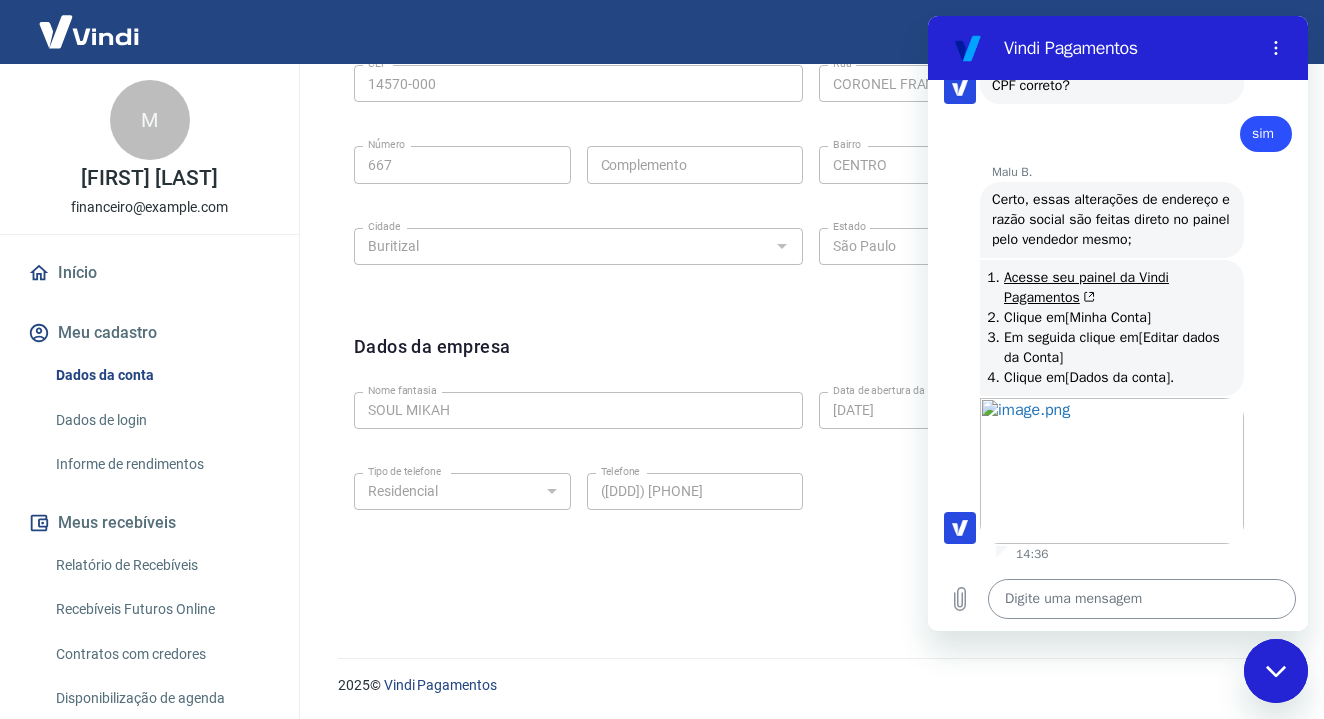 click at bounding box center (1142, 599) 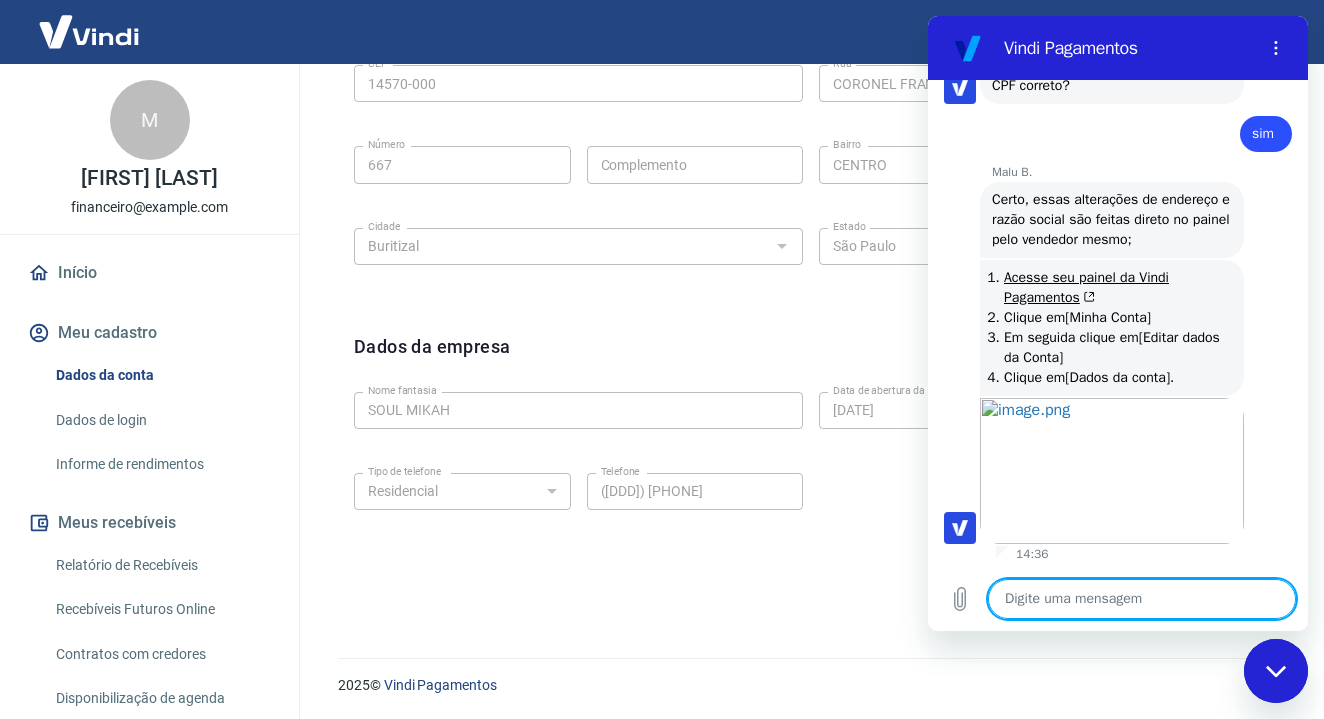type on "F" 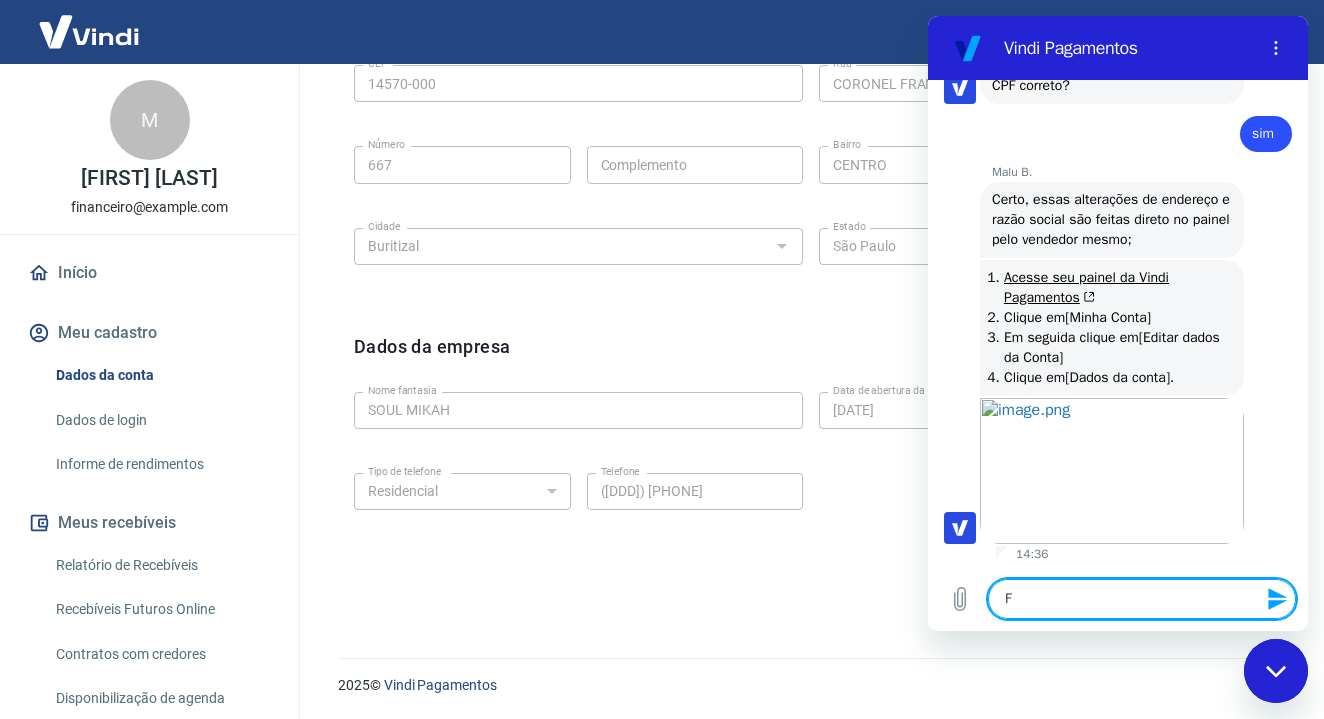 type on "Fi" 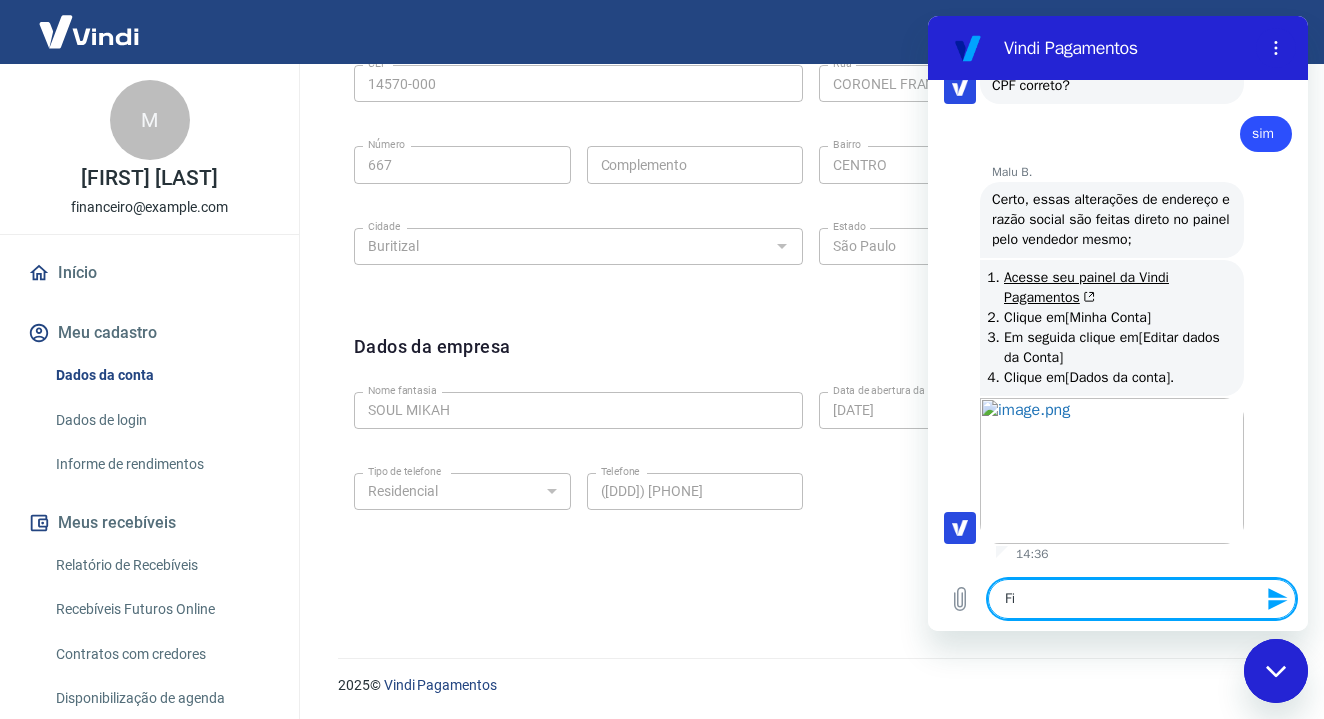 type on "Fiz" 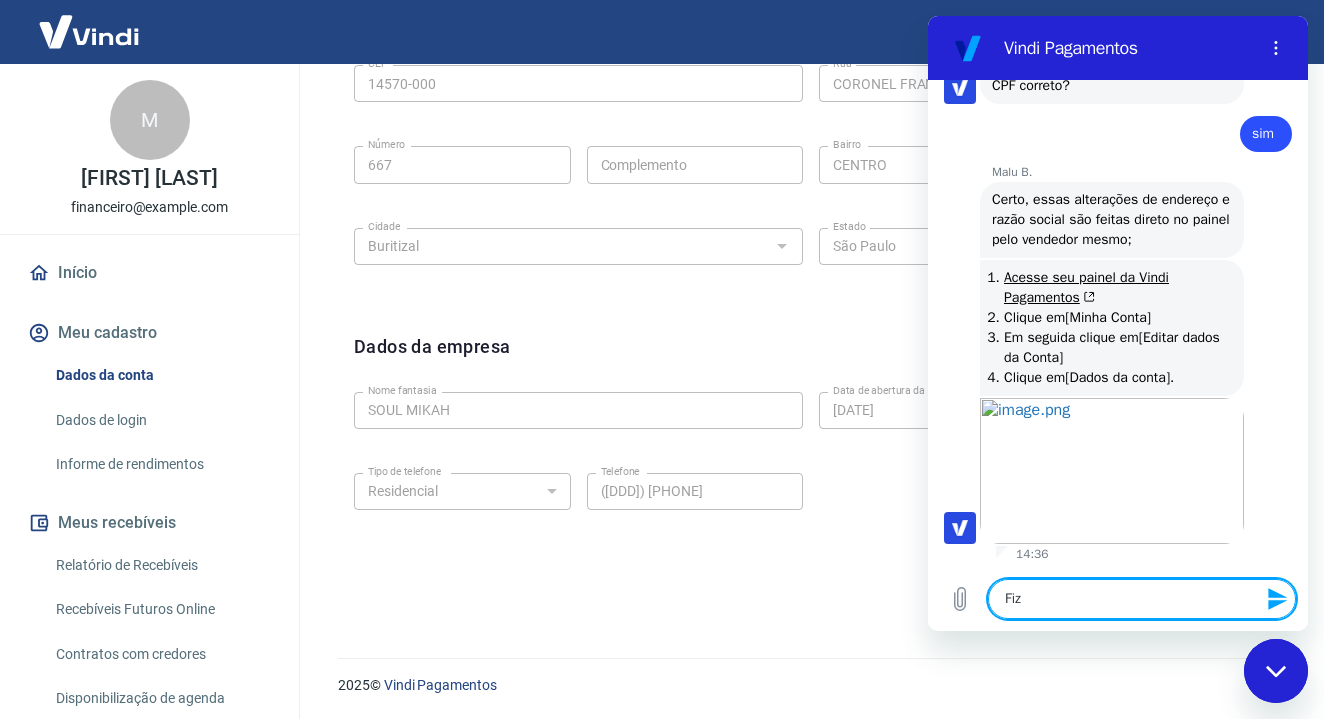 type on "Fiz" 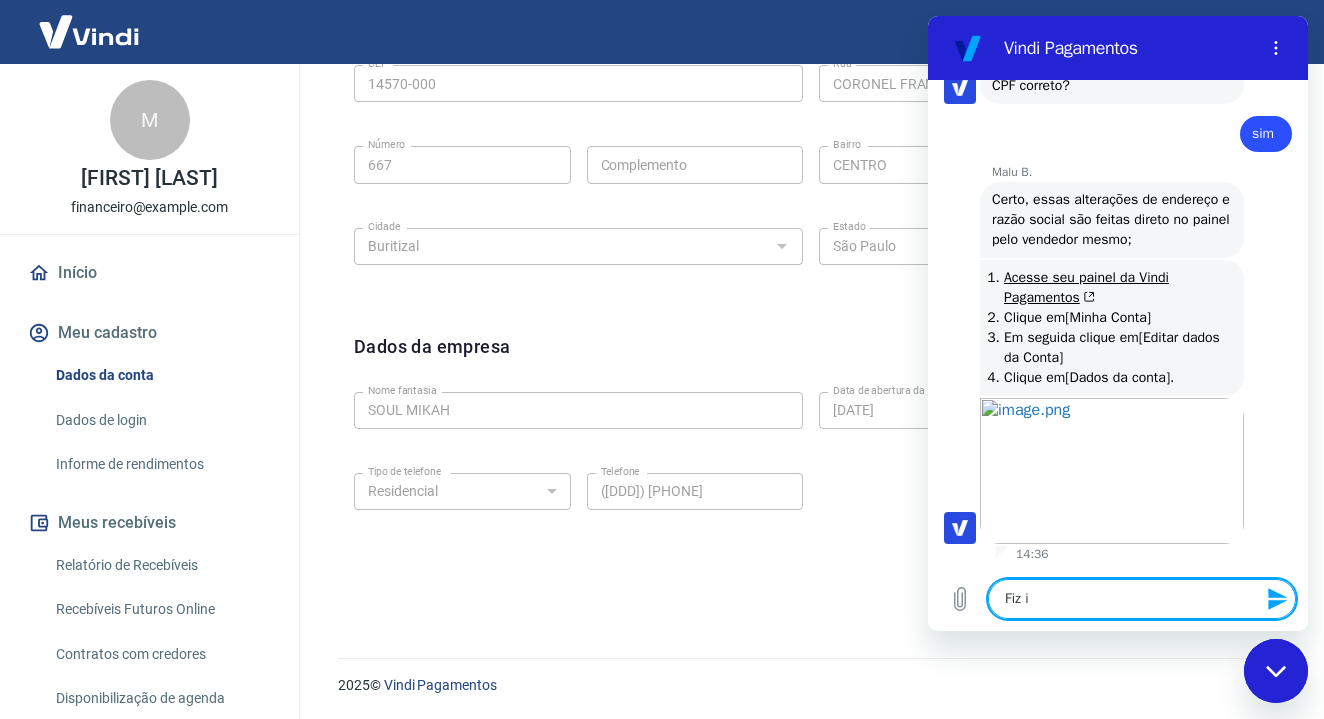 type on "Fiz is" 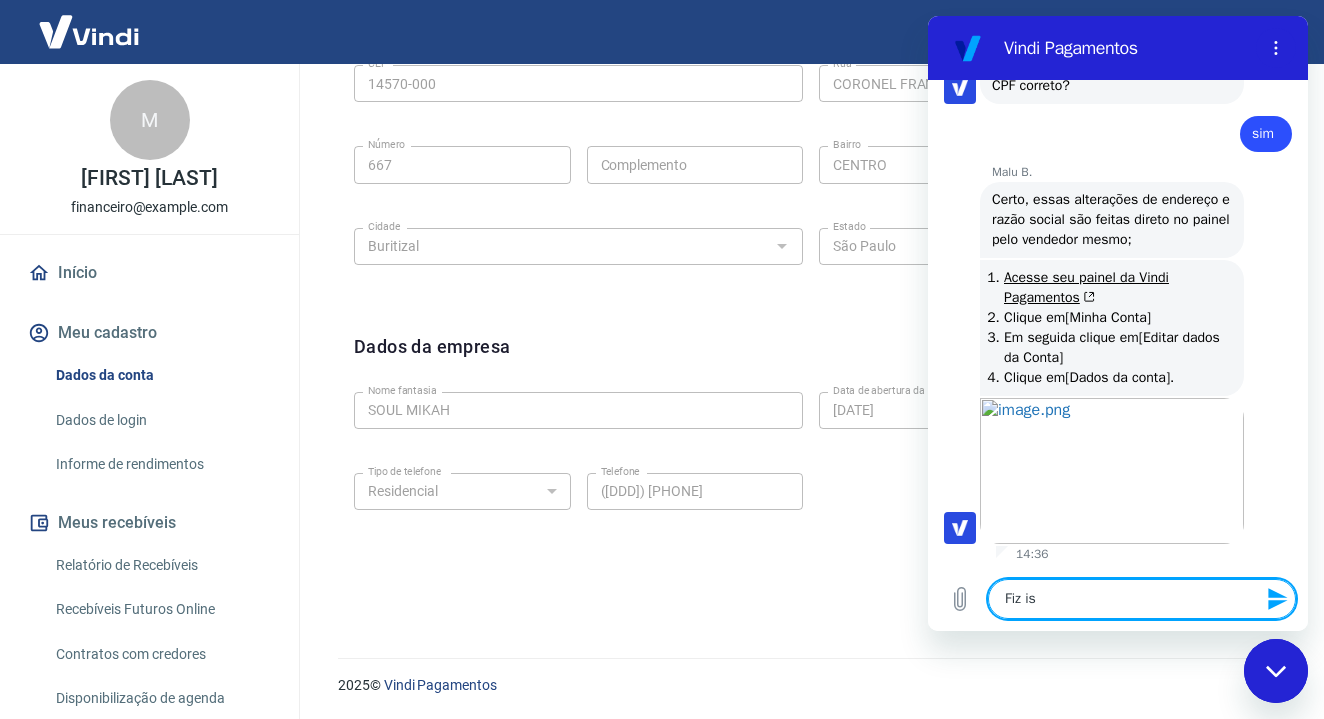 type on "Fiz iss" 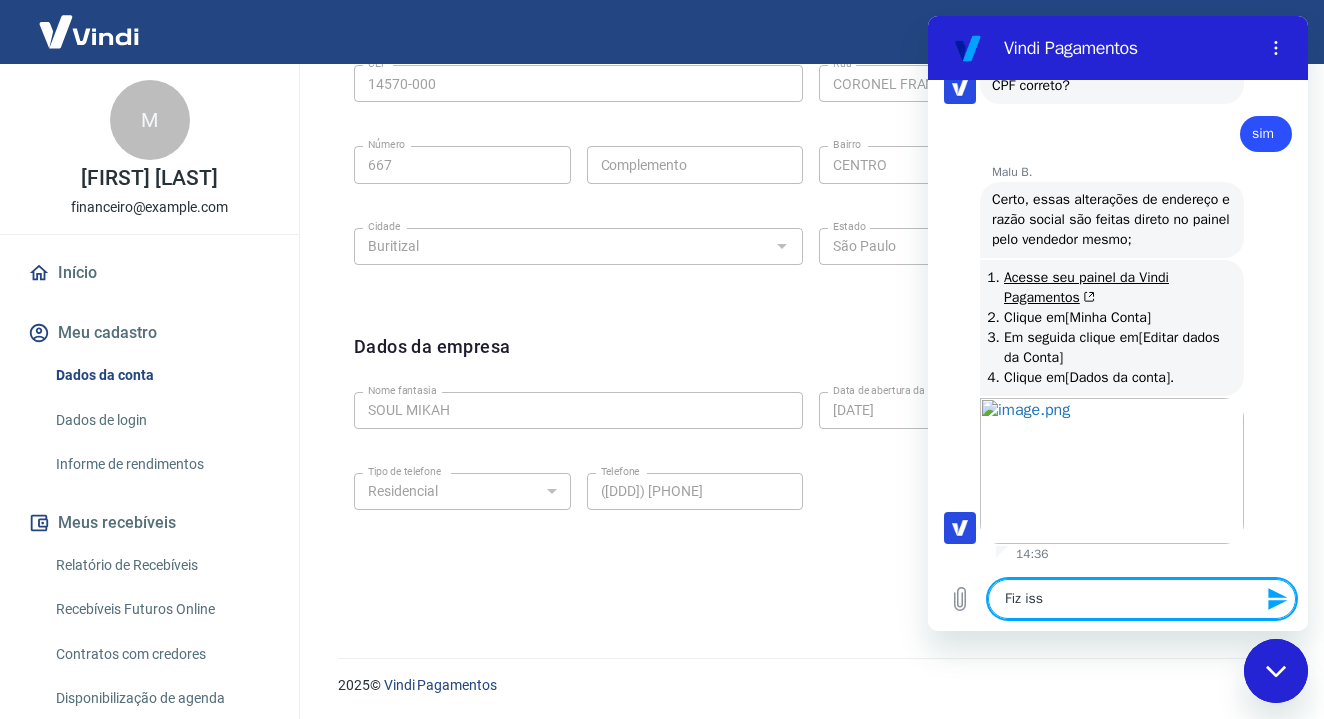 type on "Fiz isso" 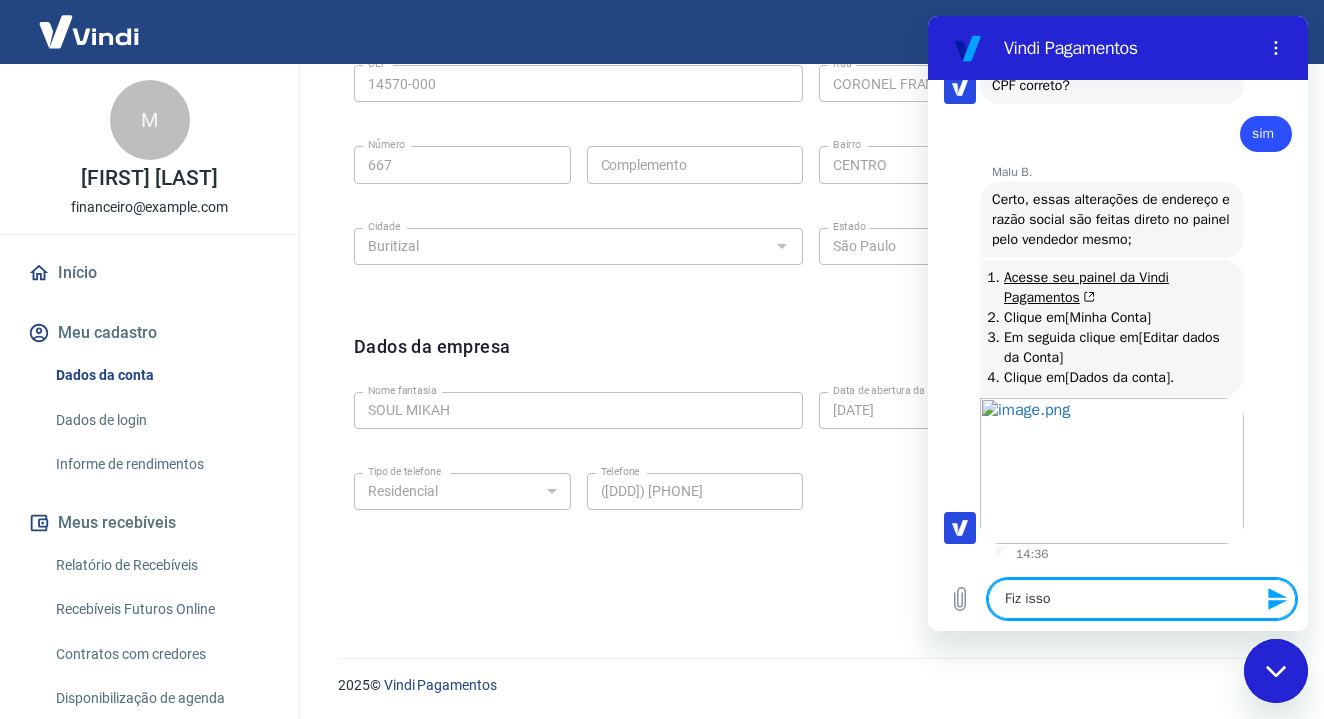 type on "Fiz isso" 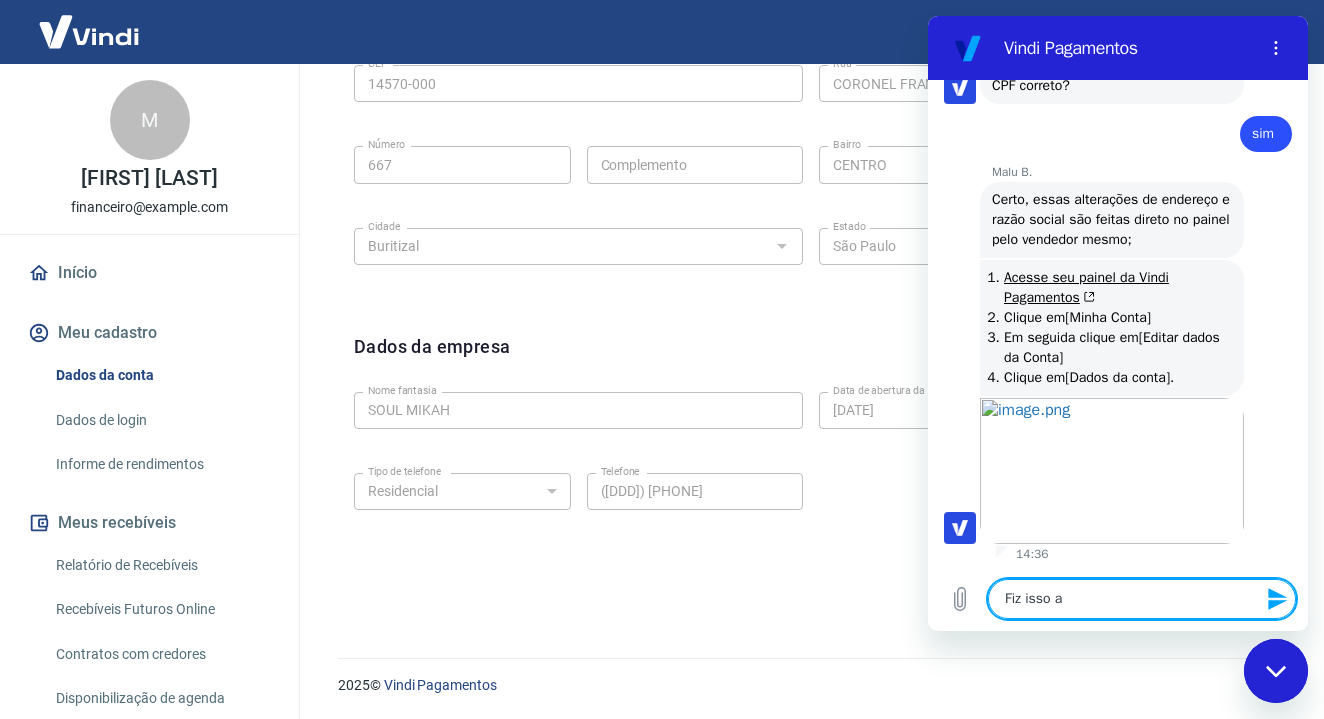 type on "Fiz isso ag" 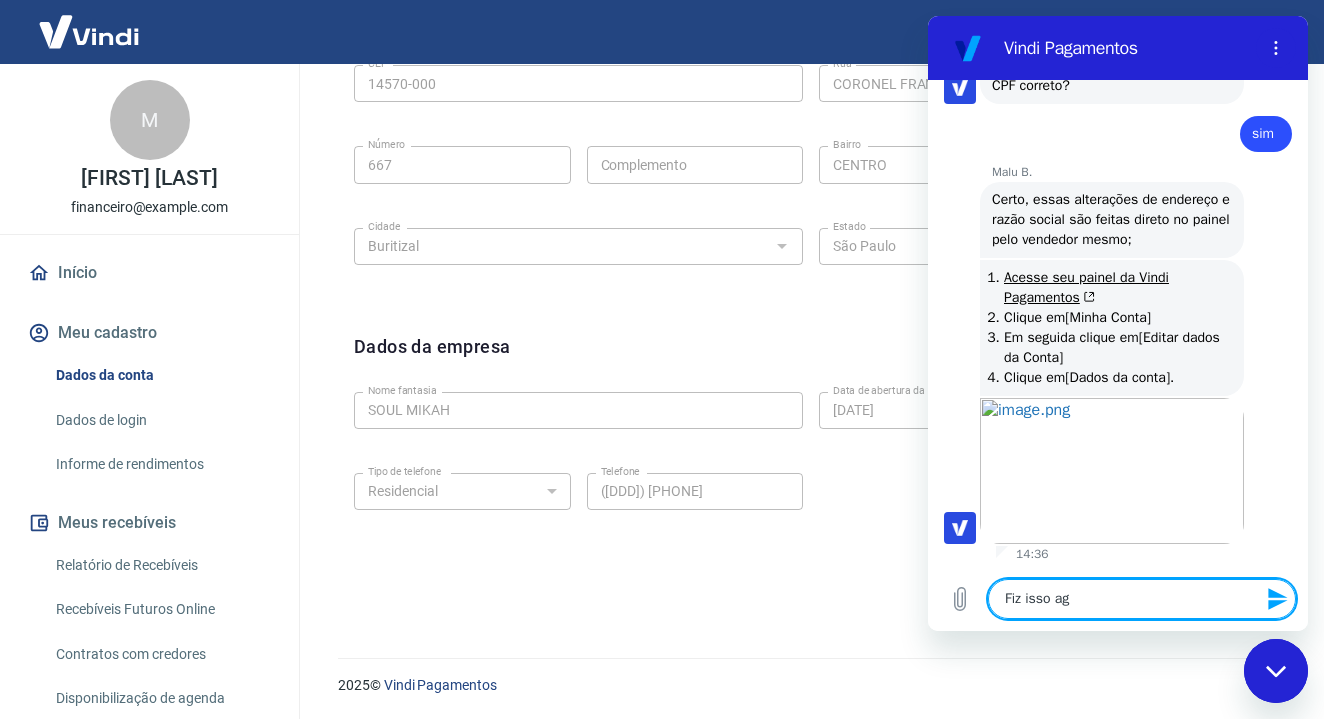 type on "Fiz isso ago" 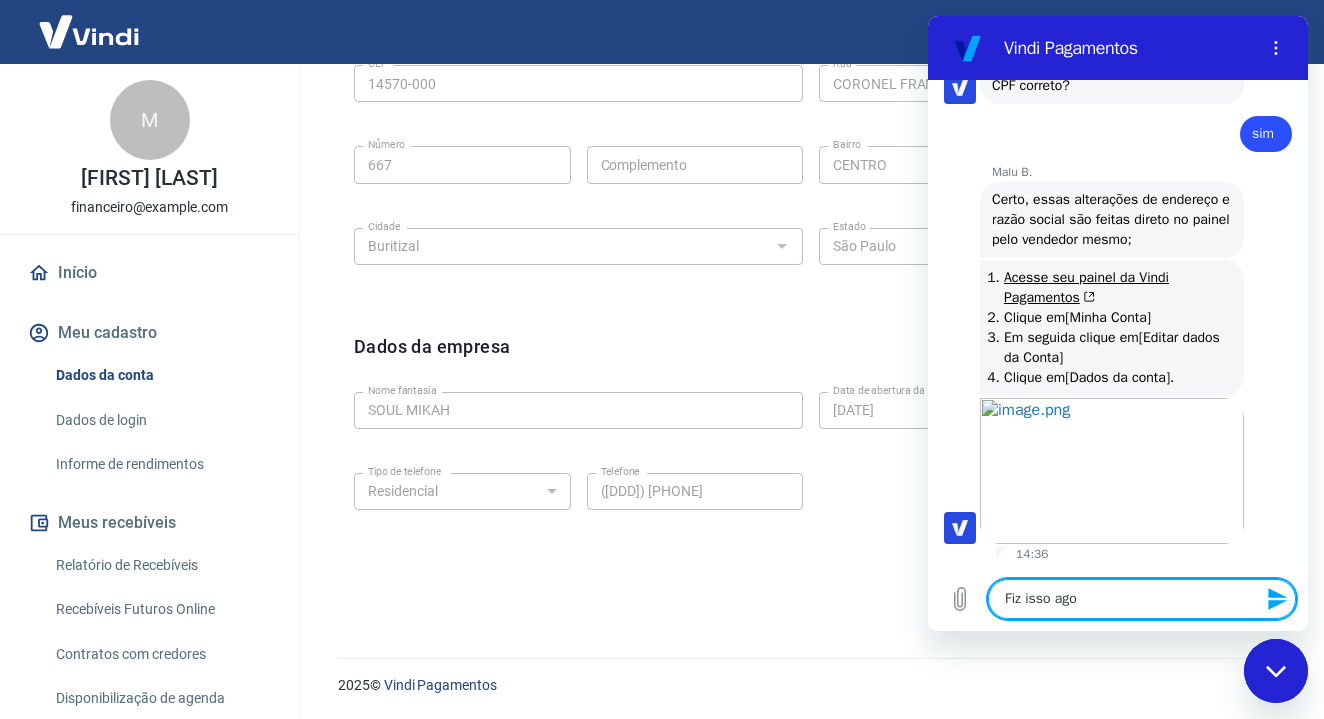 type on "Fiz isso agor" 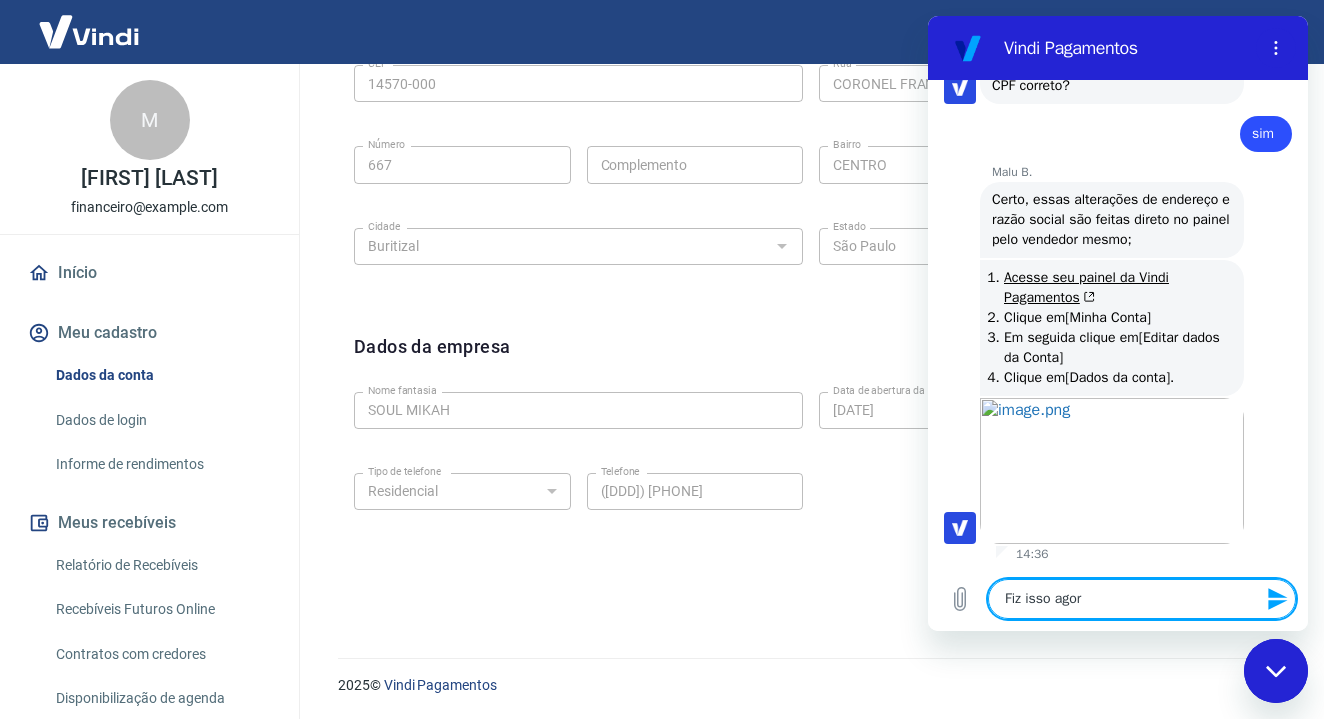 type on "Fiz isso agora" 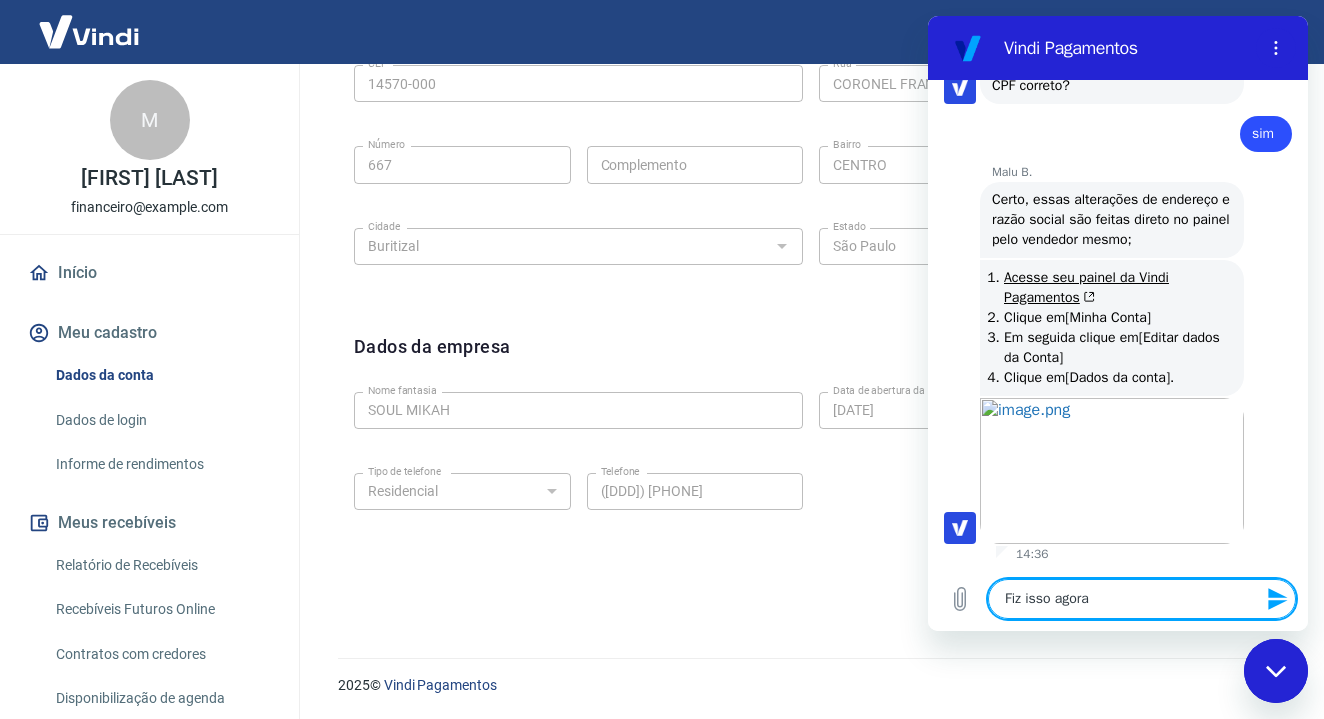 type 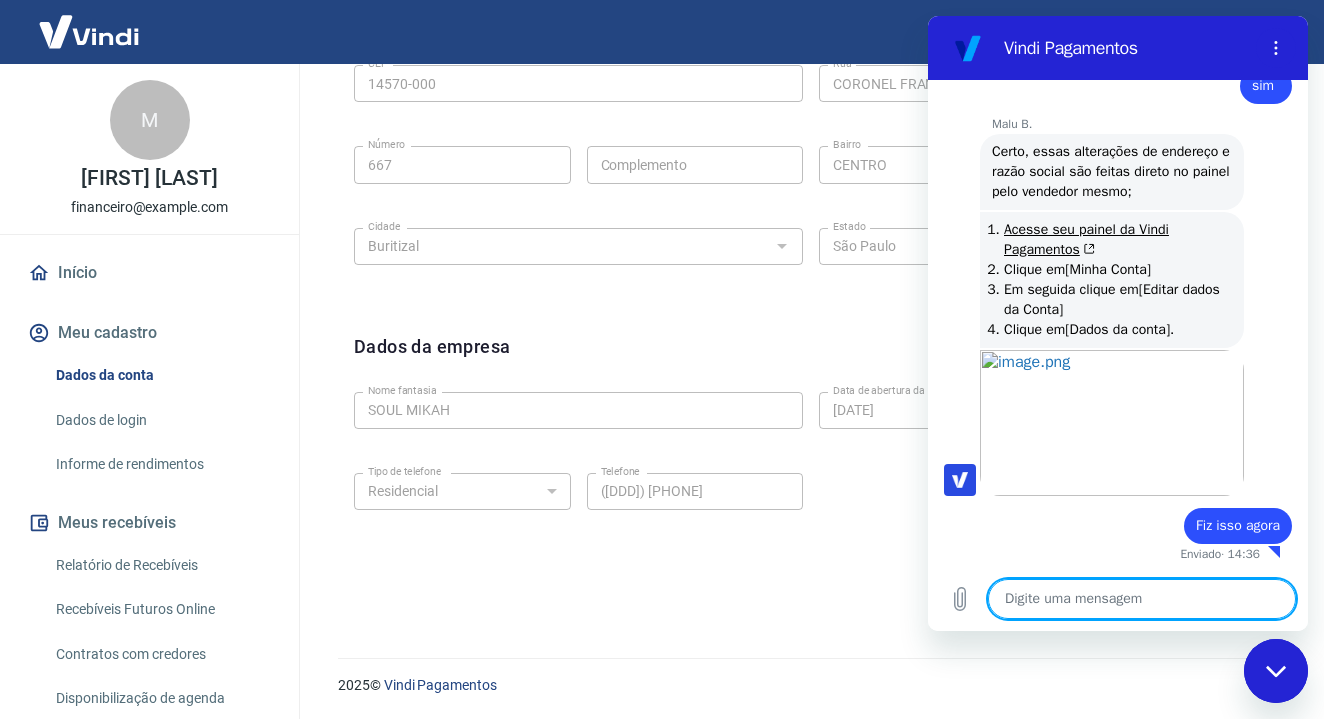 type on "x" 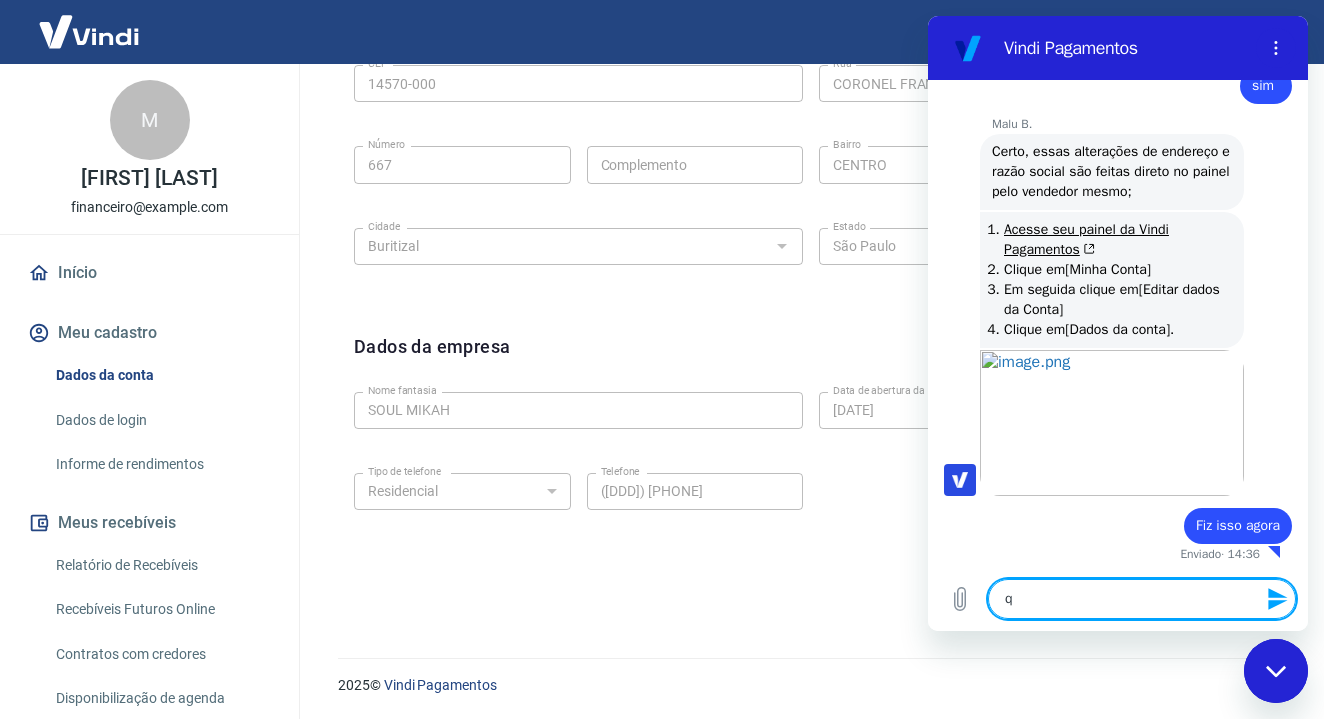 type on "qu" 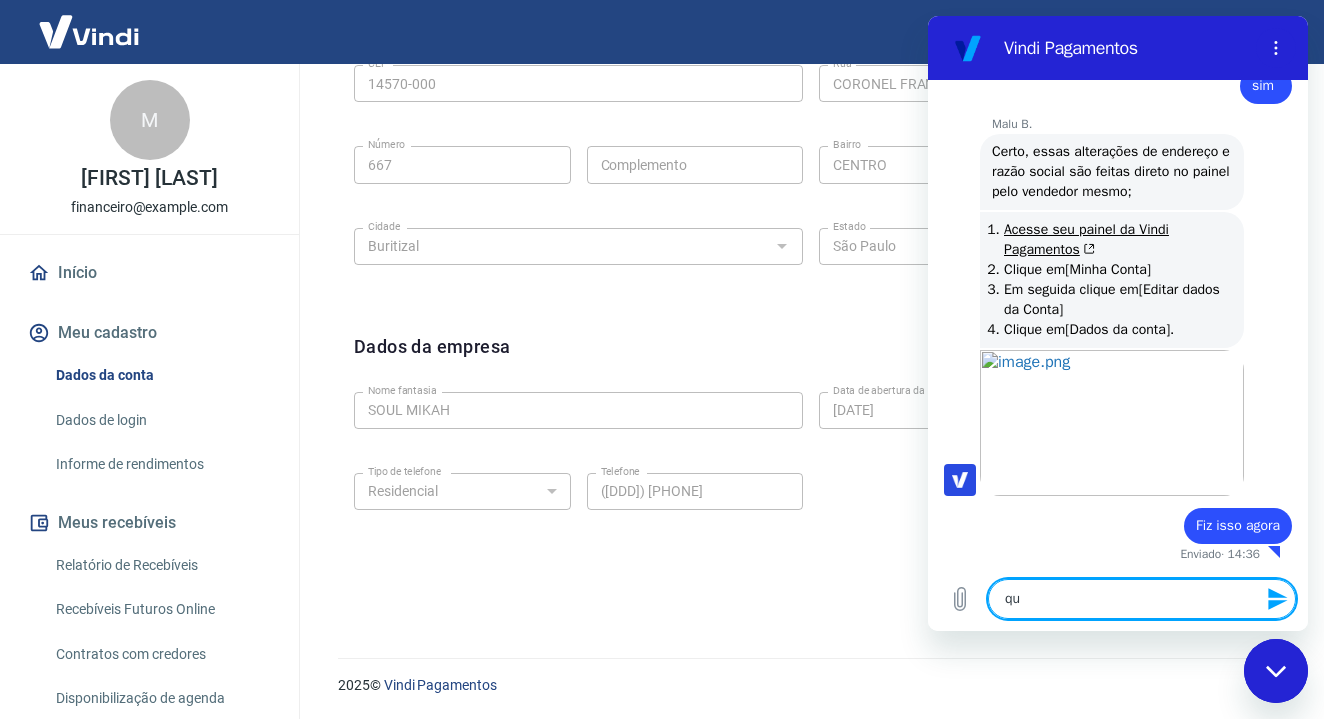 type on "qua" 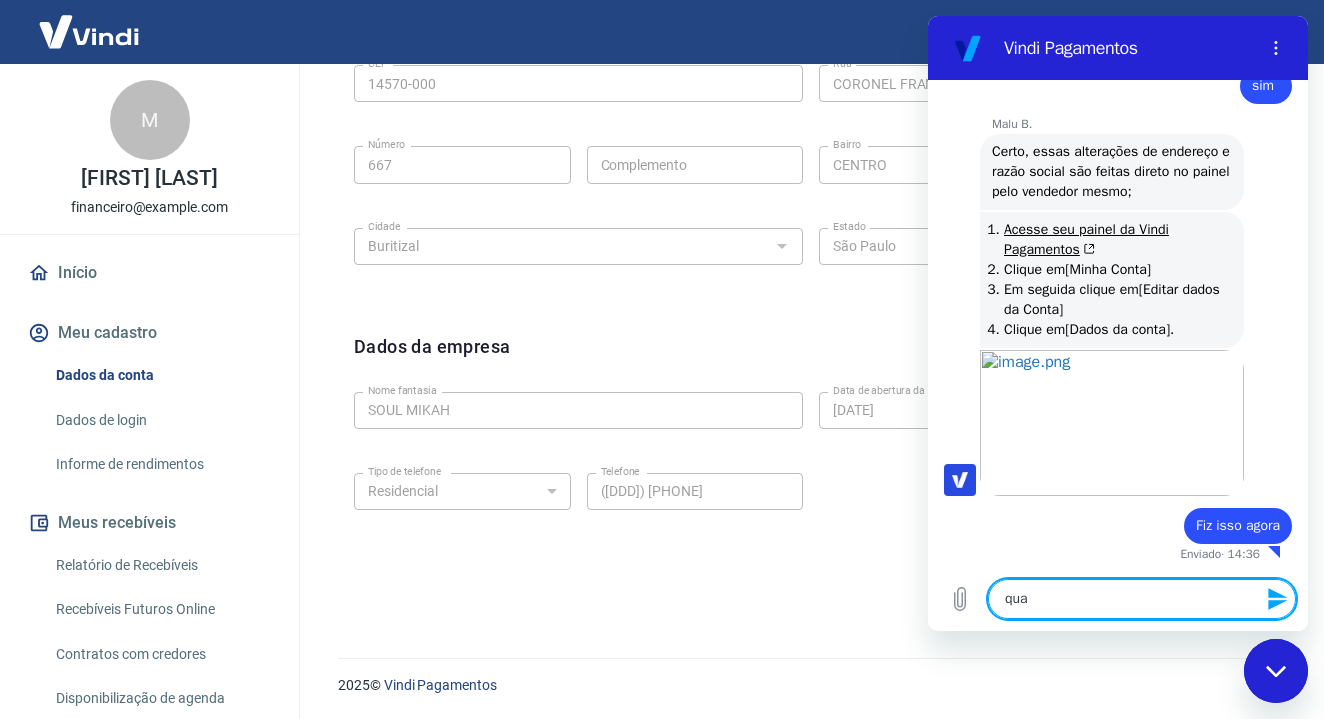 type on "quan" 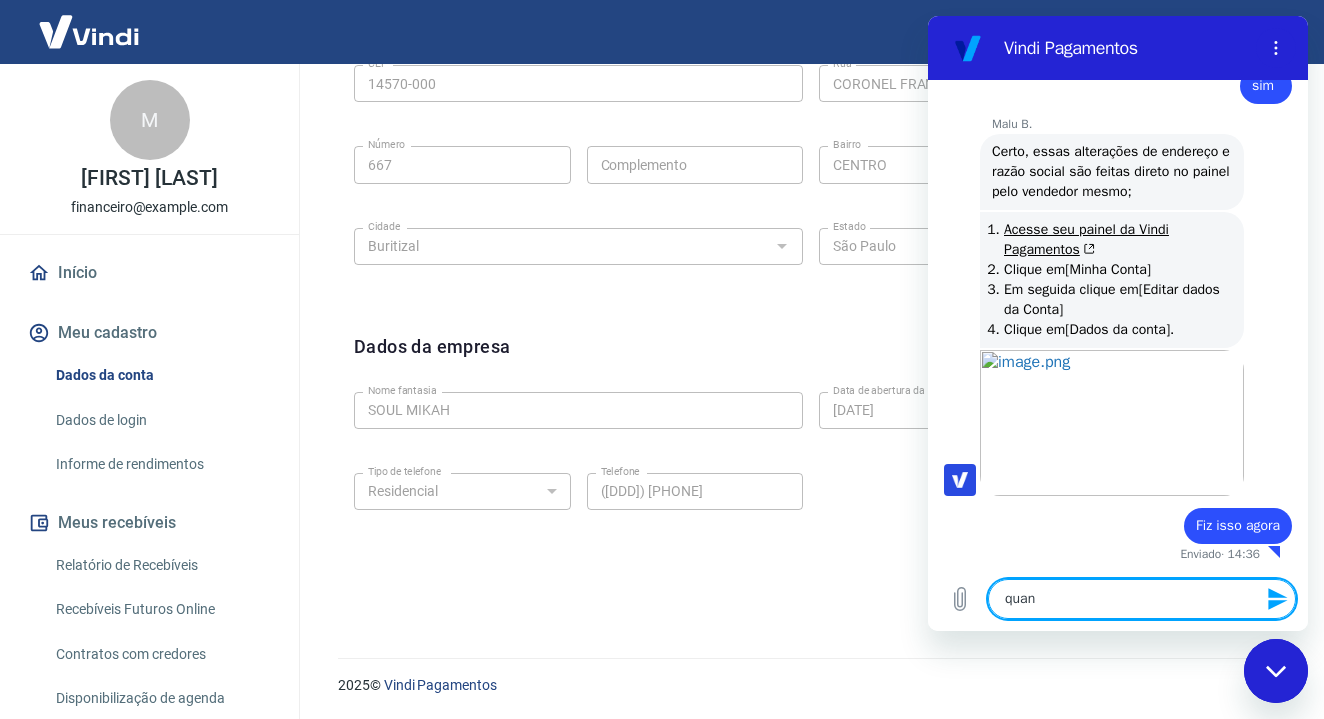 type on "quand" 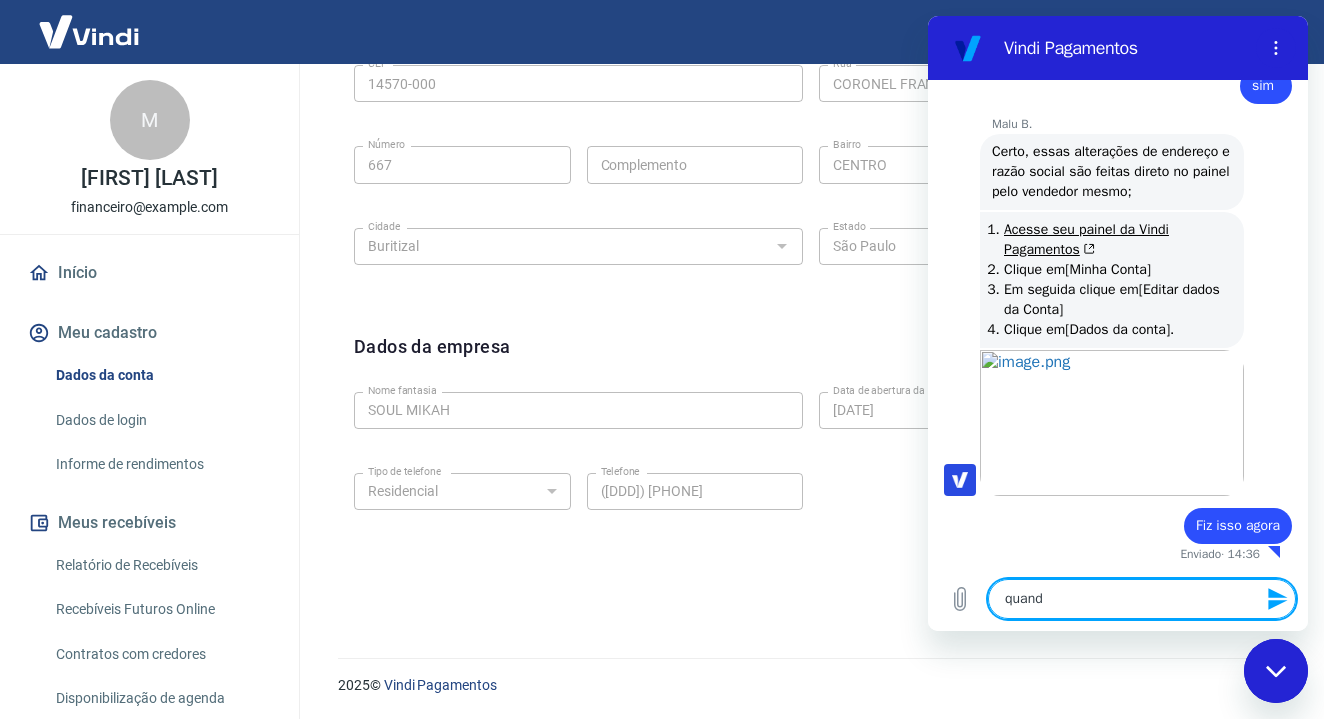 type on "quando" 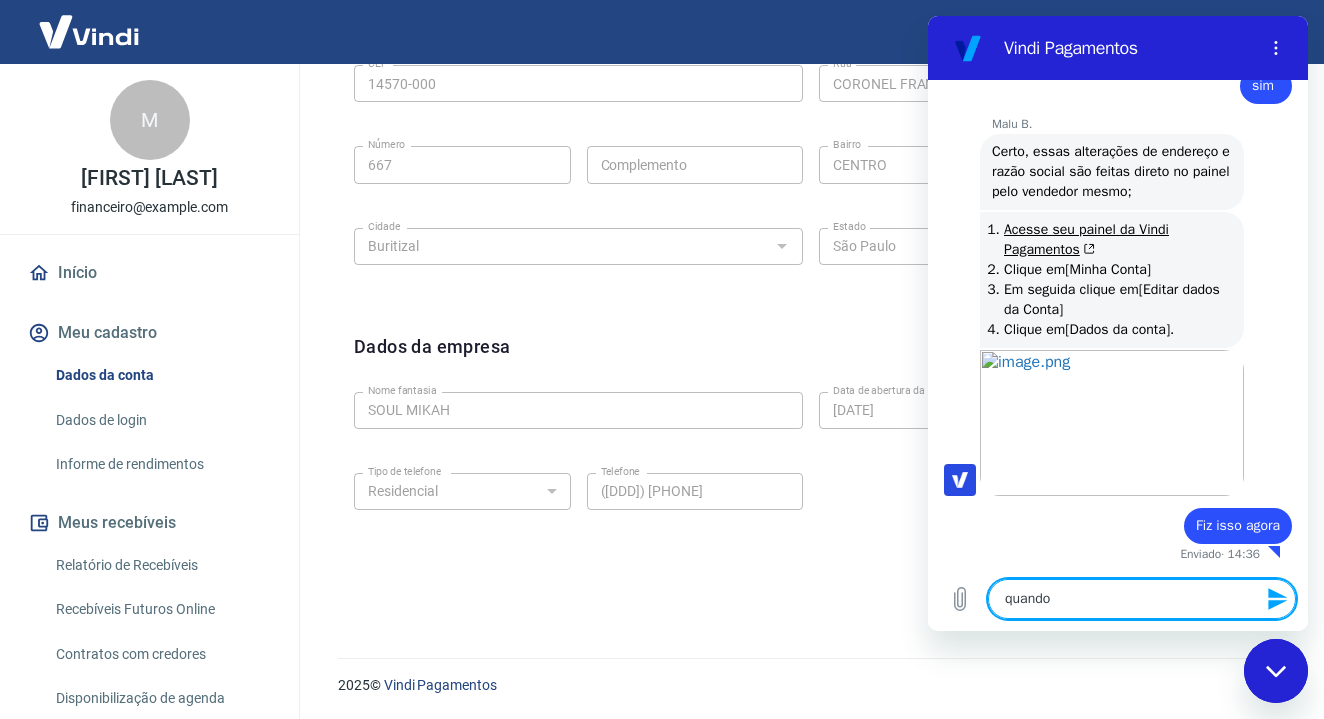 type on "quando" 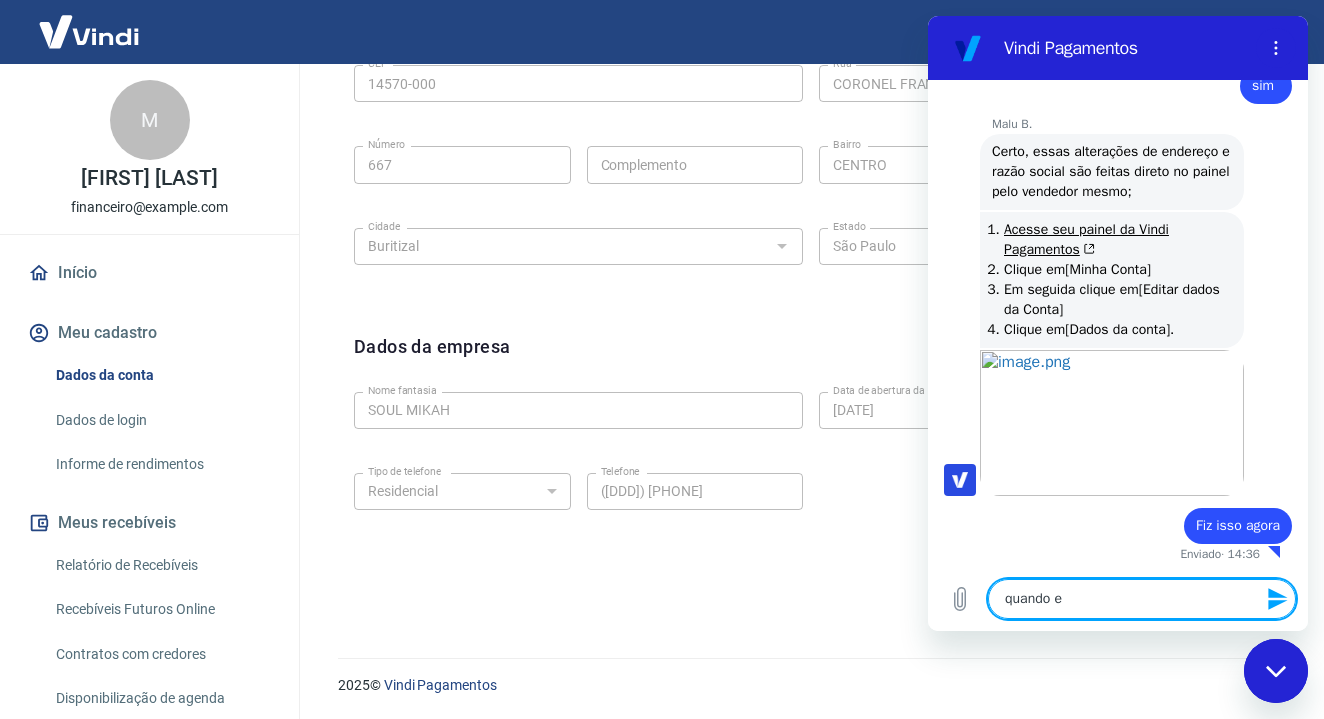 type on "quando eu" 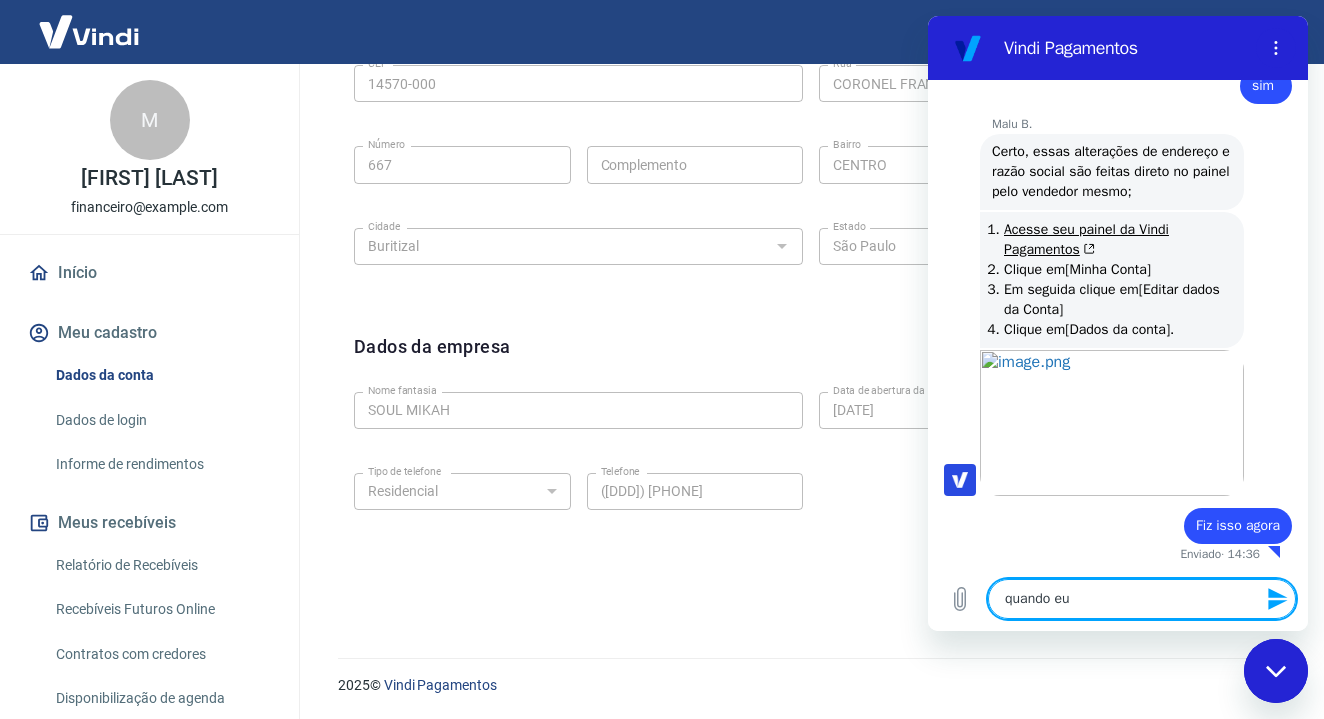 type on "x" 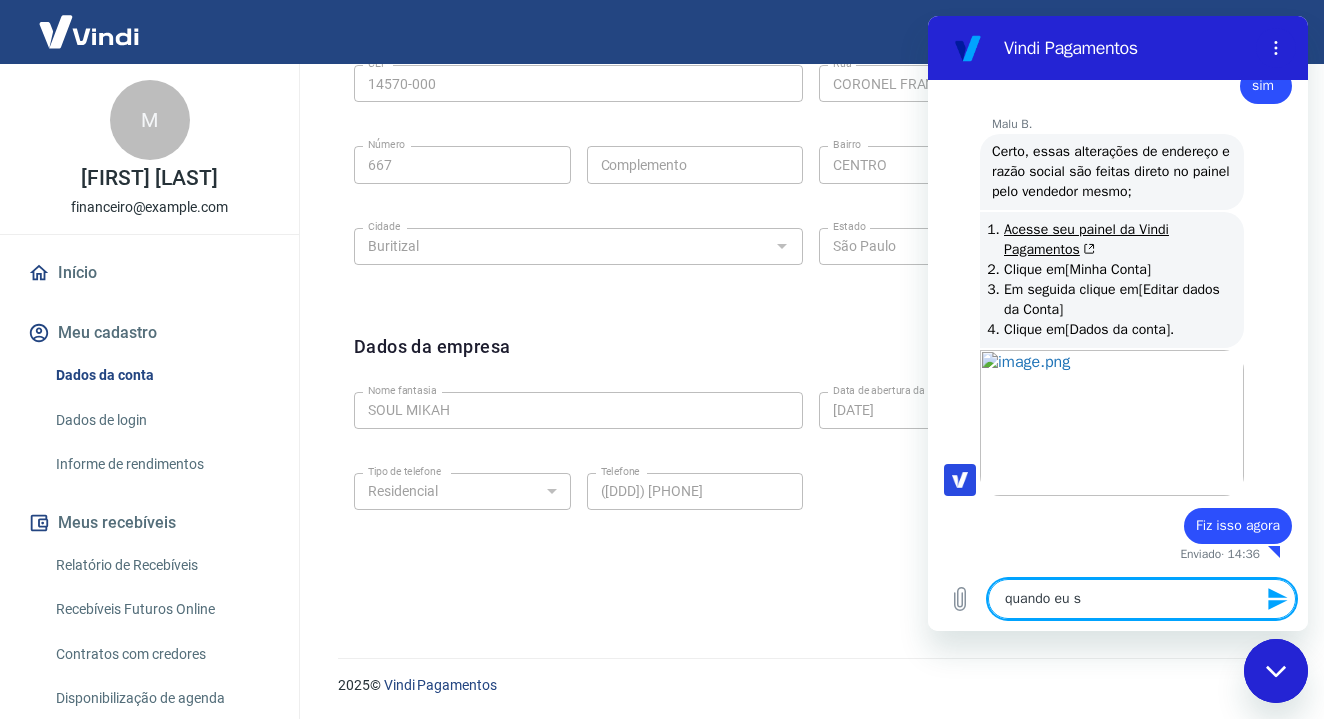 type on "quando eu se" 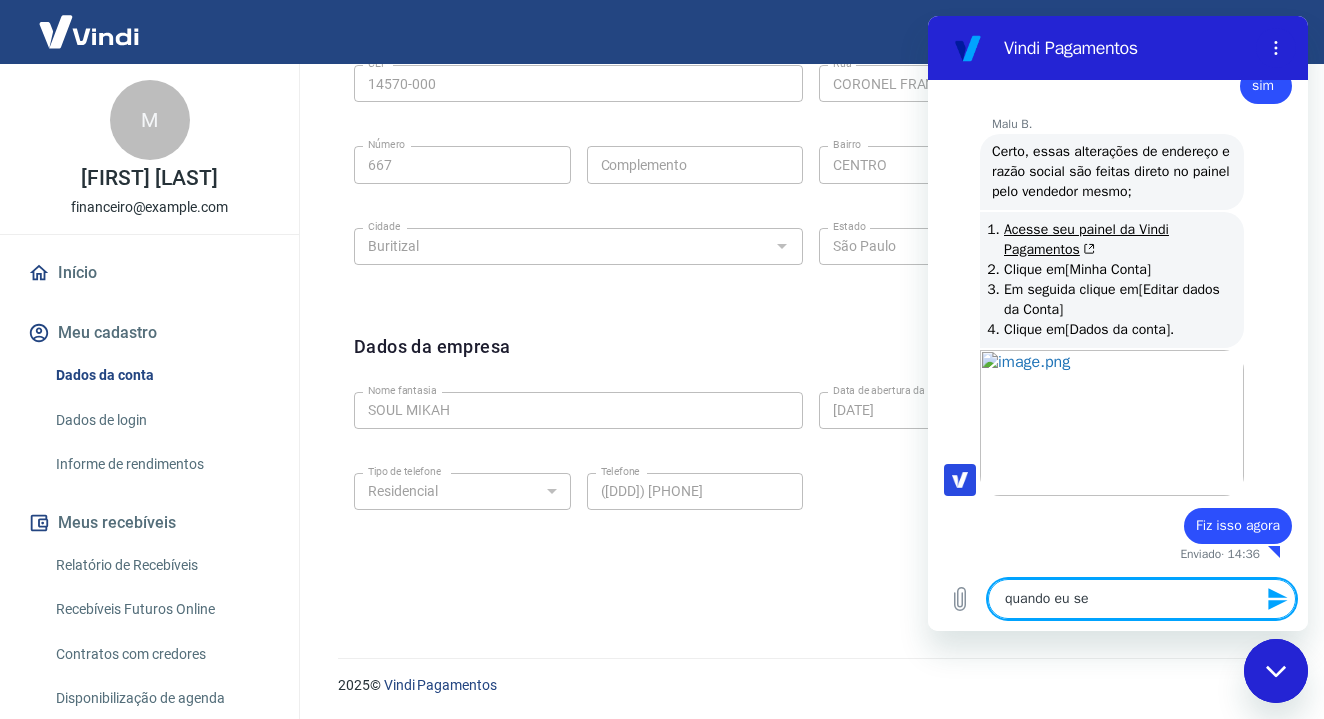 type on "quando eu sei" 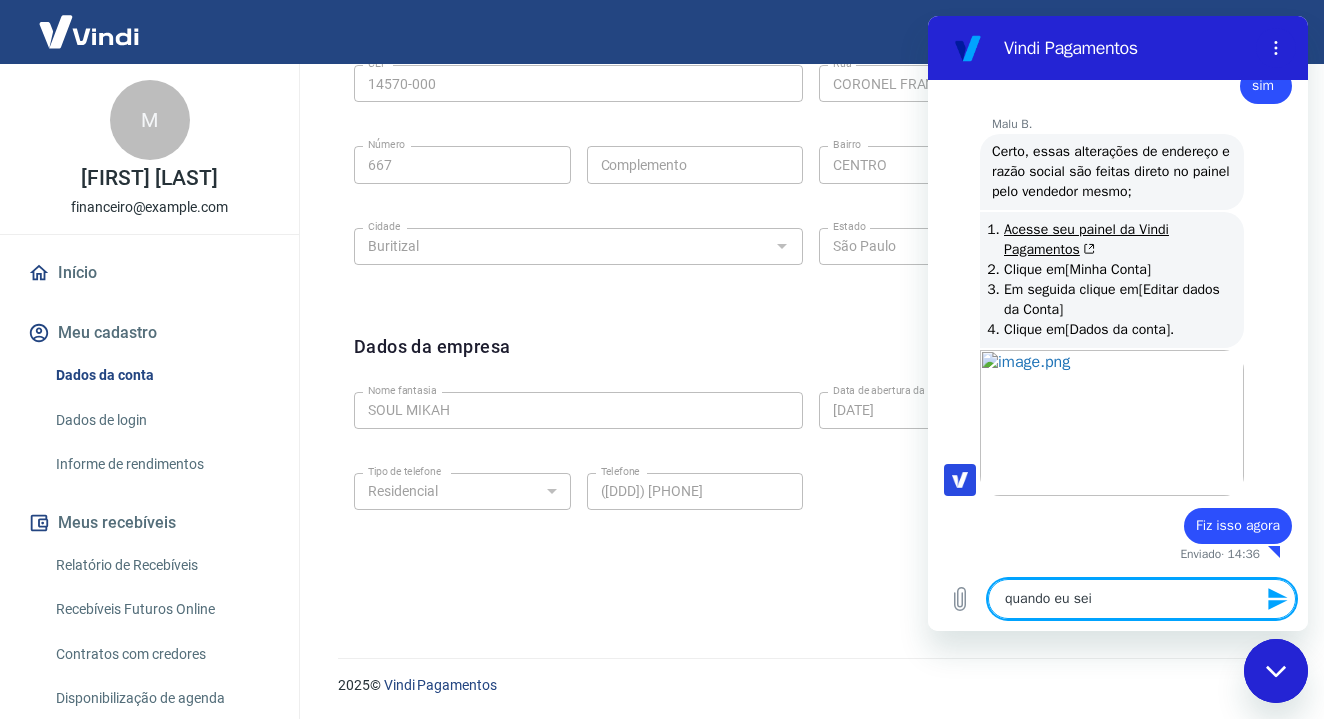 type on "quando eu sei" 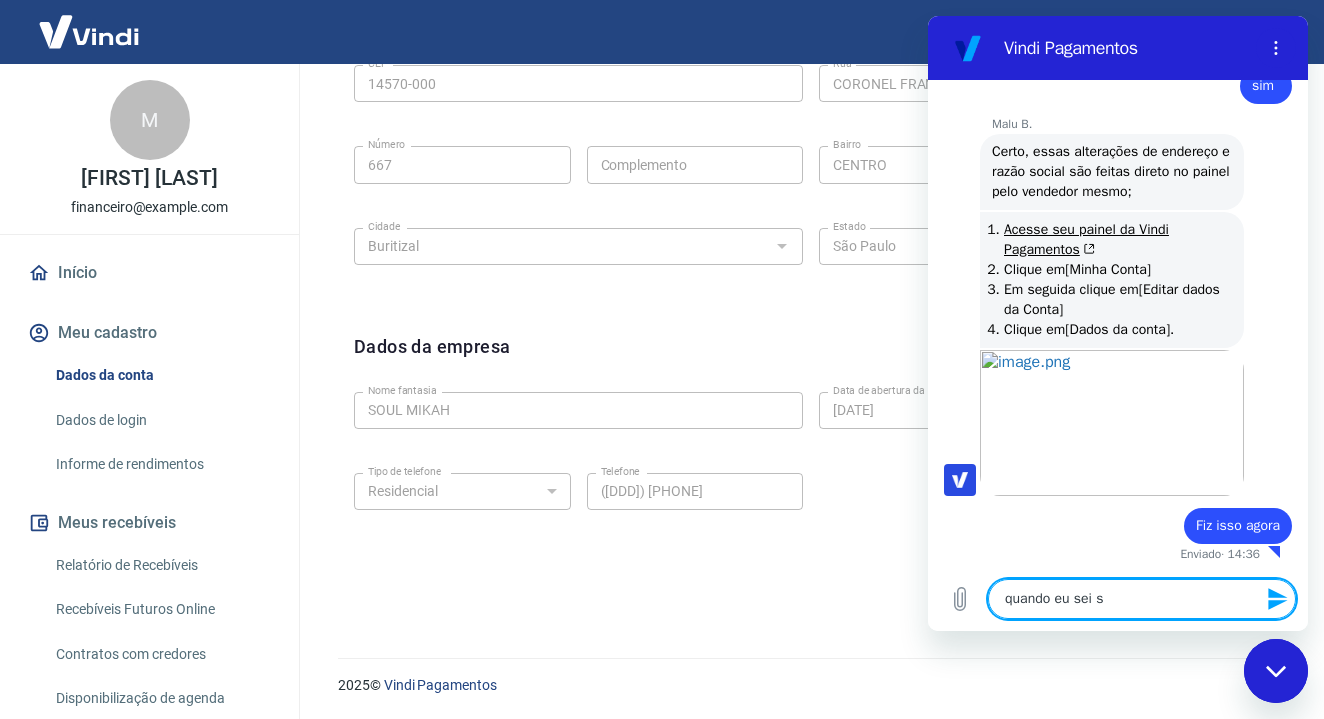 type on "quando eu sei se" 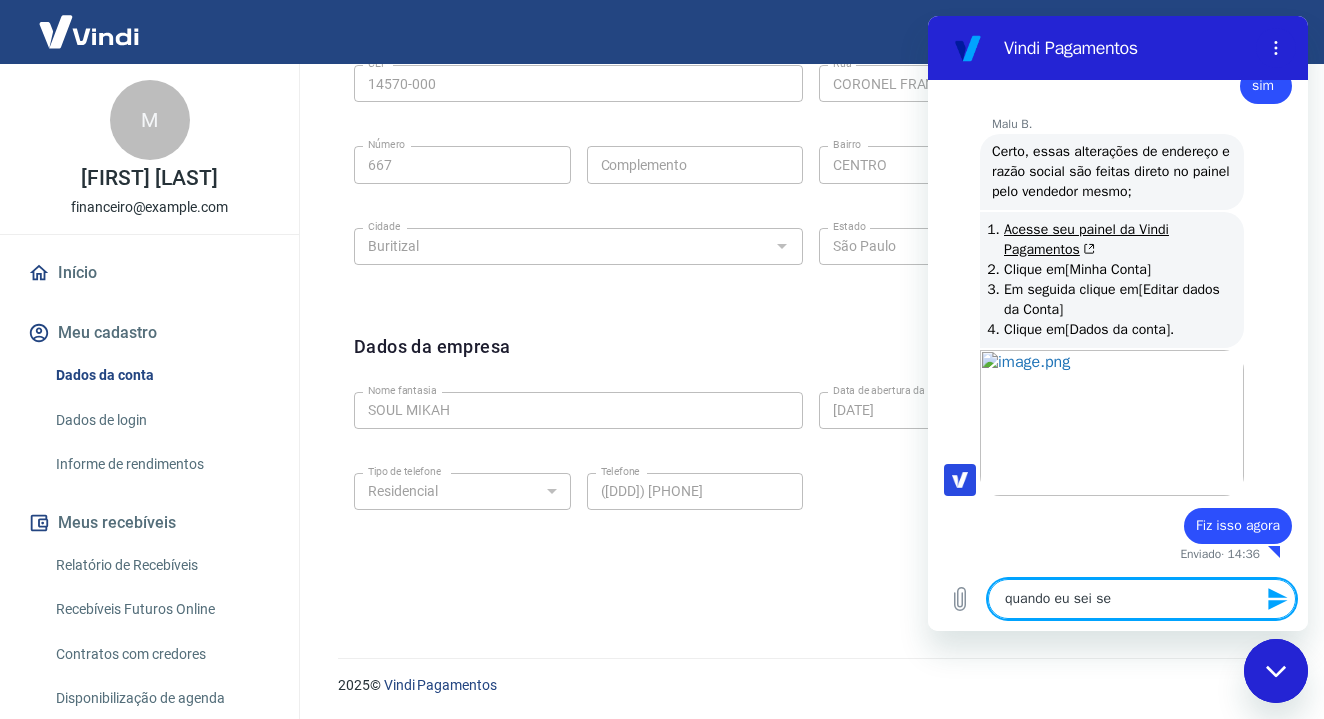 type on "quando eu sei se" 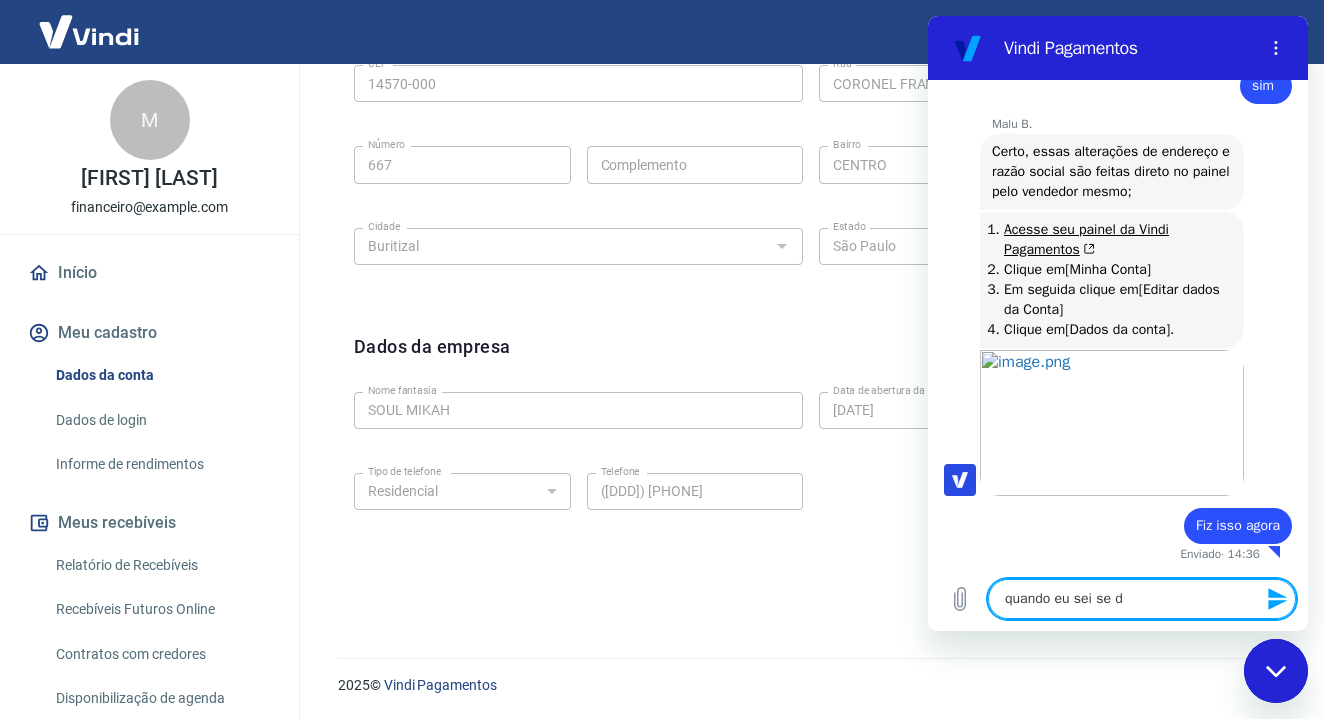 type on "quando eu sei se de" 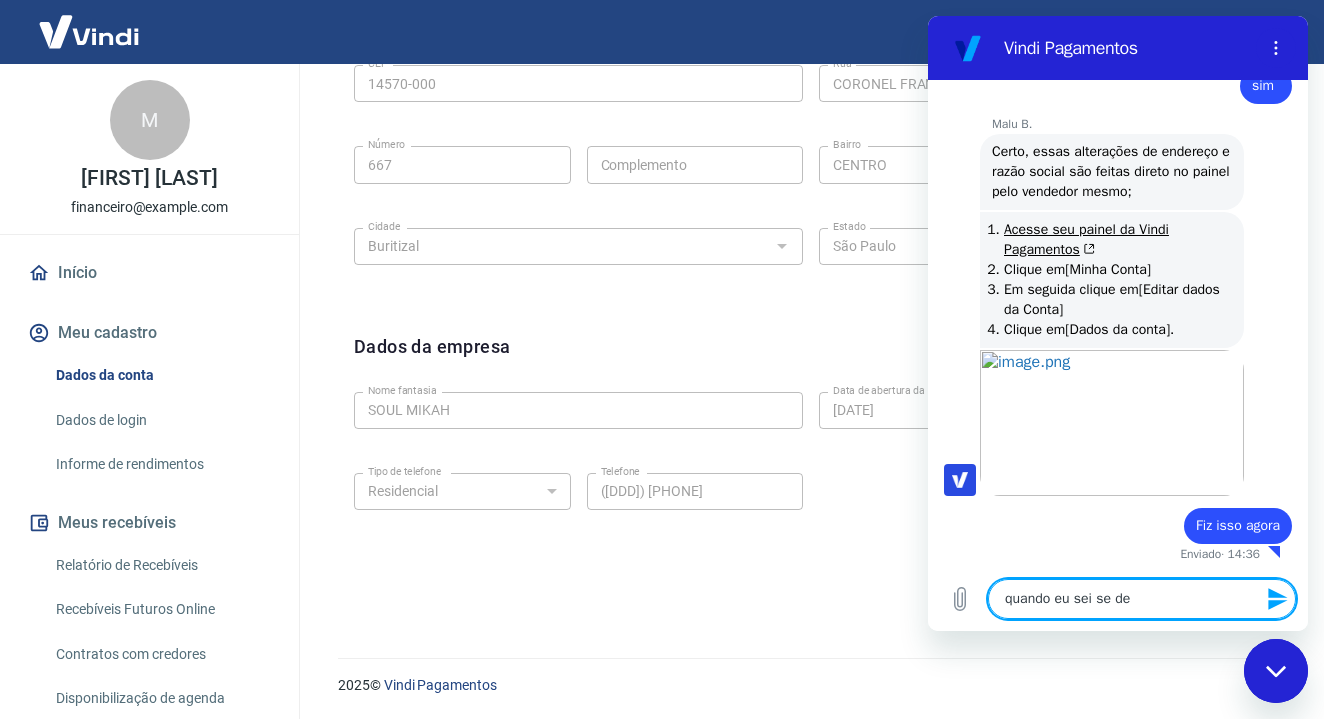 type on "quando eu sei se deu" 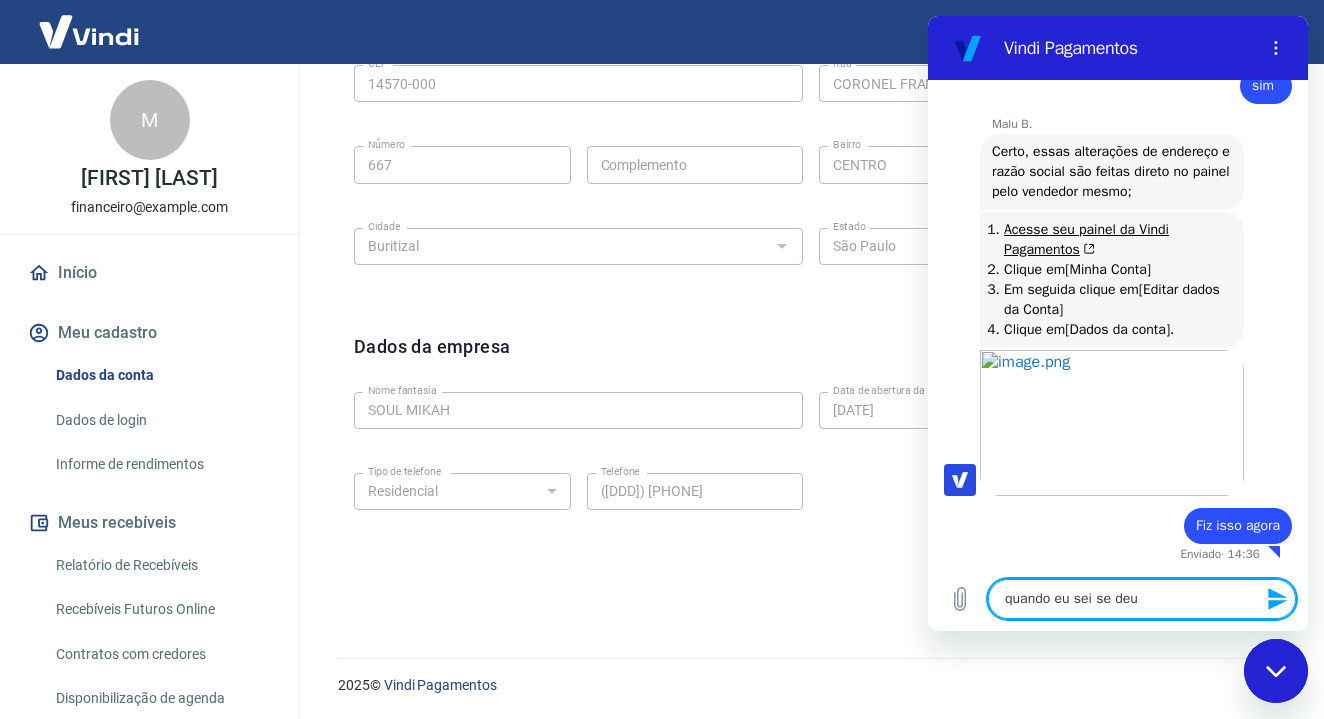 type on "quando eu sei se deu" 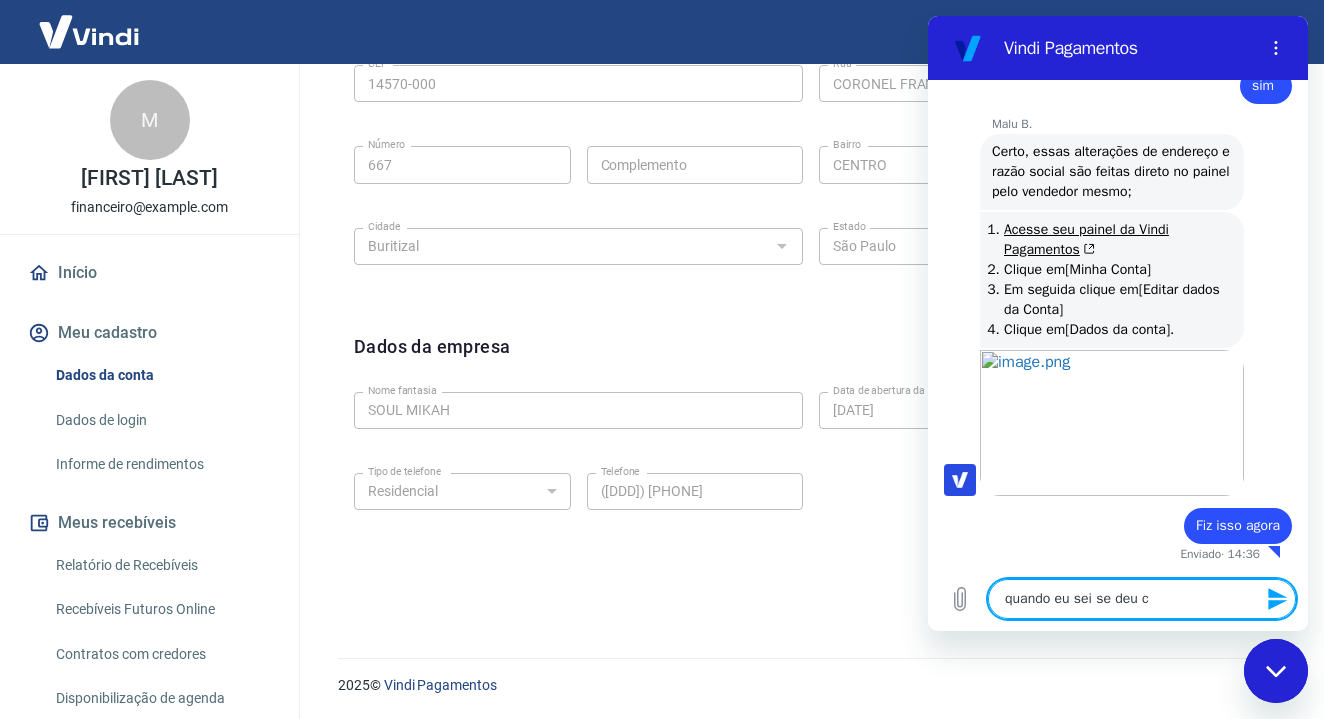 type on "quando eu sei se deu ce" 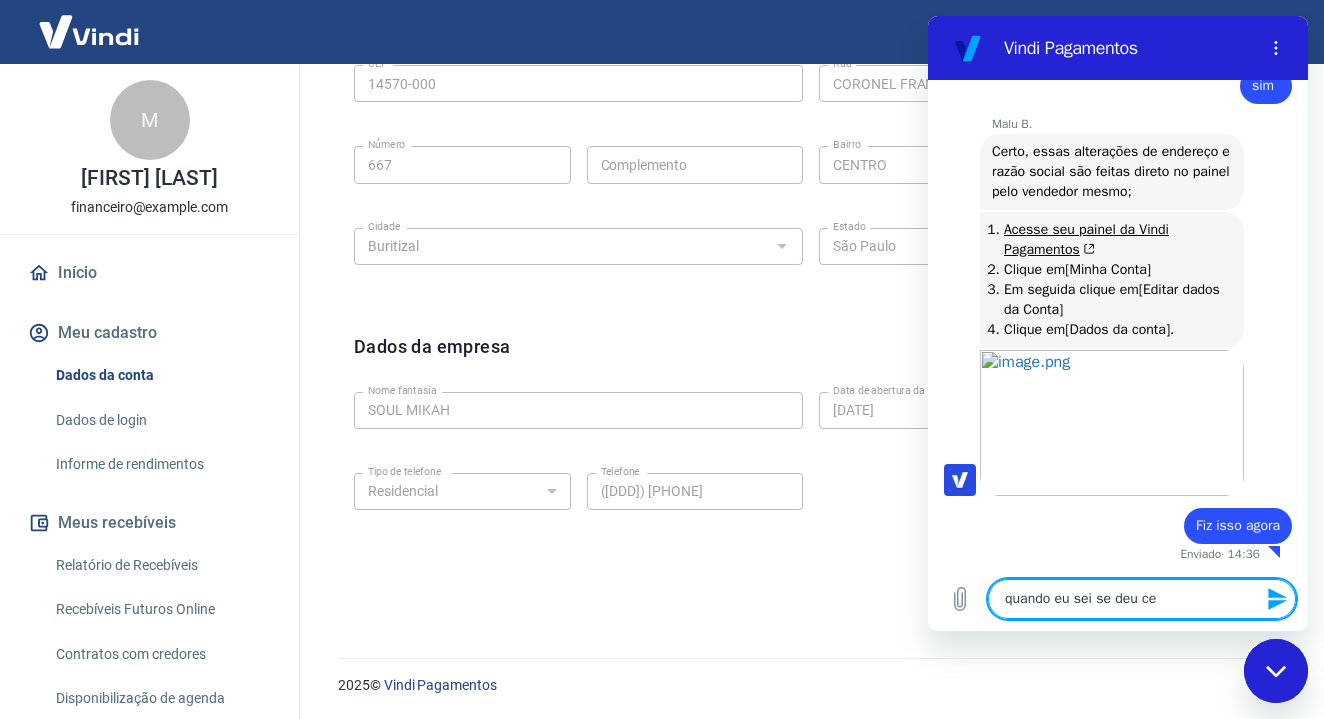 type on "quando eu sei se deu cer" 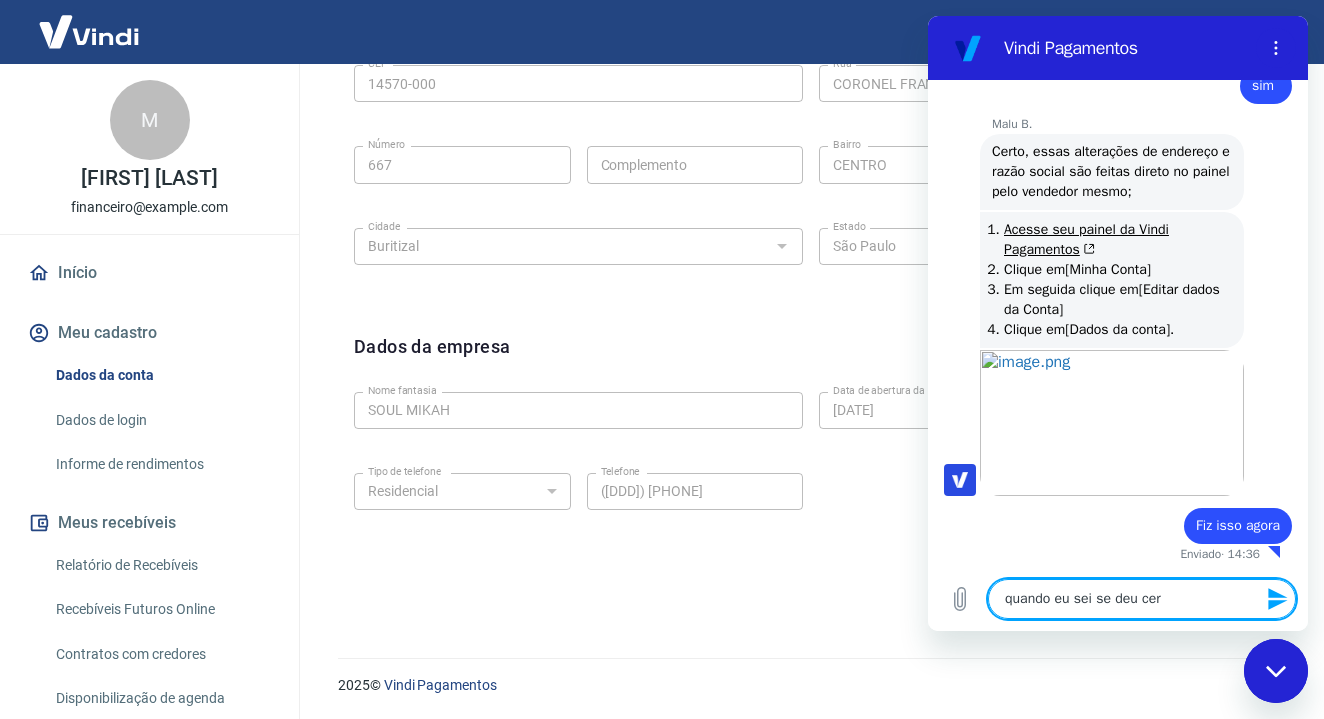 type on "quando eu sei se deu cert" 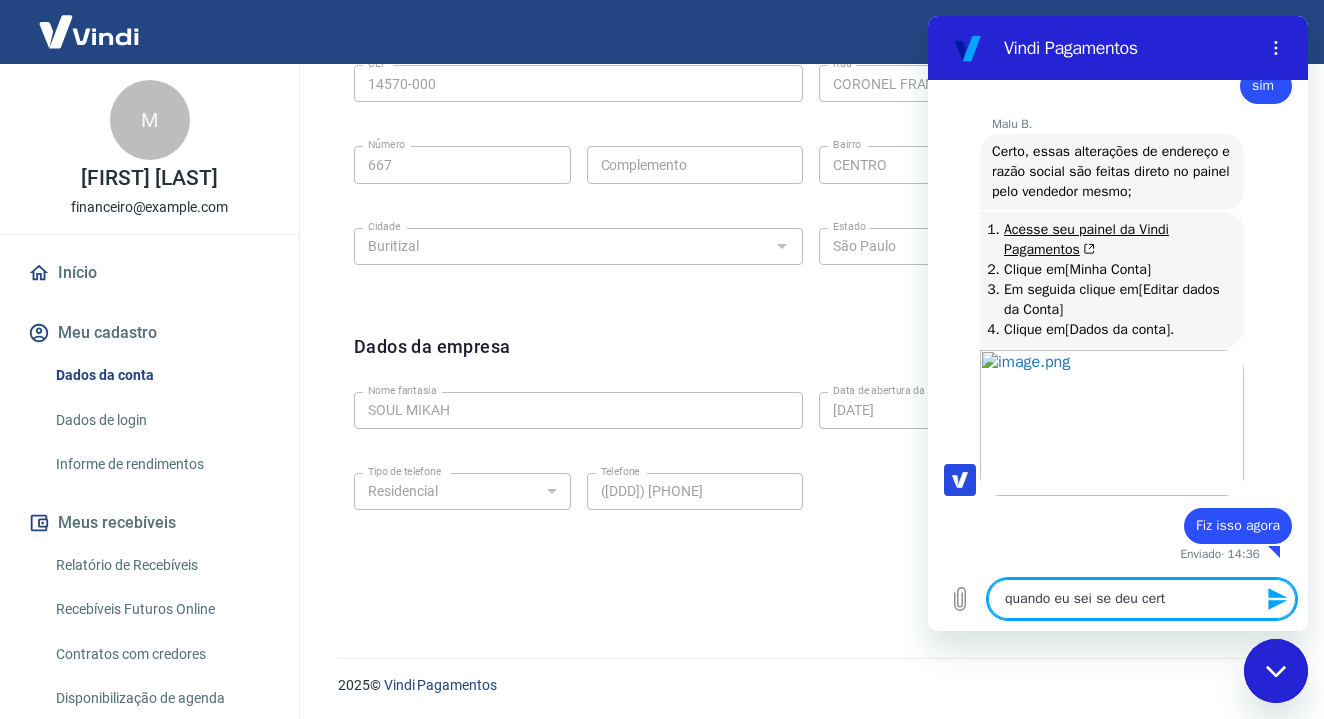 type on "quando eu sei se deu certo" 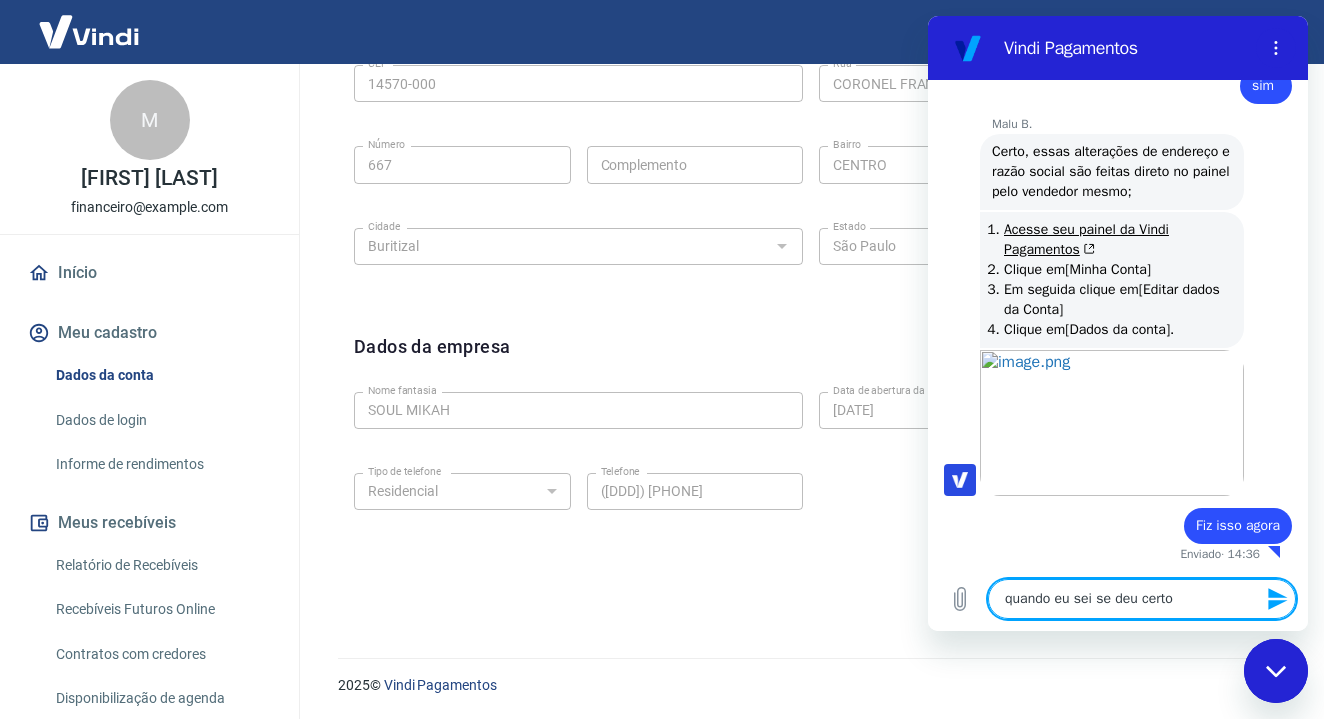 type on "quando eu sei se deu certo?" 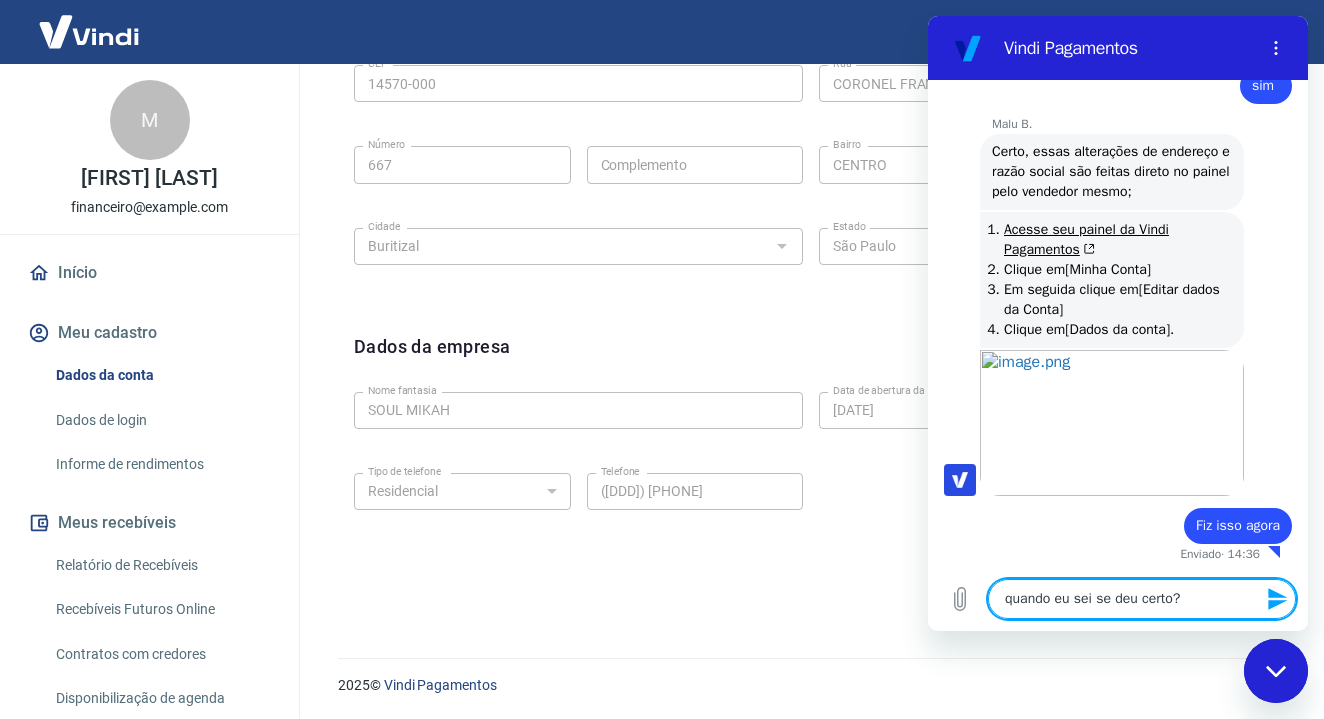 type 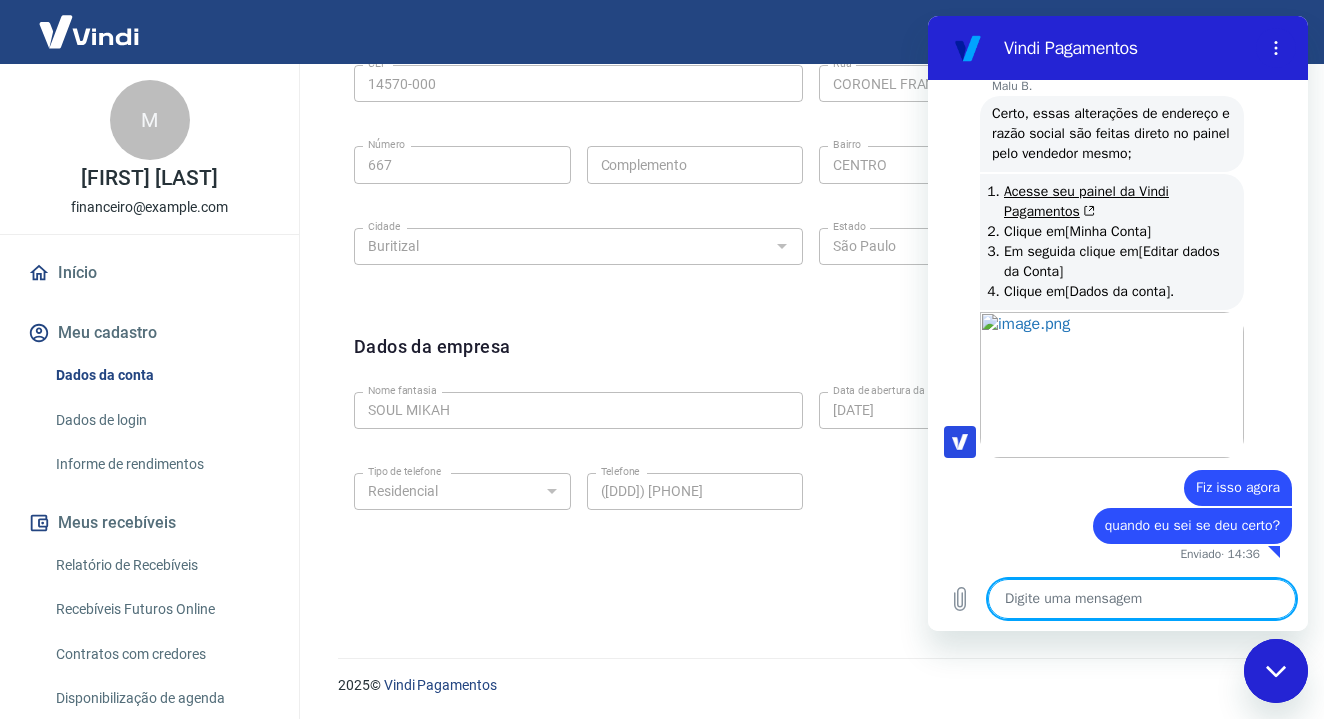 scroll, scrollTop: 2988, scrollLeft: 0, axis: vertical 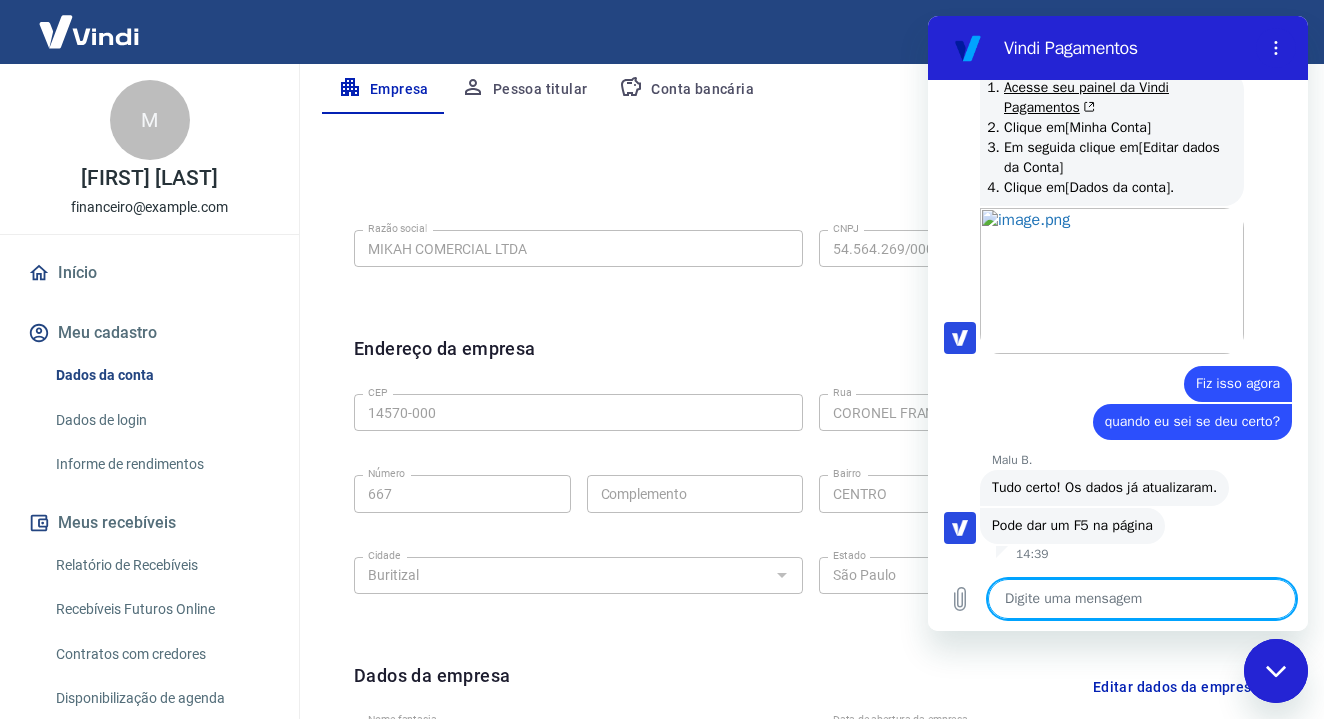 type on "x" 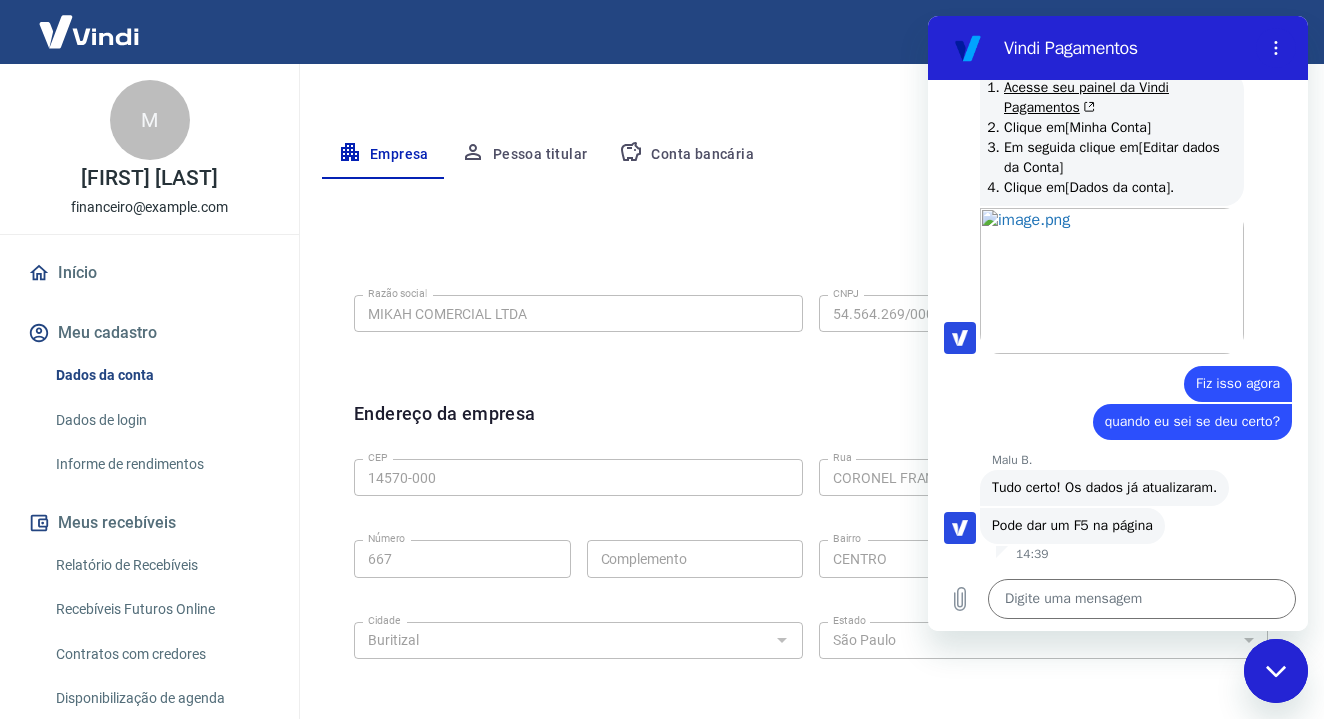 click on "Editar razão social Razão social MIKAH COMERCIAL LTDA Razão social CNPJ 54.564.269/0001-20 CNPJ Endereço da empresa Editar endereço CEP [CEP] CEP Rua CORONEL FRANCISCO MARTINS Rua Número [NUMBER] Número Complemento Complemento Bairro CENTRO Bairro Cidade Buritizal Cidade Estado Acre Alagoas Amapá Amazonas Bahia Ceará Distrito Federal Espírito Santo Goiás Maranhão Mato Grosso Mato Grosso do Sul Minas Gerais Pará Paraíba Paraná Pernambuco Piauí Rio de Janeiro Rio Grande do Norte Rio Grande do Sul Rondônia Roraima Santa Catarina São Paulo Sergipe Tocantins Estado Dados da empresa Editar dados da empresa Nome fantasia SOUL MIKAH Nome fantasia Data de abertura da empresa [DATE] Data de abertura da empresa Tipo de telefone Residencial Comercial Tipo de telefone Telefone ([DDD]) [PHONE] Telefone" at bounding box center (811, 611) 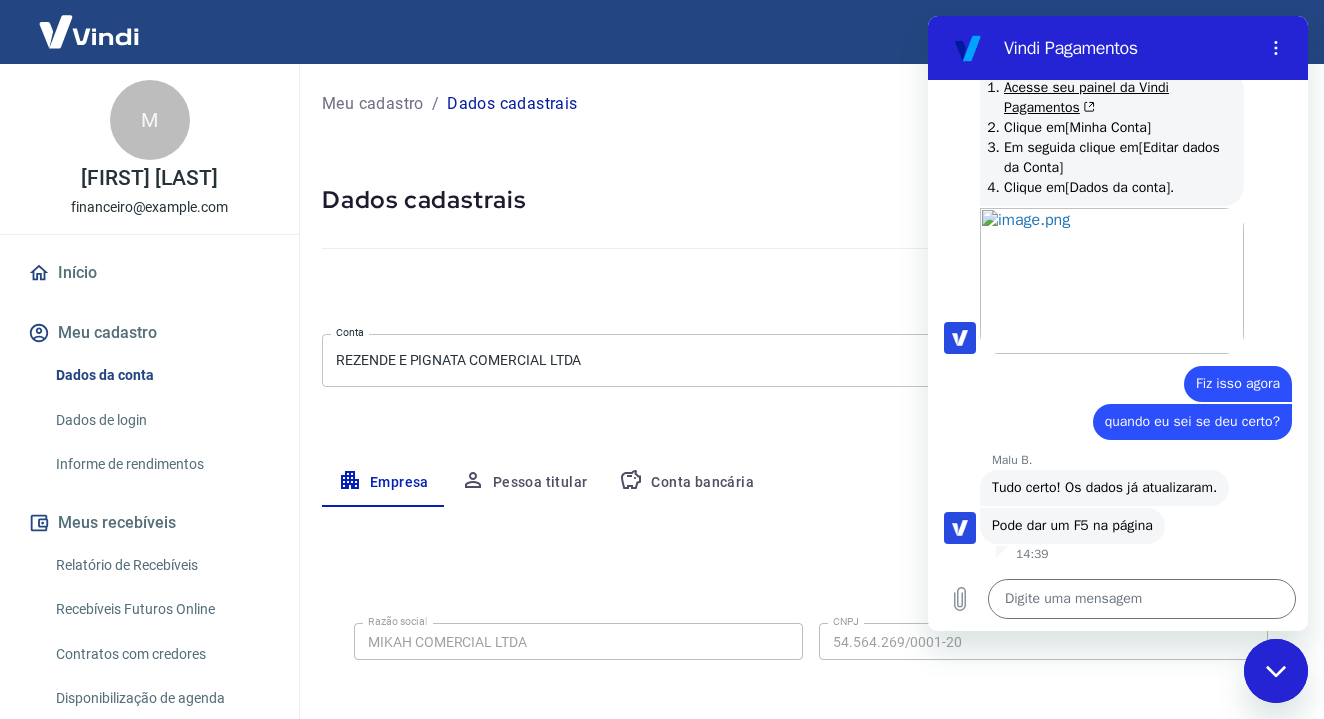 click at bounding box center [89, 31] 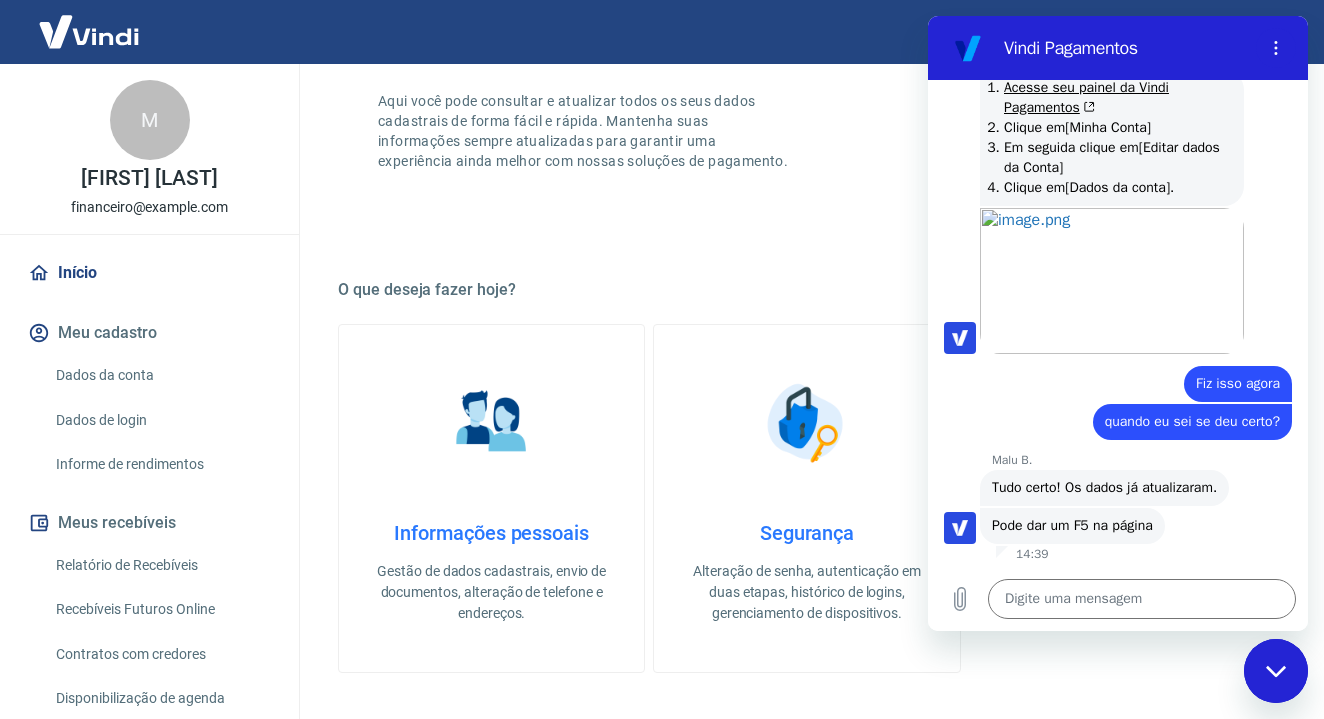 scroll, scrollTop: 580, scrollLeft: 0, axis: vertical 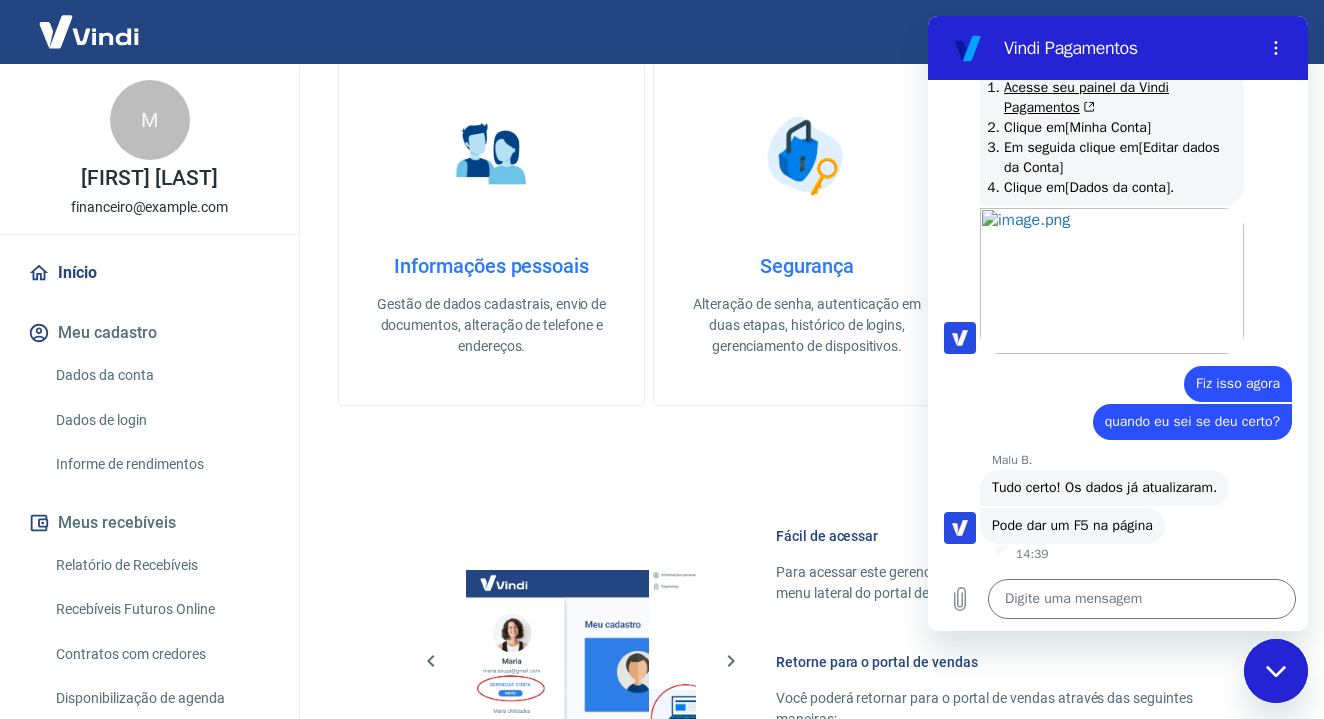 click on "Dados da conta" at bounding box center (161, 375) 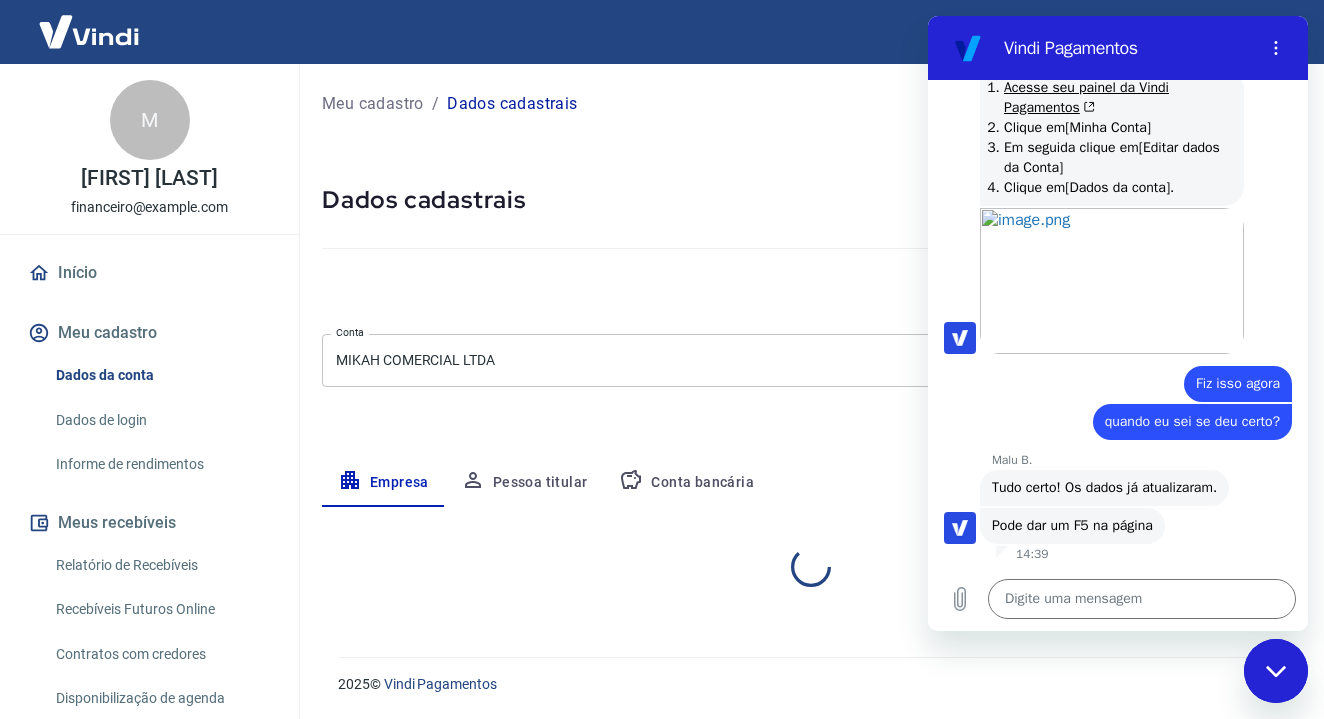 scroll, scrollTop: 0, scrollLeft: 0, axis: both 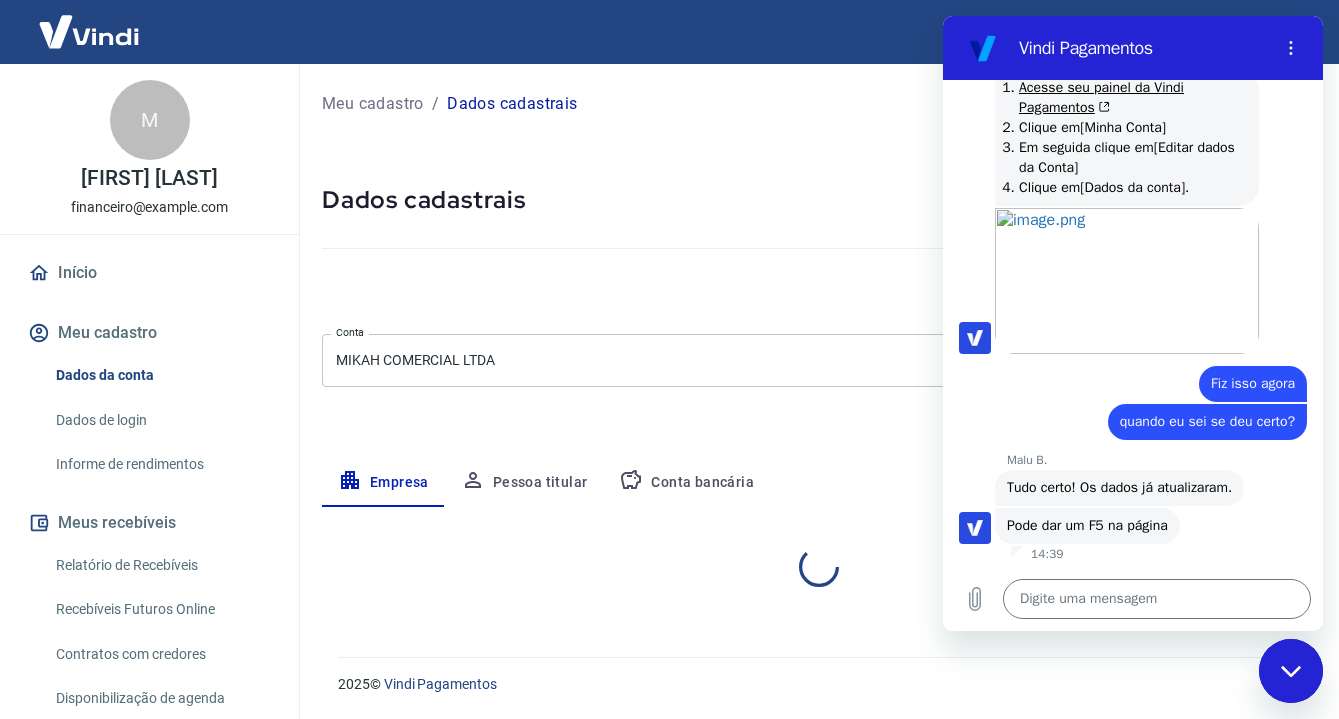 select on "SP" 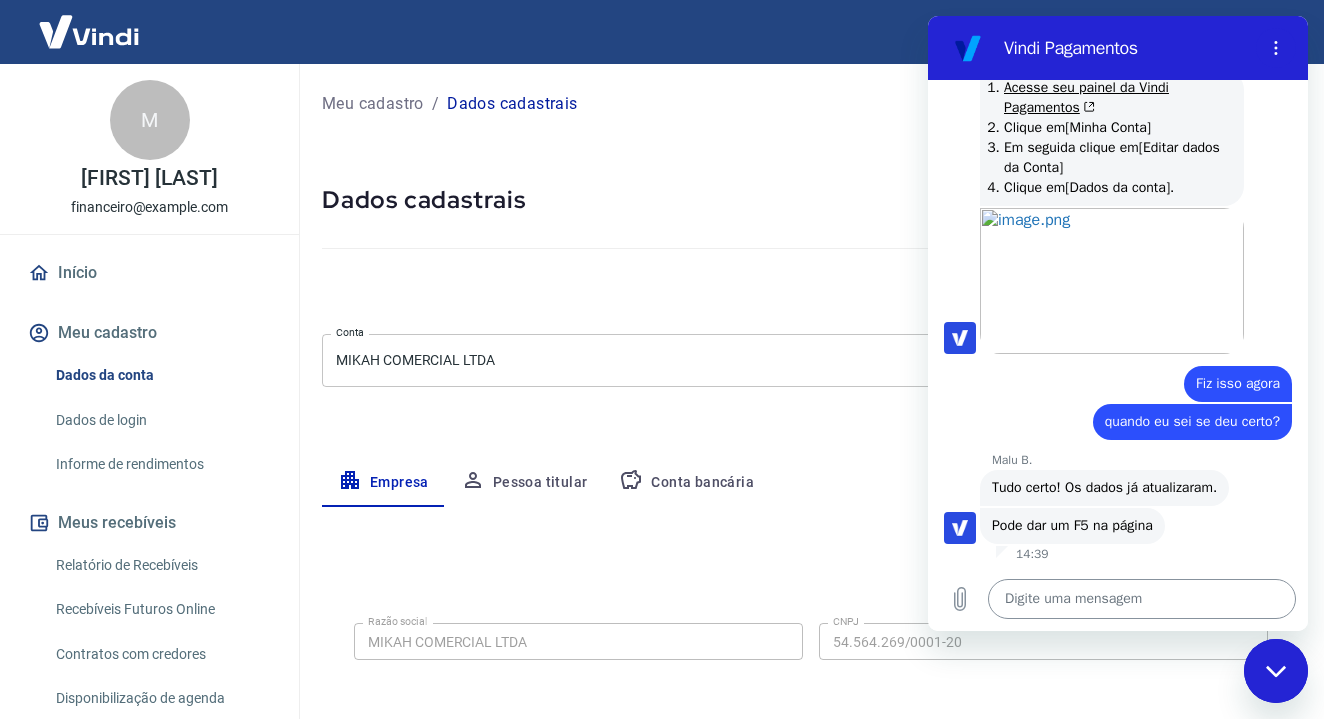 click at bounding box center [1142, 599] 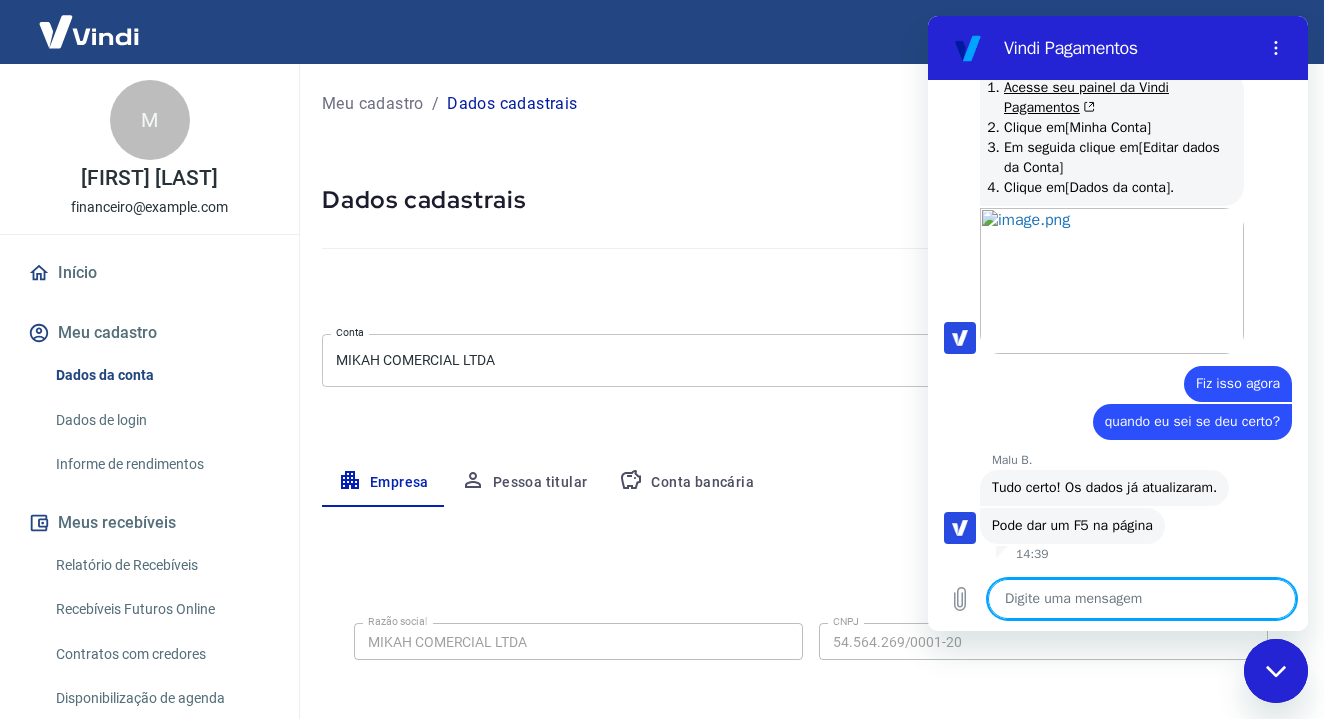 type on "o" 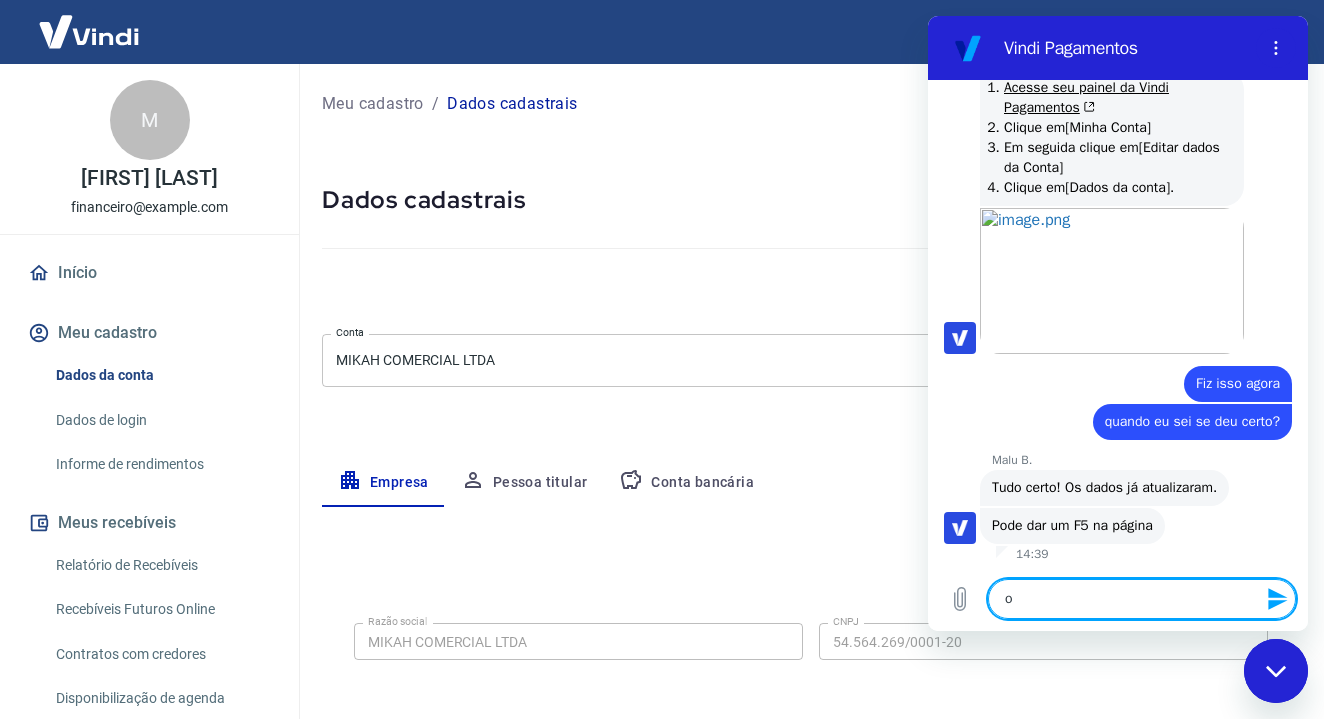 type on "ob" 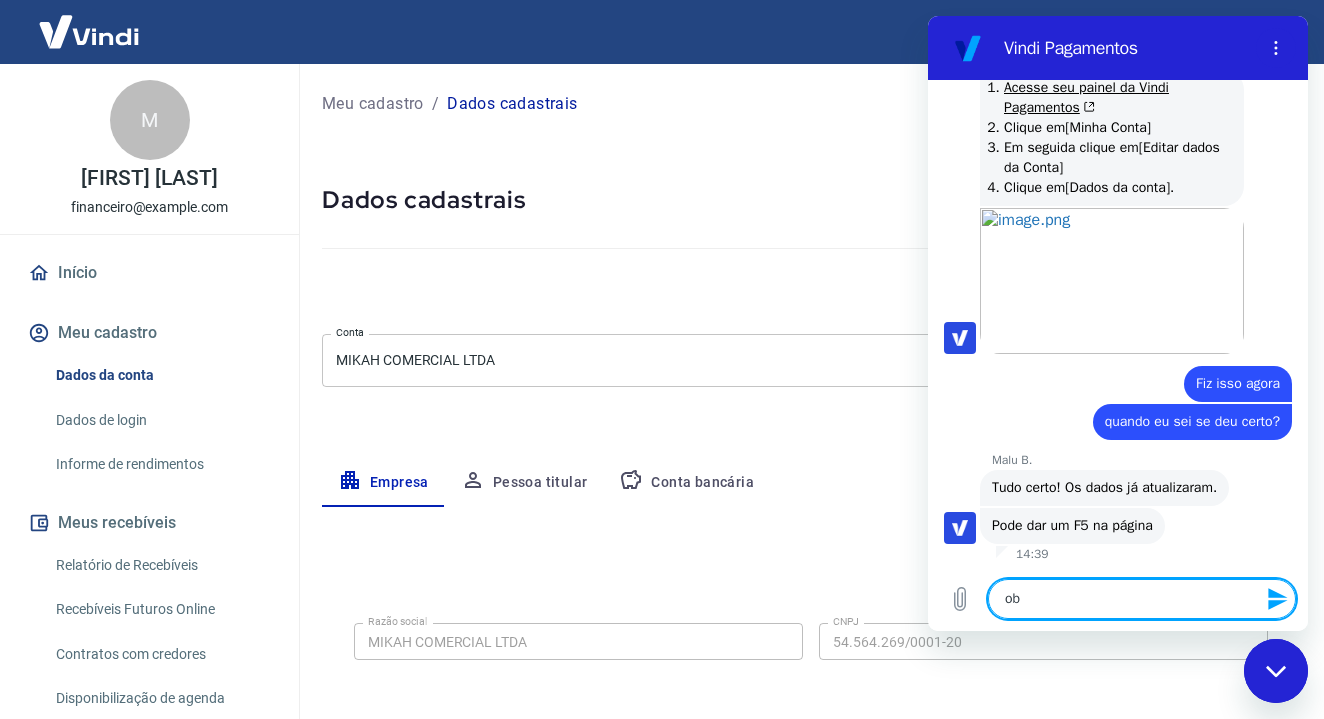 type on "obr" 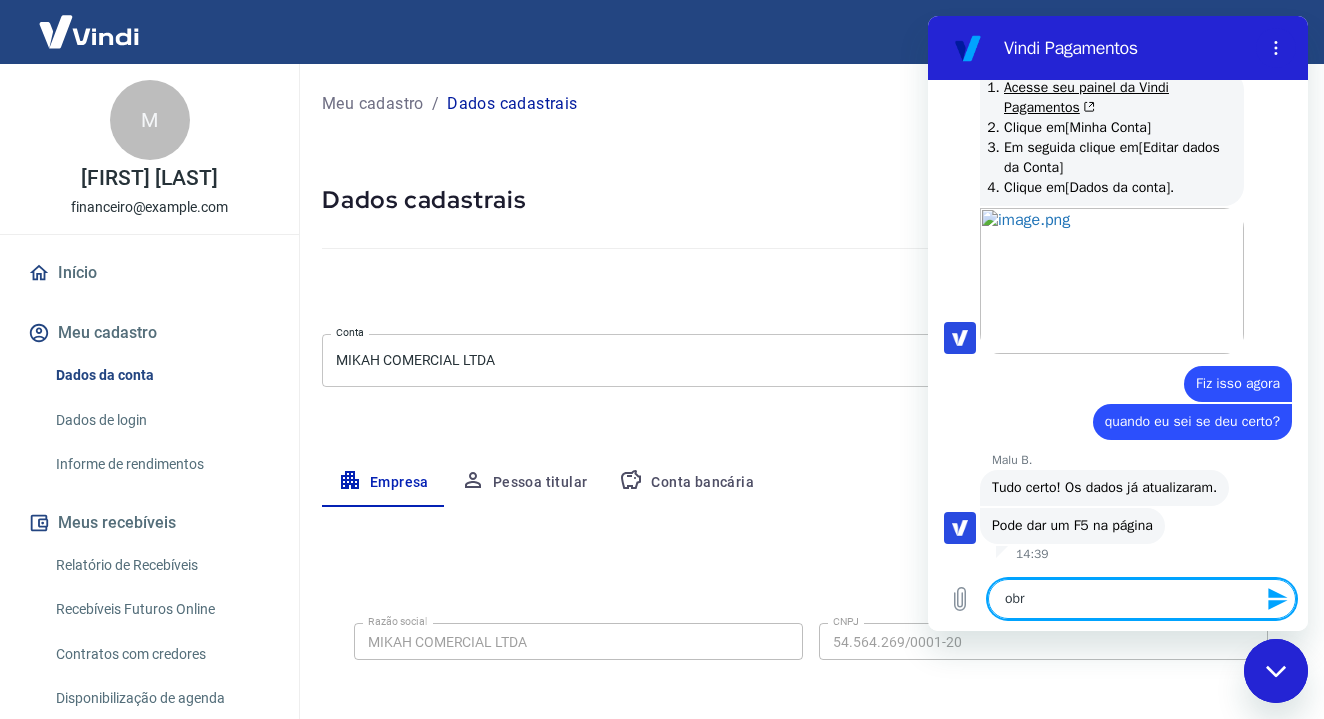 type on "obri" 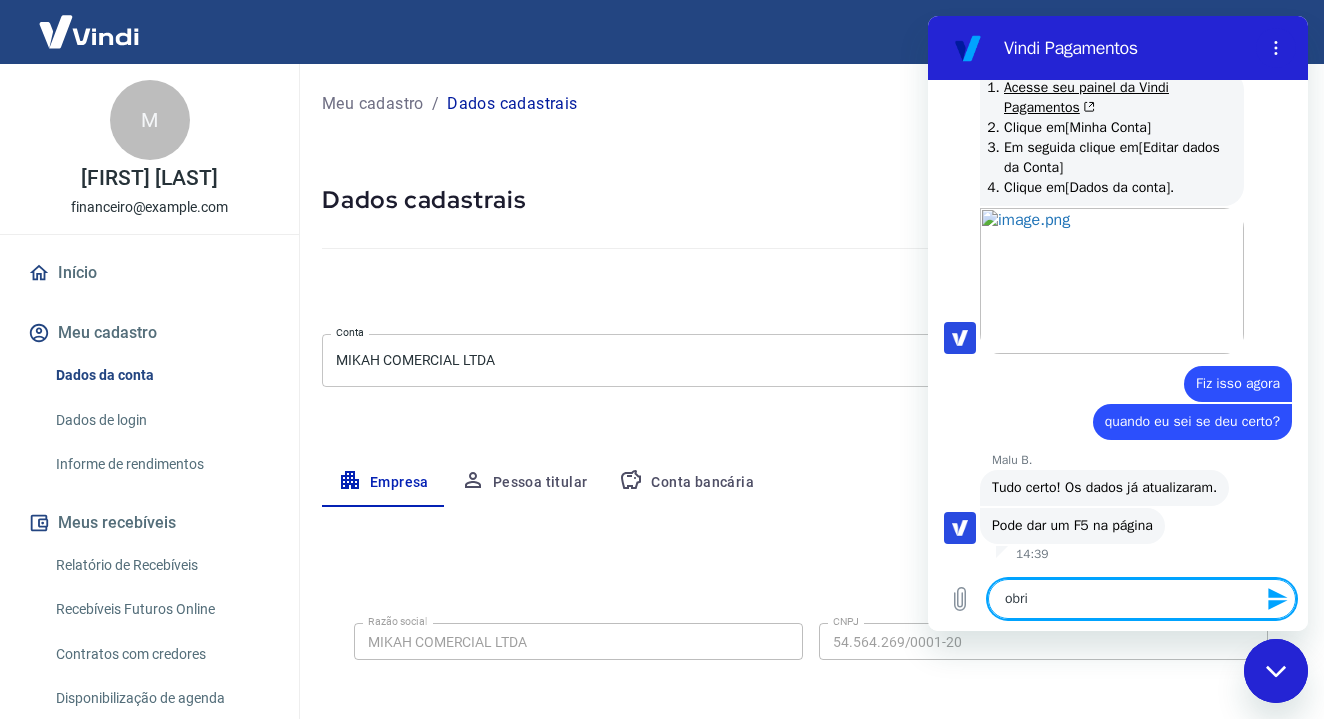 type on "obrig" 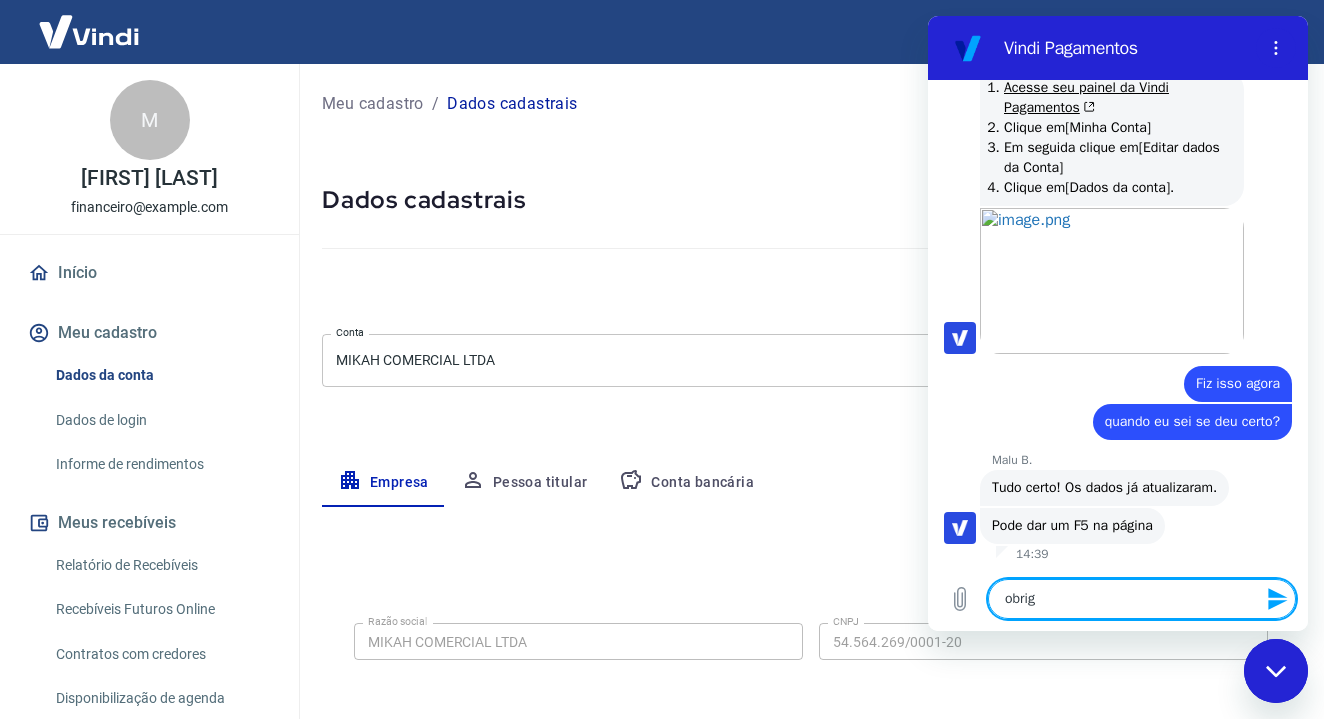 type on "obriga" 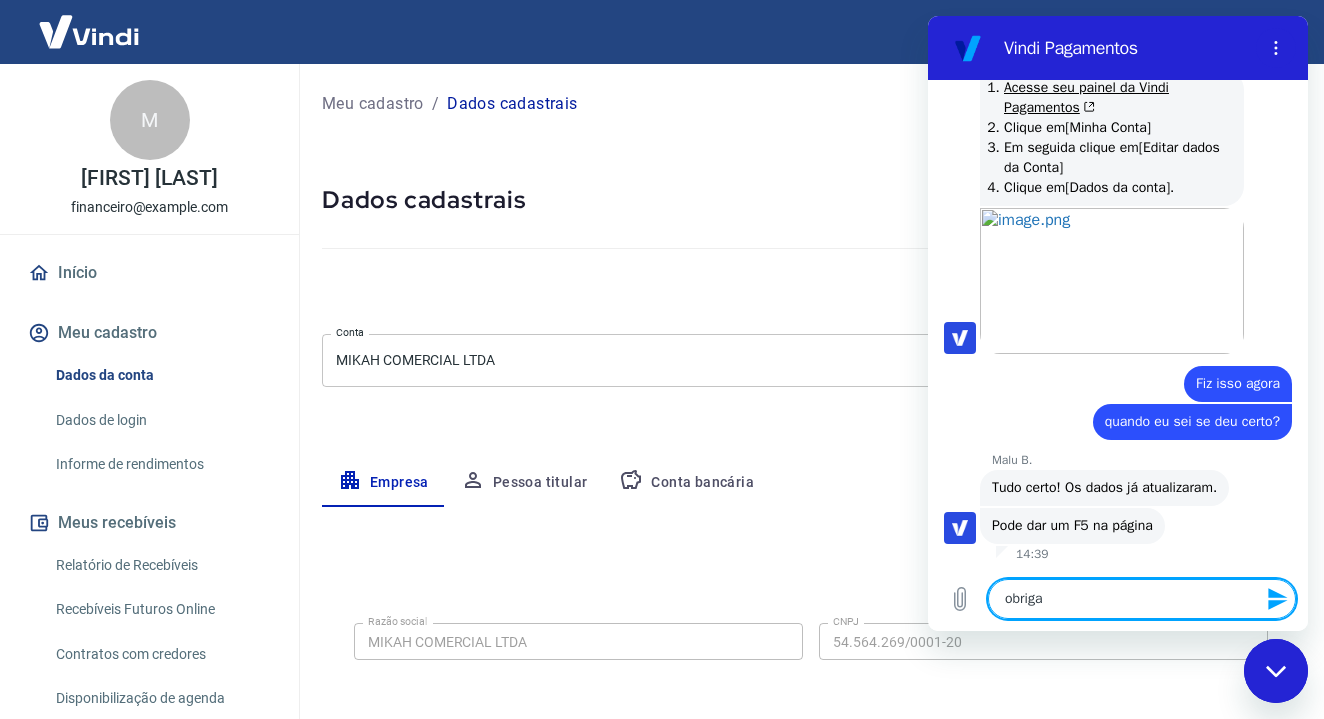 type on "obrigaa" 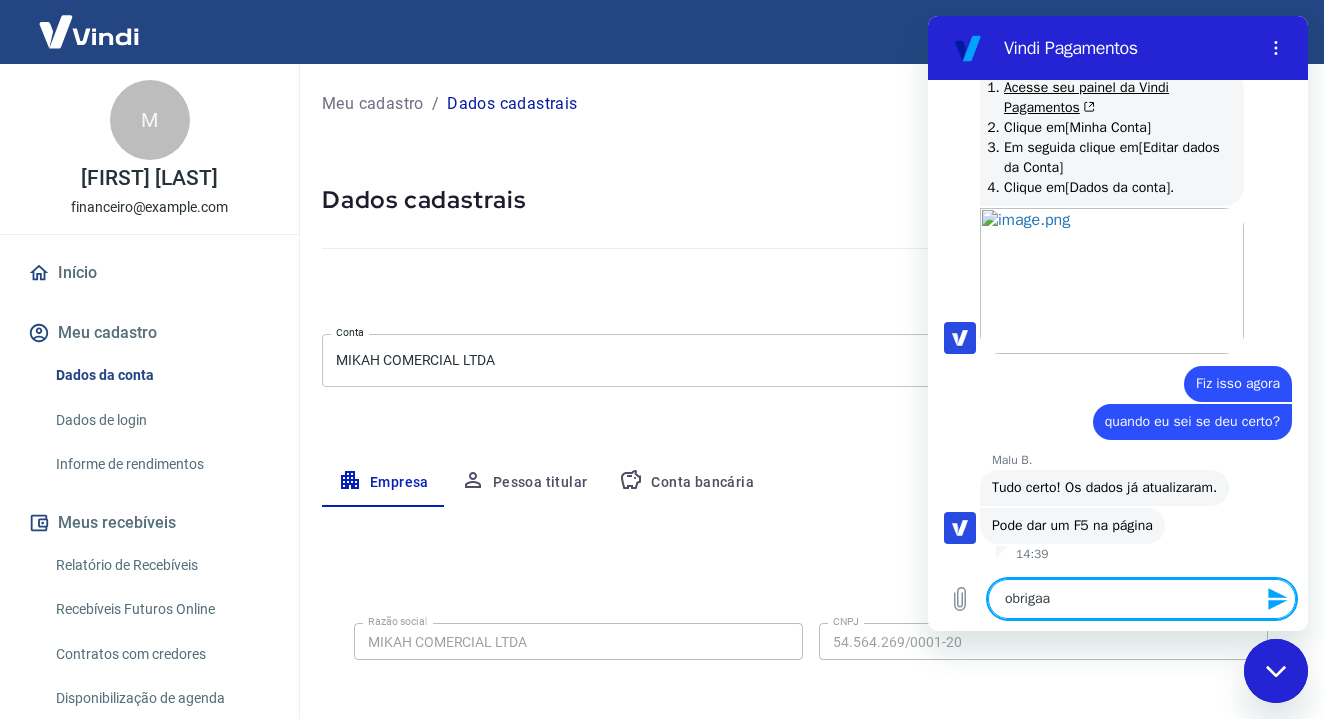 type on "obriga" 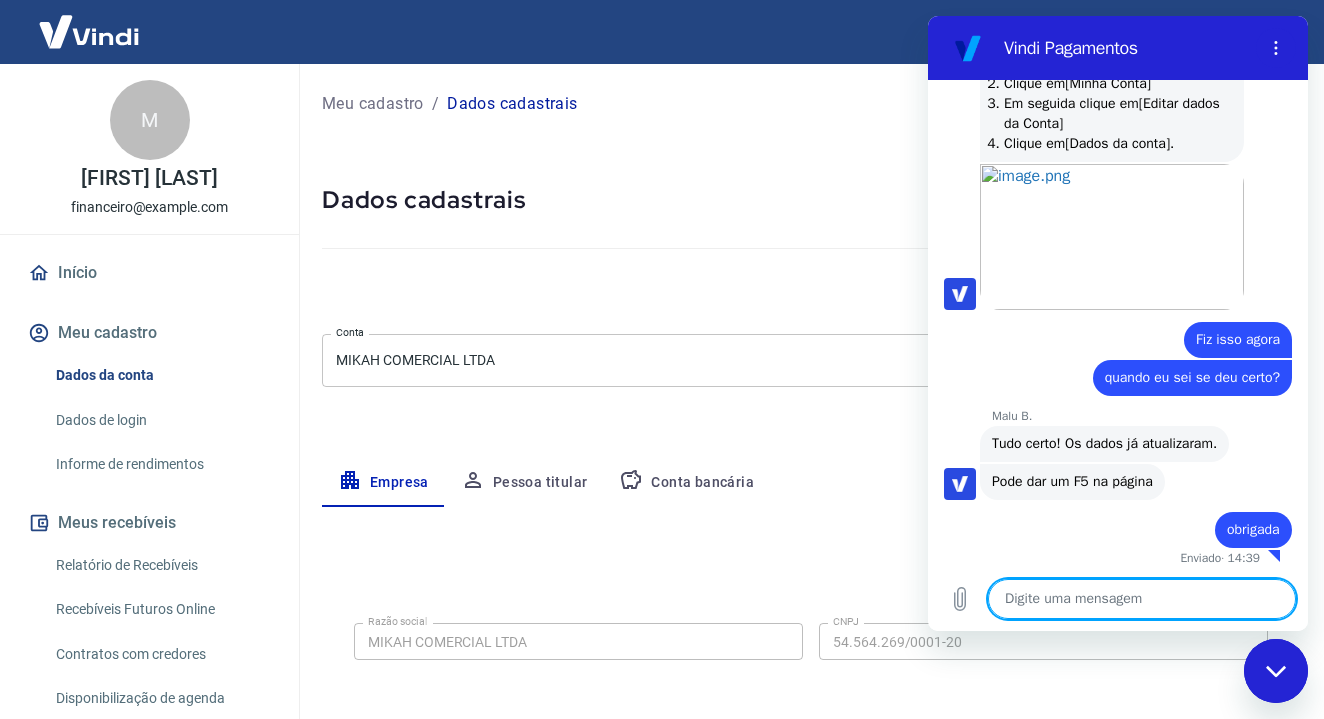scroll, scrollTop: 3160, scrollLeft: 0, axis: vertical 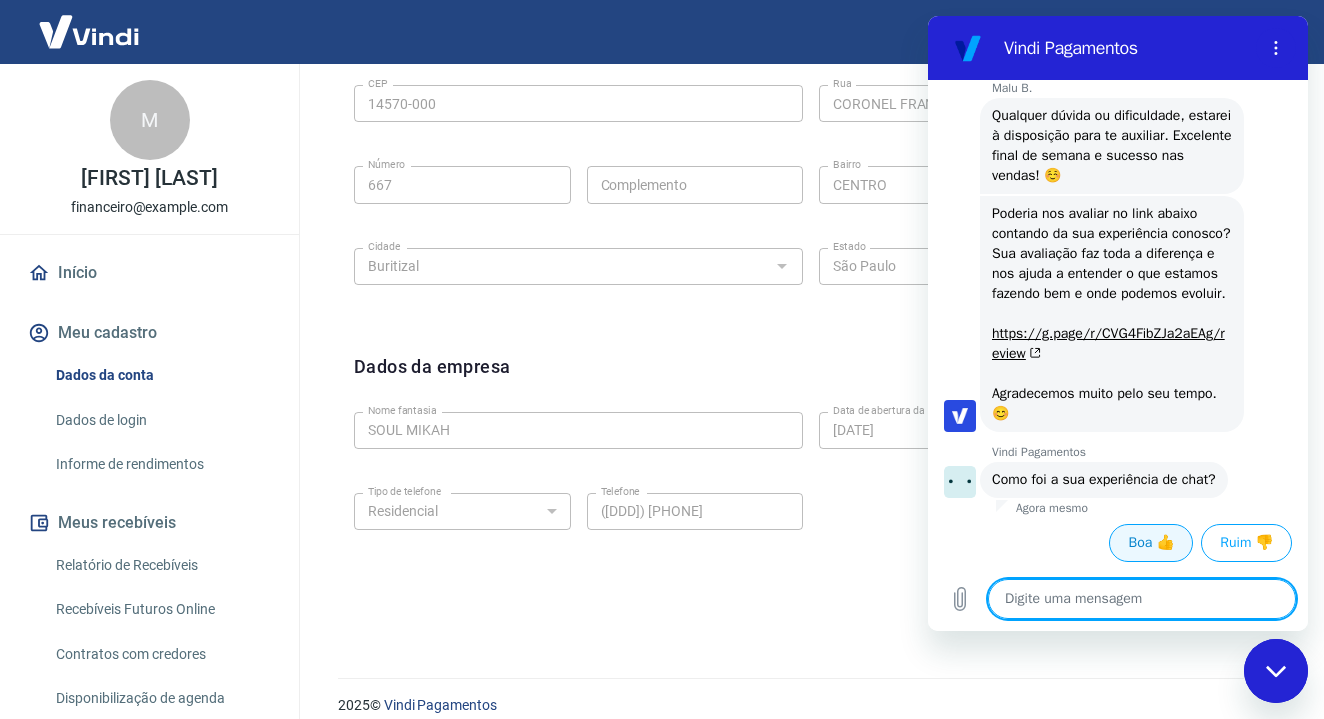 click on "Boa 👍" at bounding box center (1151, 543) 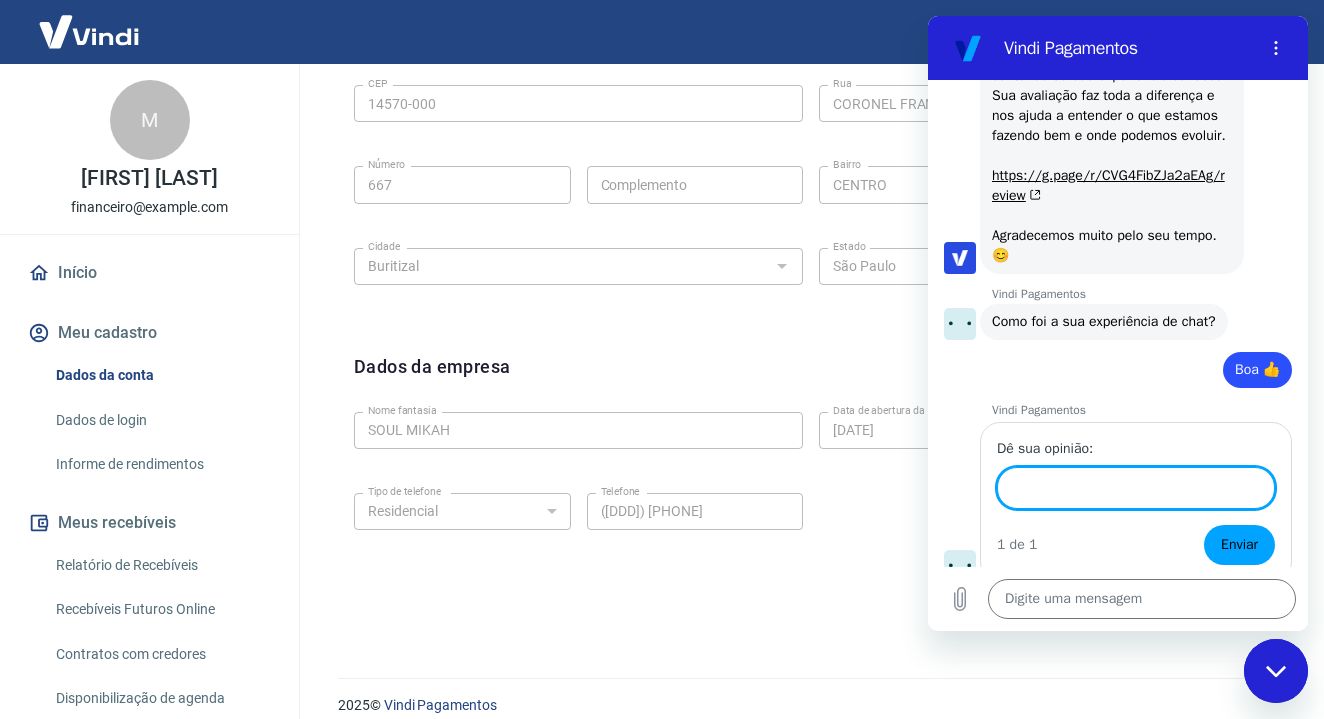 scroll, scrollTop: 3962, scrollLeft: 0, axis: vertical 